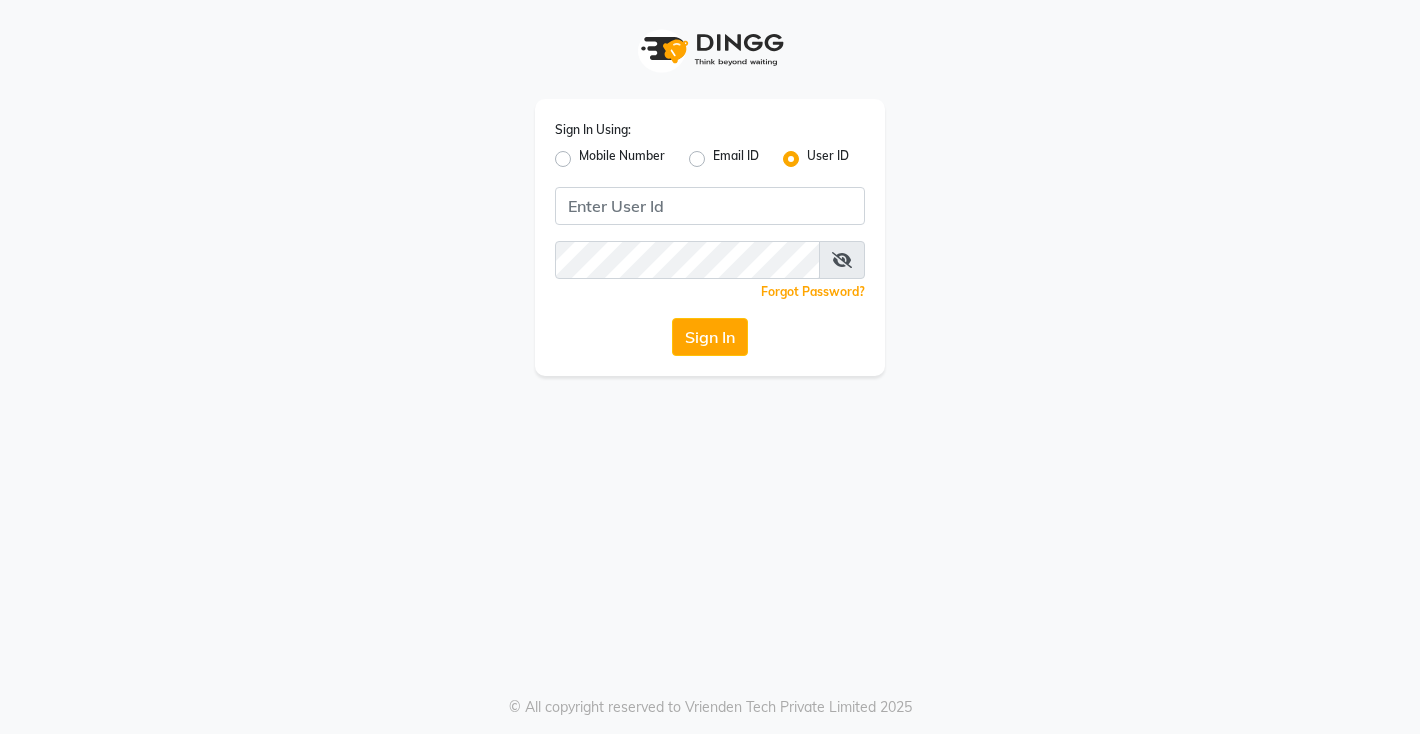 scroll, scrollTop: 0, scrollLeft: 0, axis: both 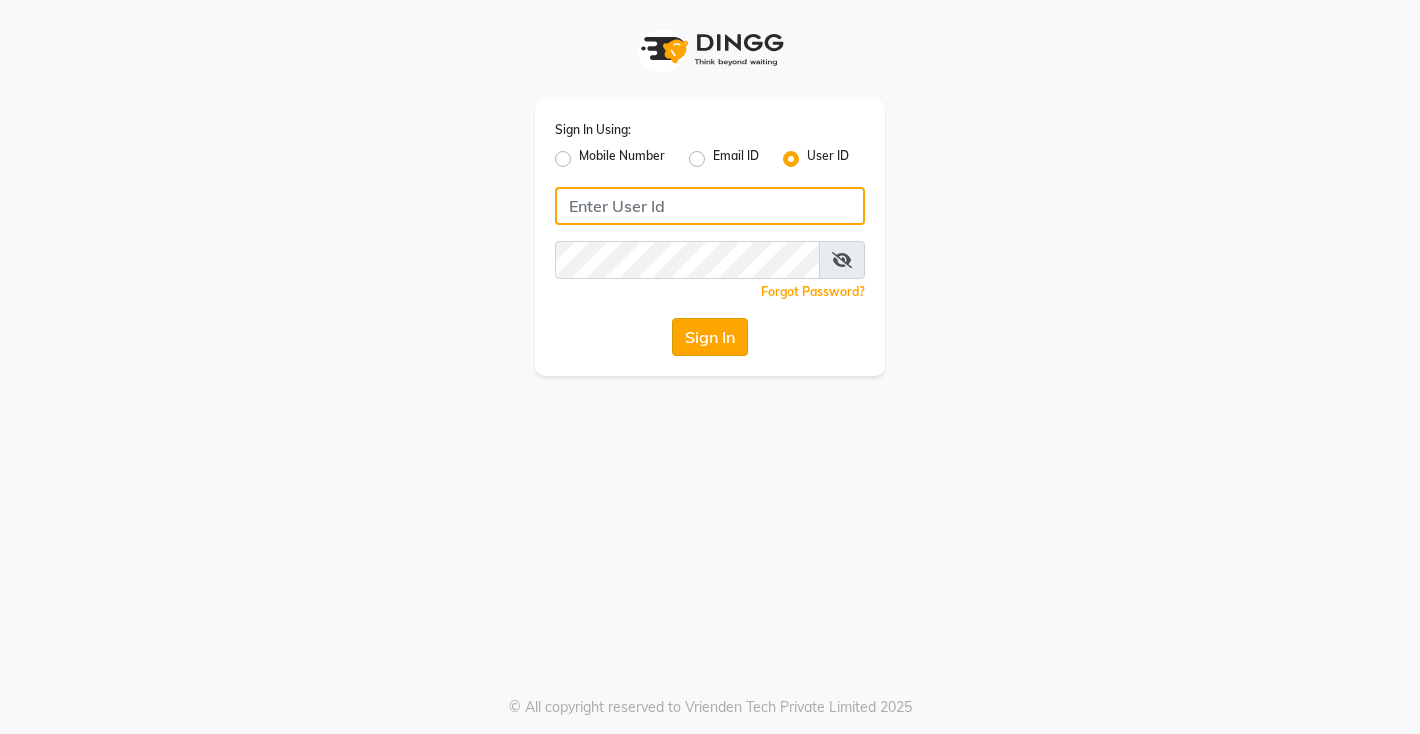 type on "akibasalon" 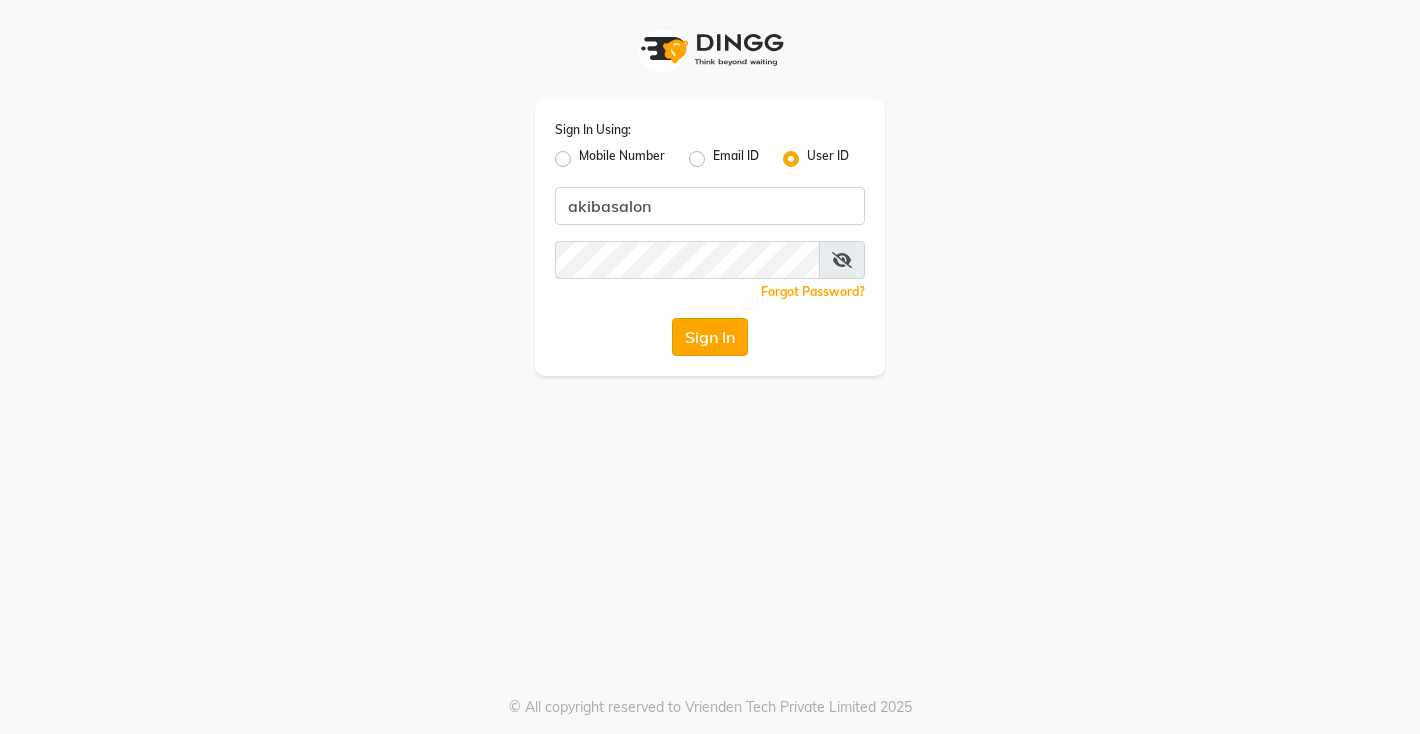 click on "Sign In" 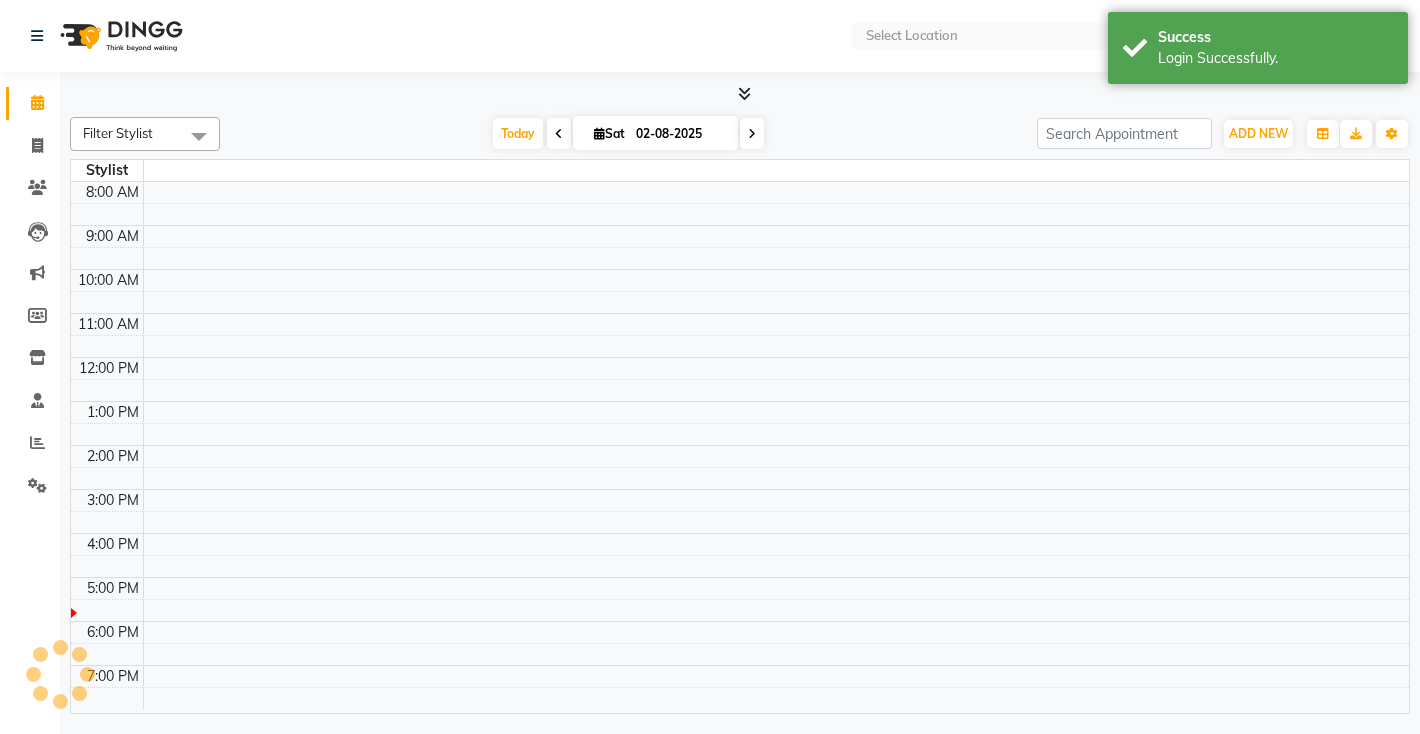 select on "en" 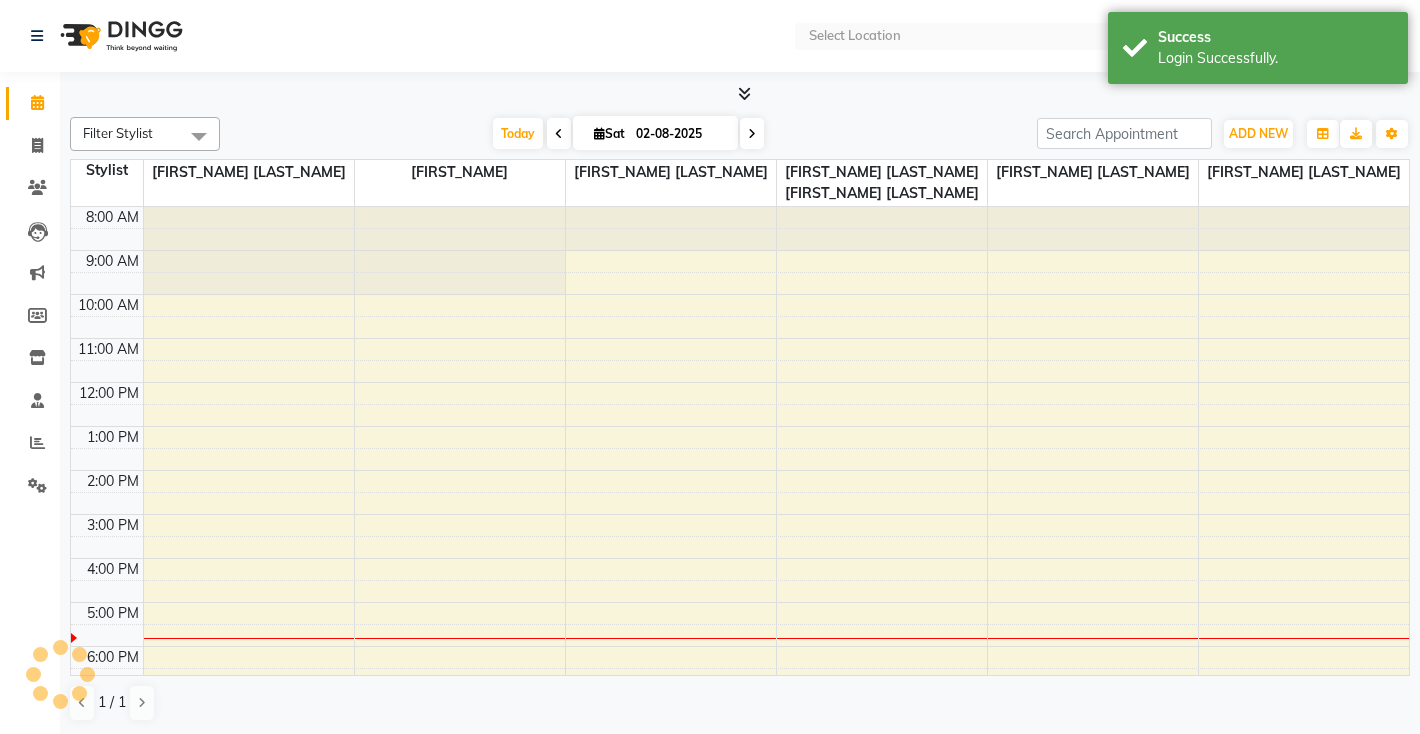 scroll, scrollTop: 88, scrollLeft: 0, axis: vertical 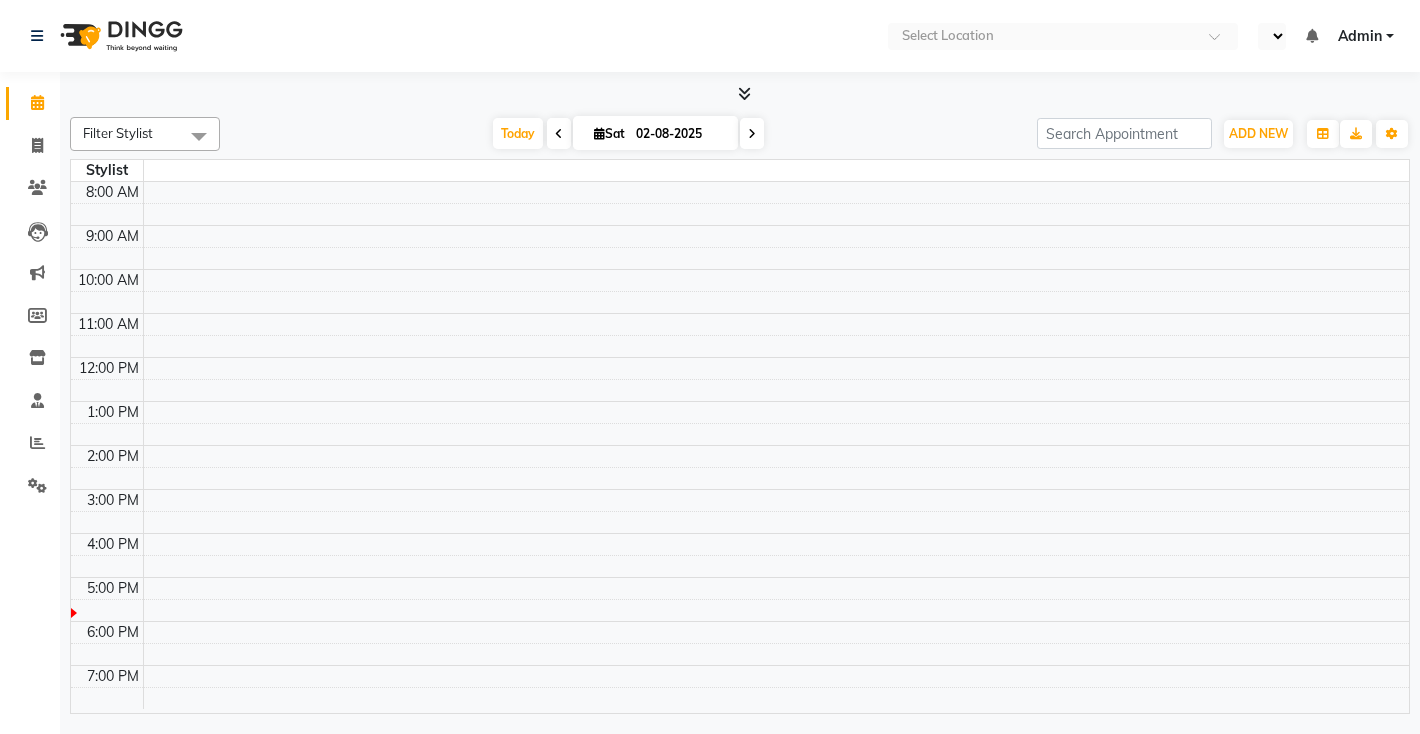 select on "en" 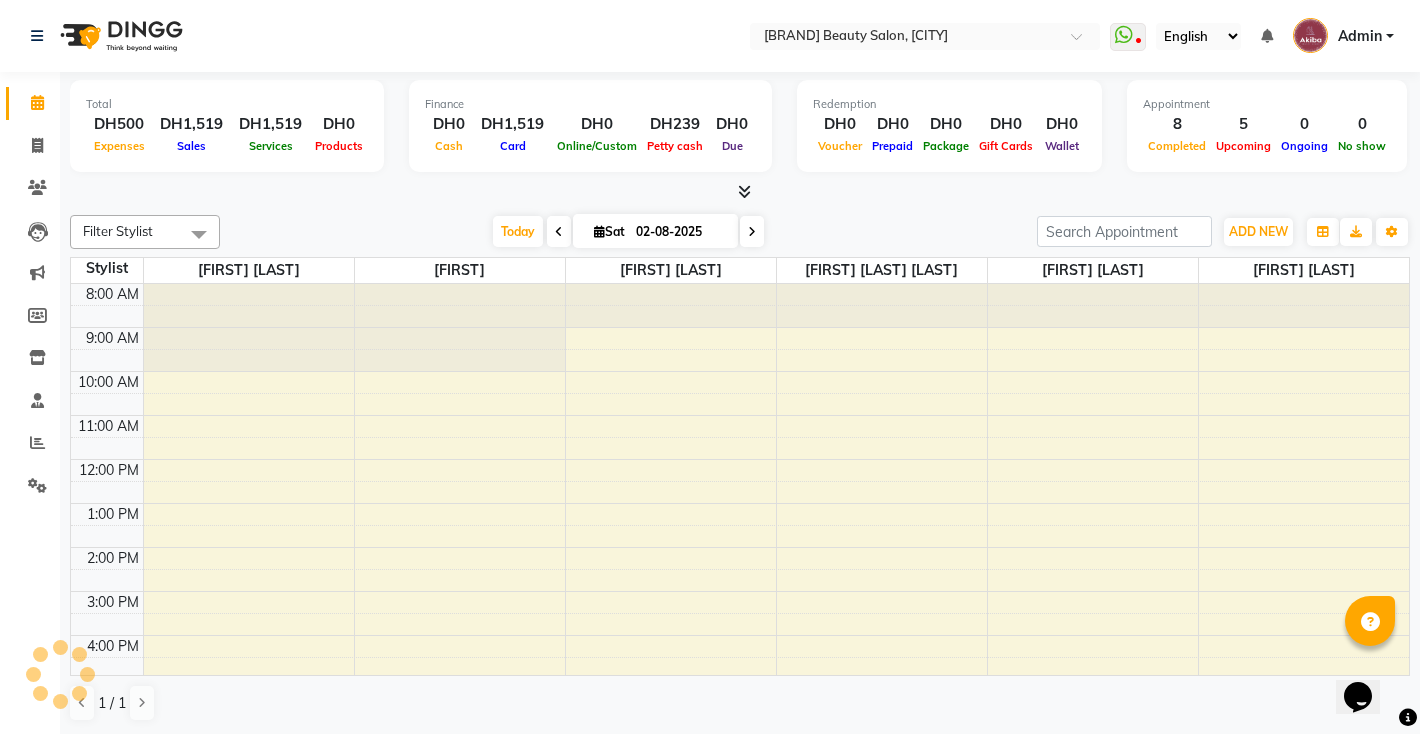 scroll, scrollTop: 0, scrollLeft: 0, axis: both 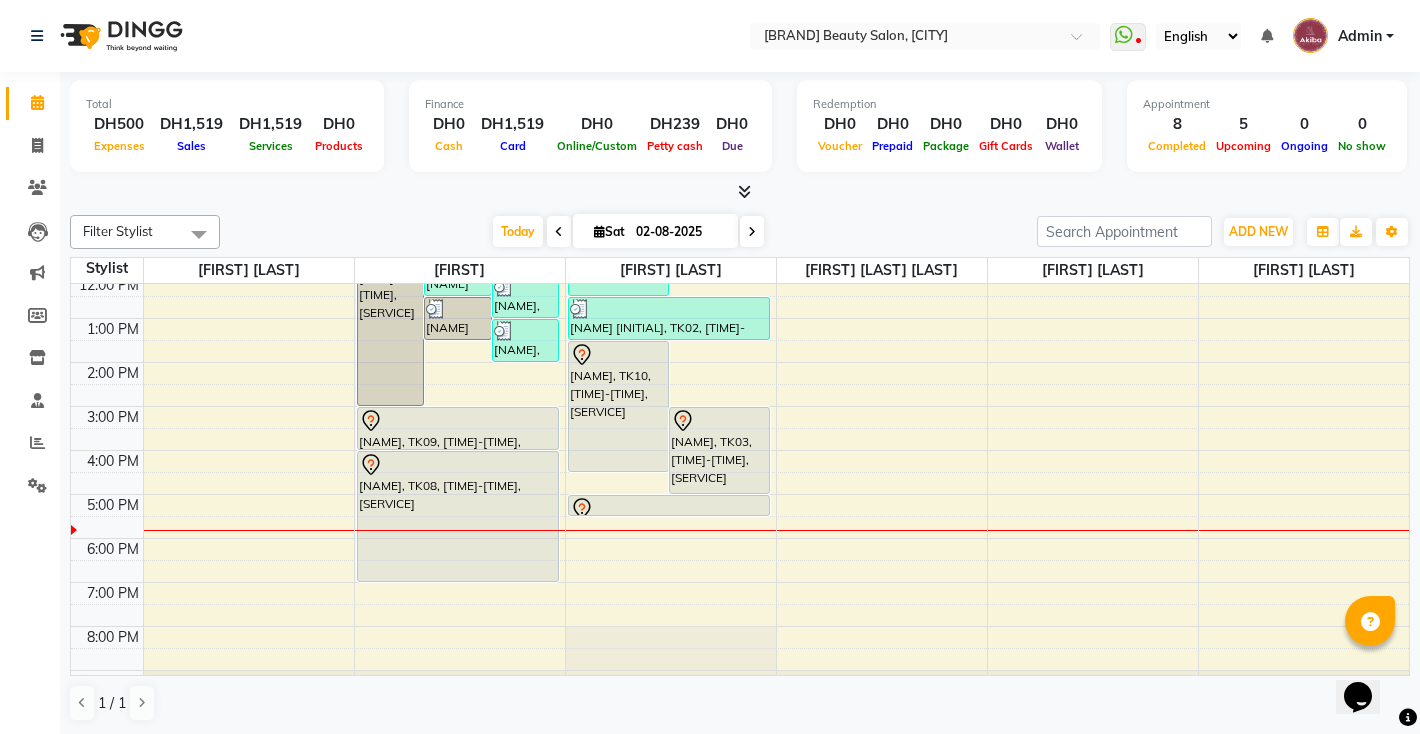 click at bounding box center (752, 232) 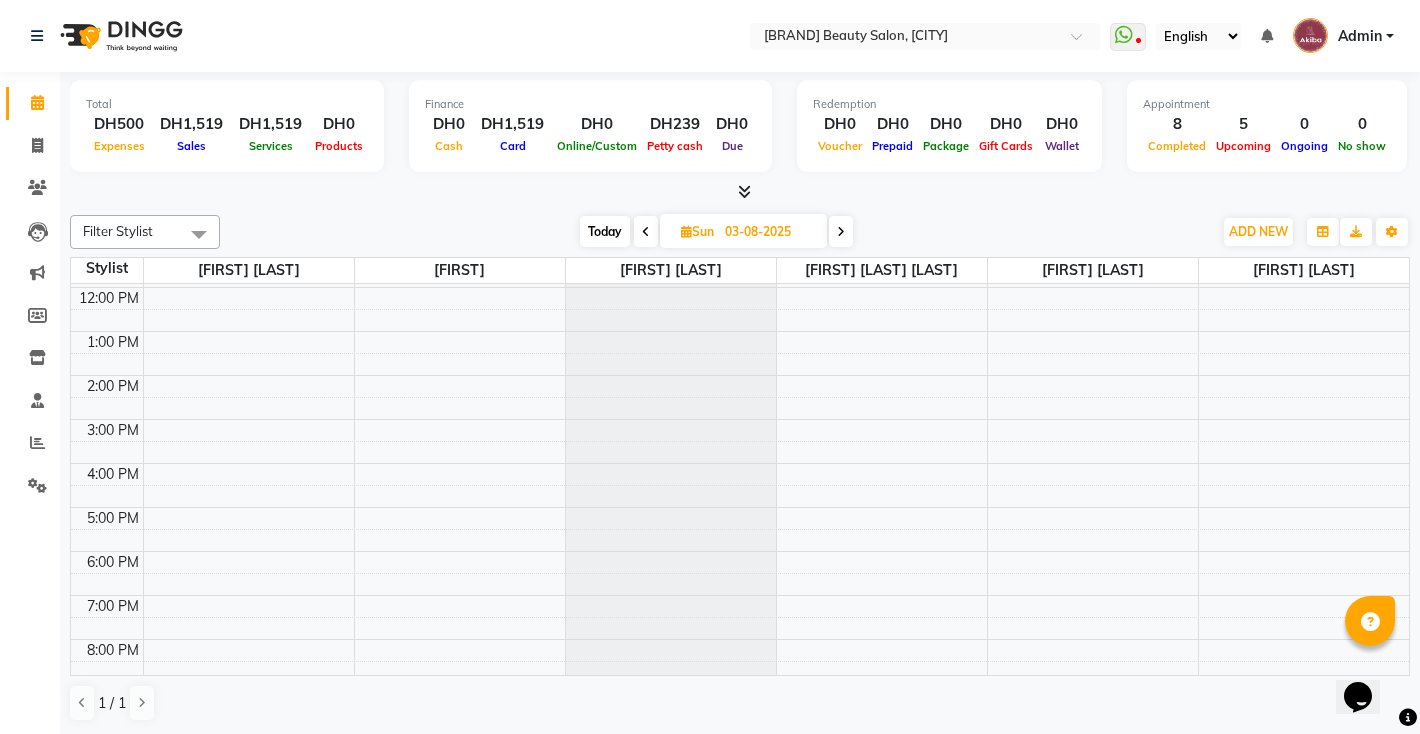 scroll, scrollTop: 0, scrollLeft: 0, axis: both 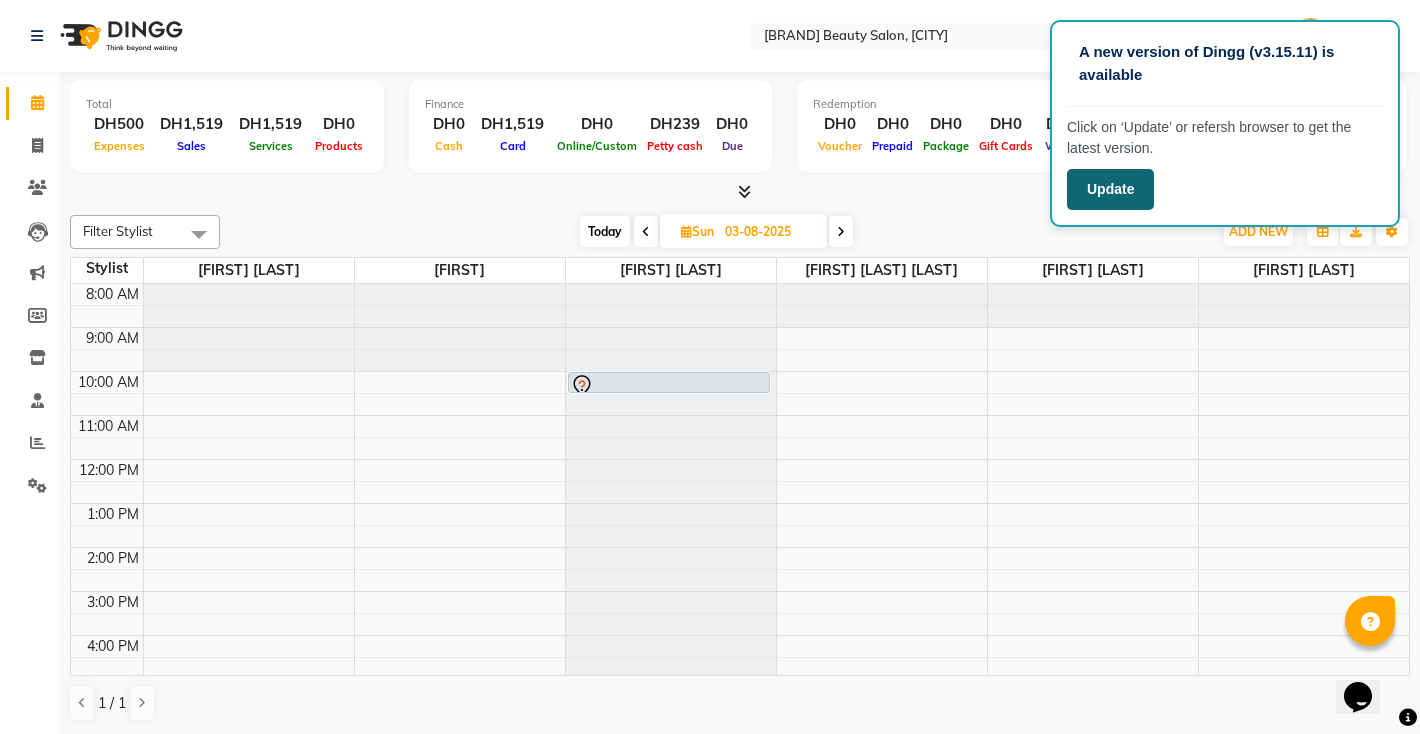 click on "Update" 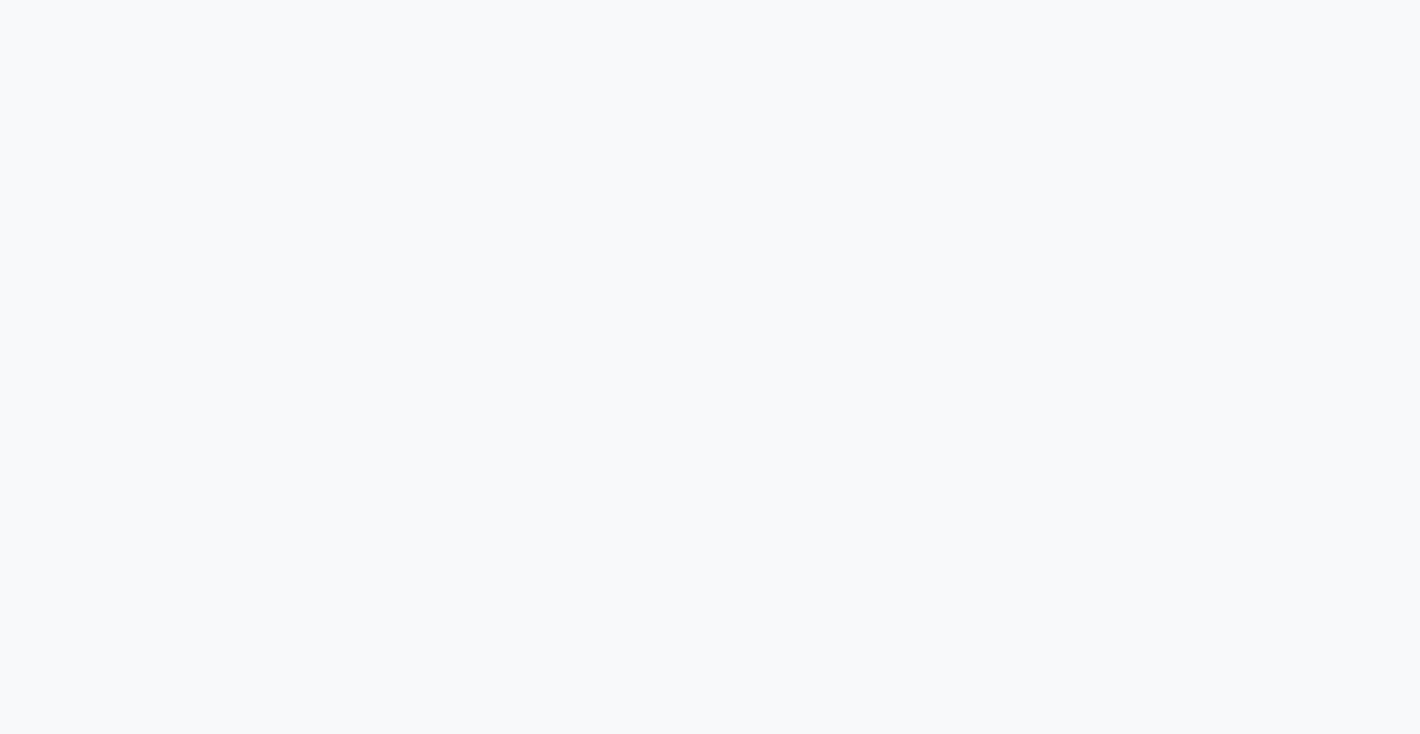 scroll, scrollTop: 0, scrollLeft: 0, axis: both 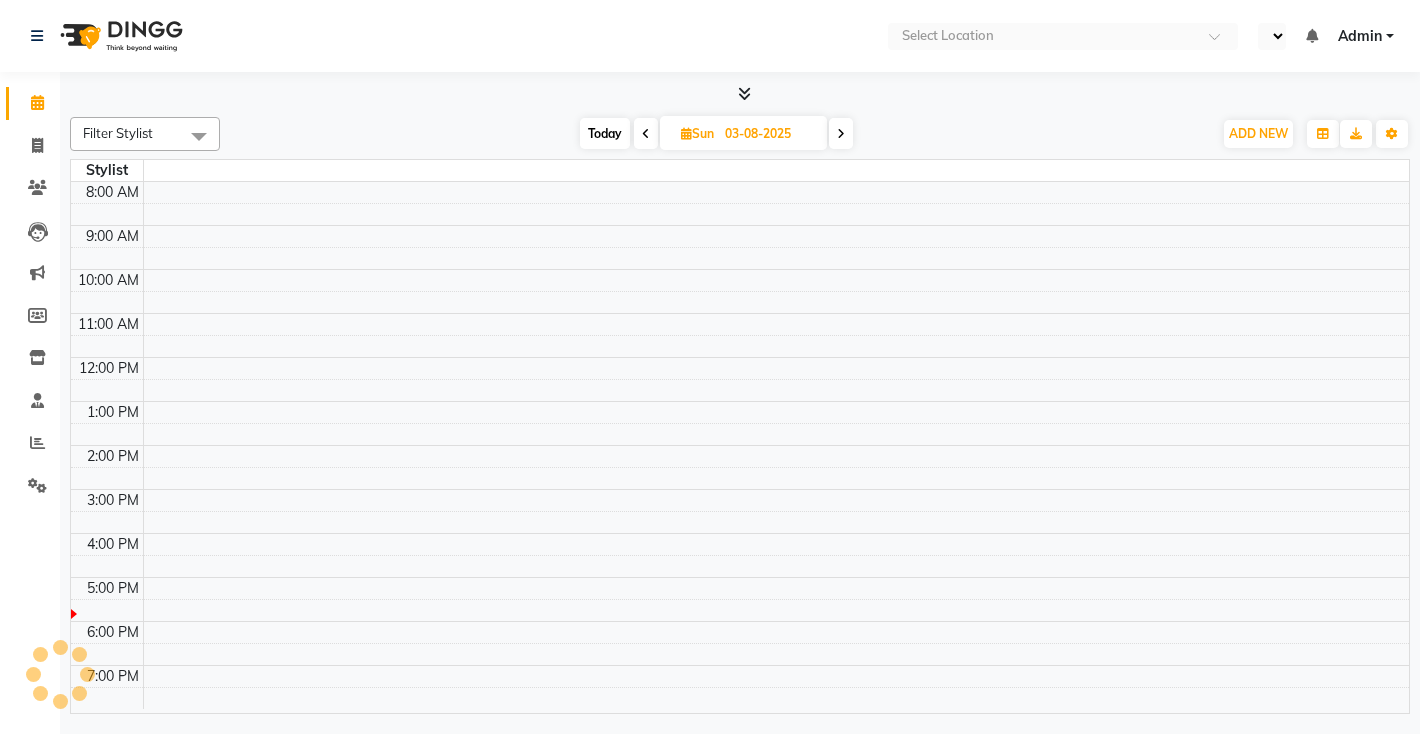 select on "en" 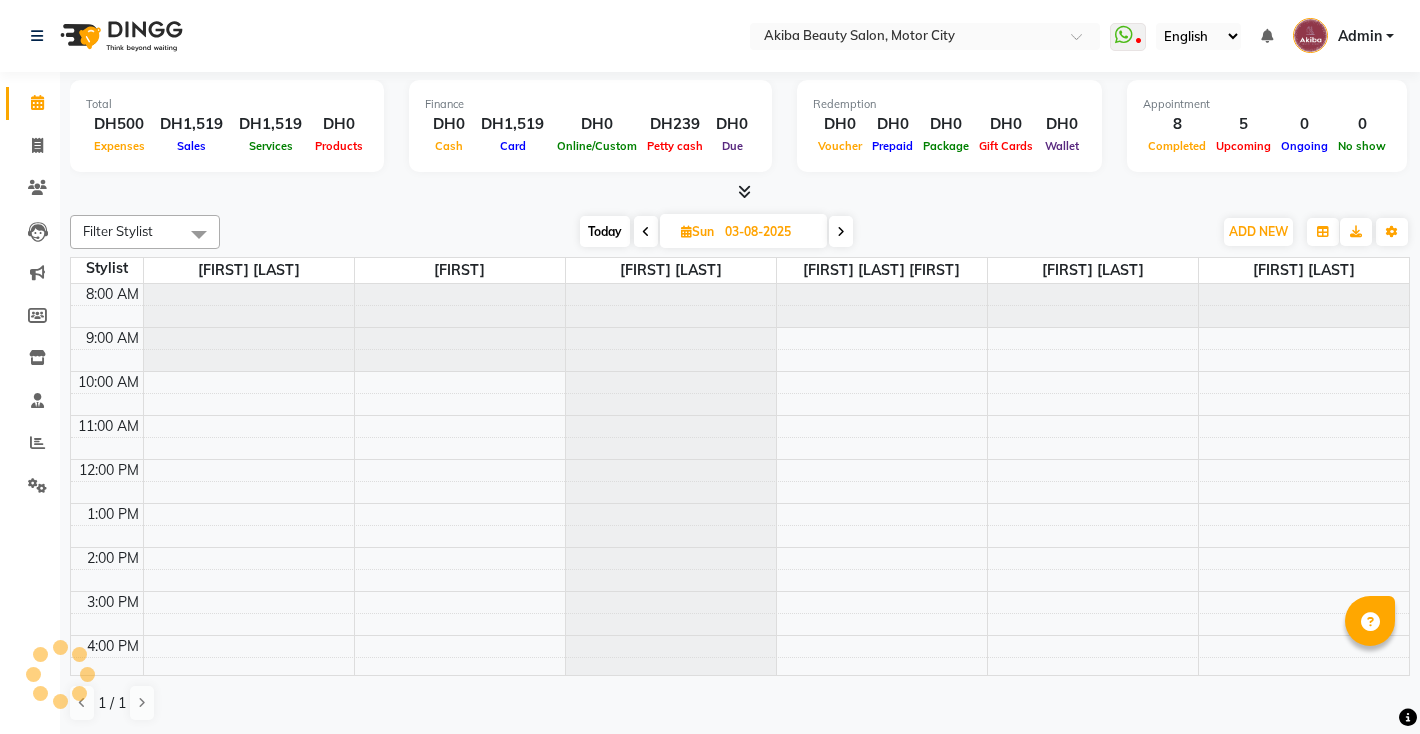 scroll, scrollTop: 0, scrollLeft: 0, axis: both 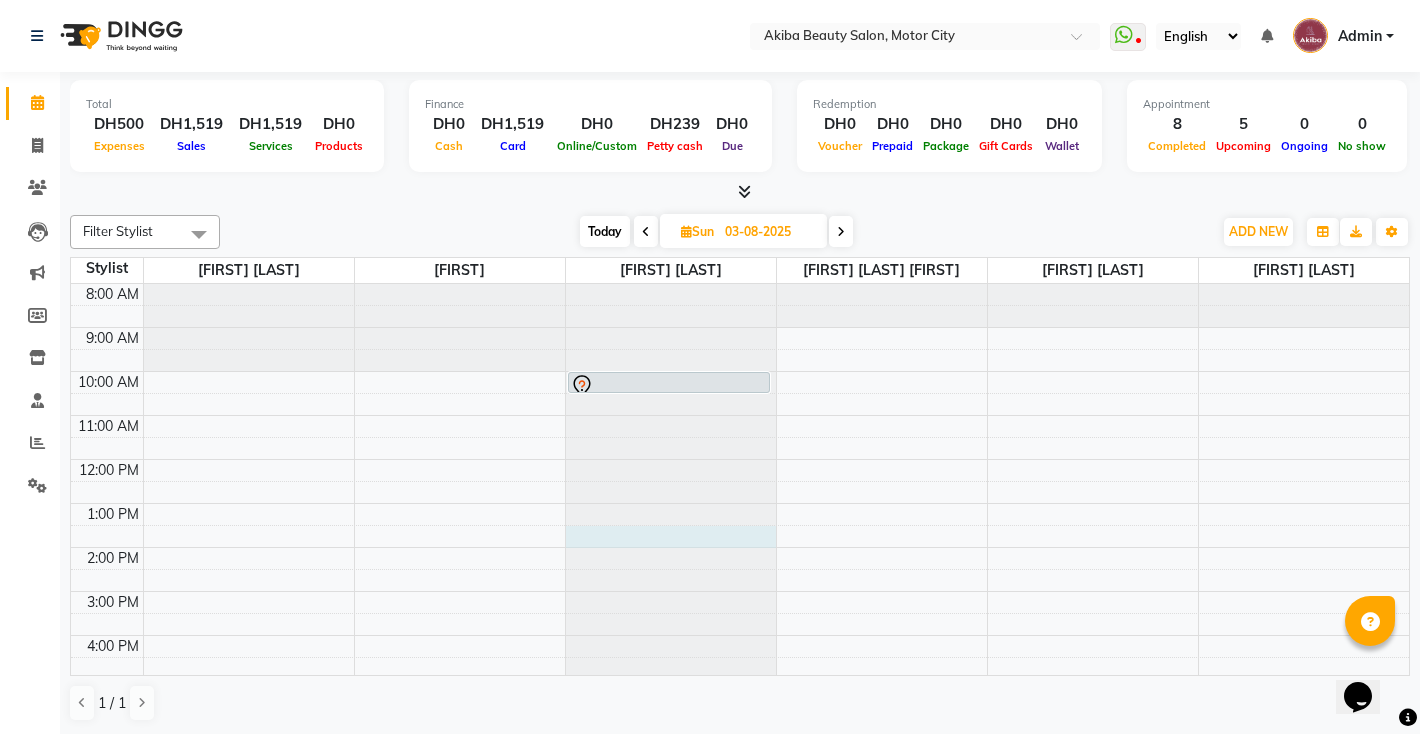 click at bounding box center (671, 284) 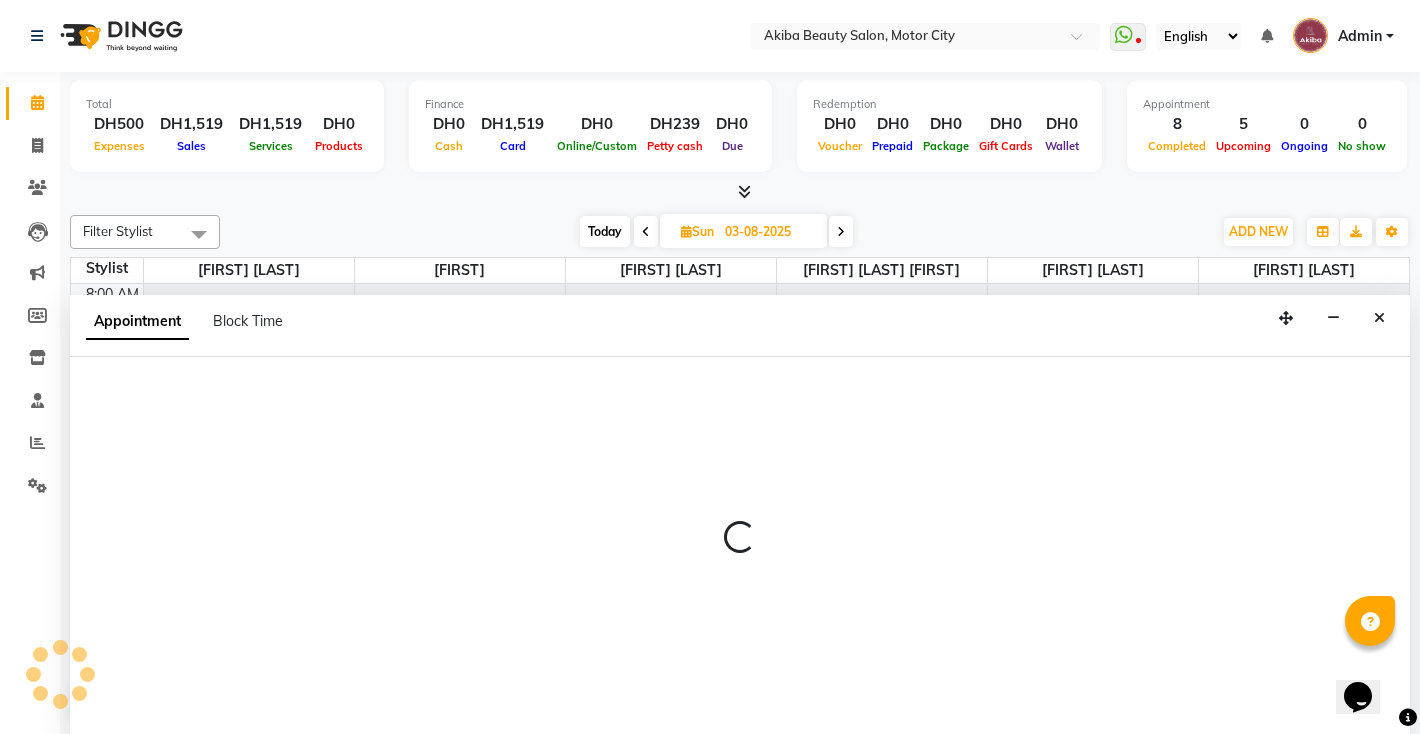 scroll, scrollTop: 1, scrollLeft: 0, axis: vertical 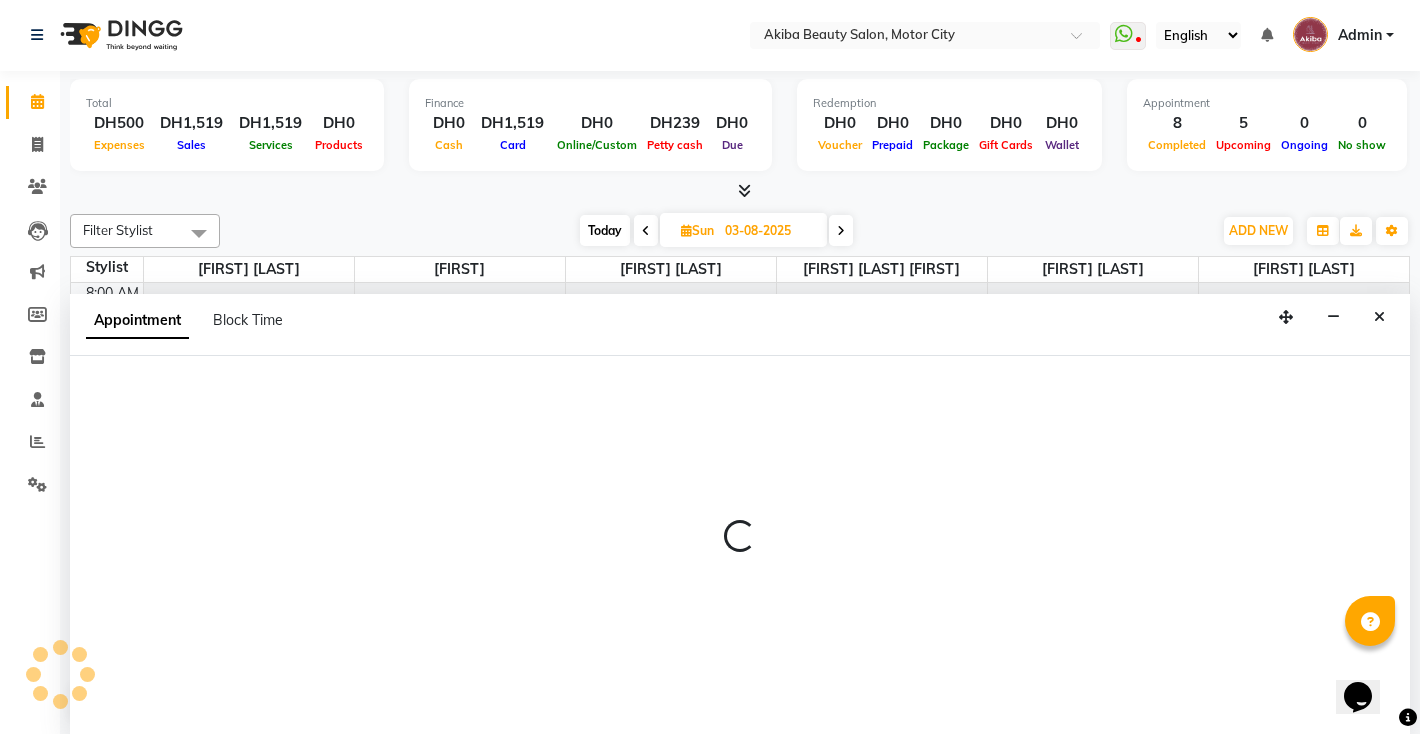 select on "75753" 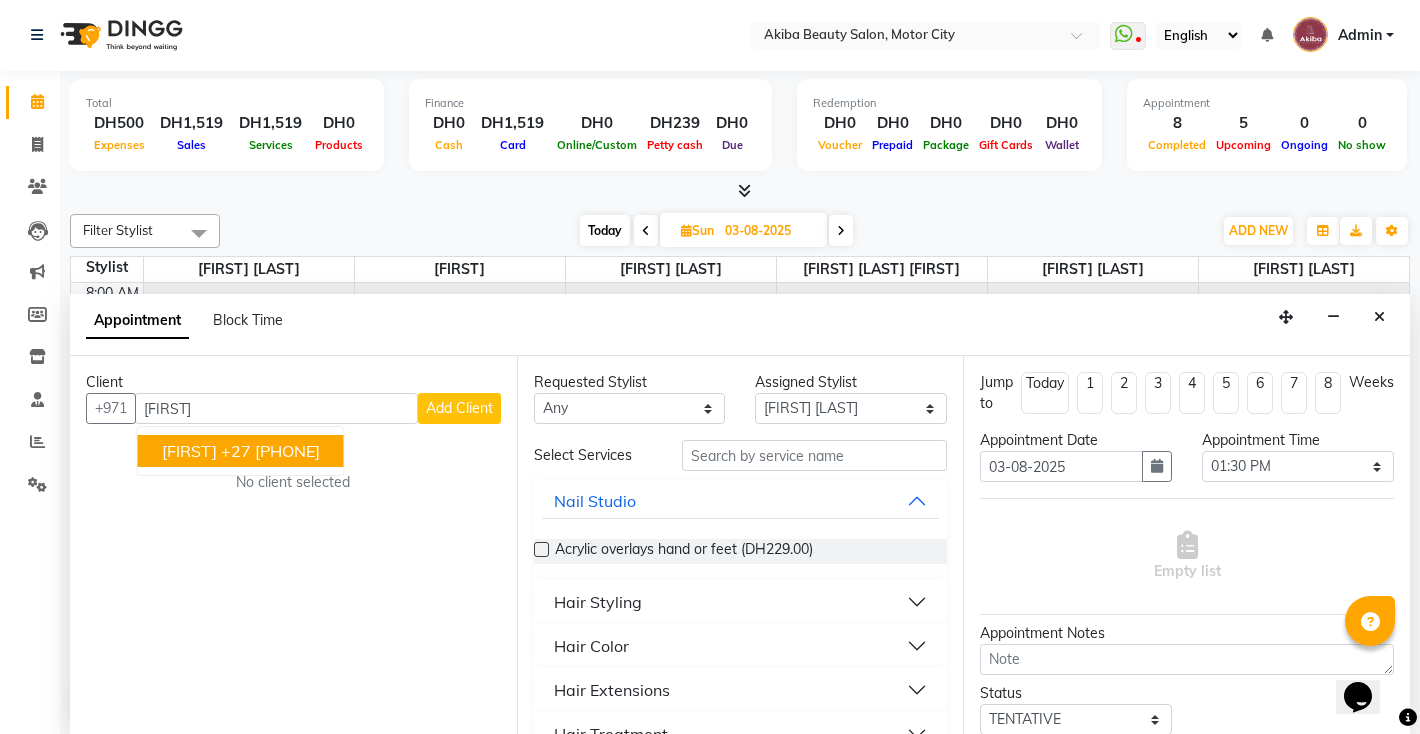click on "+27 [PHONE]" at bounding box center (270, 451) 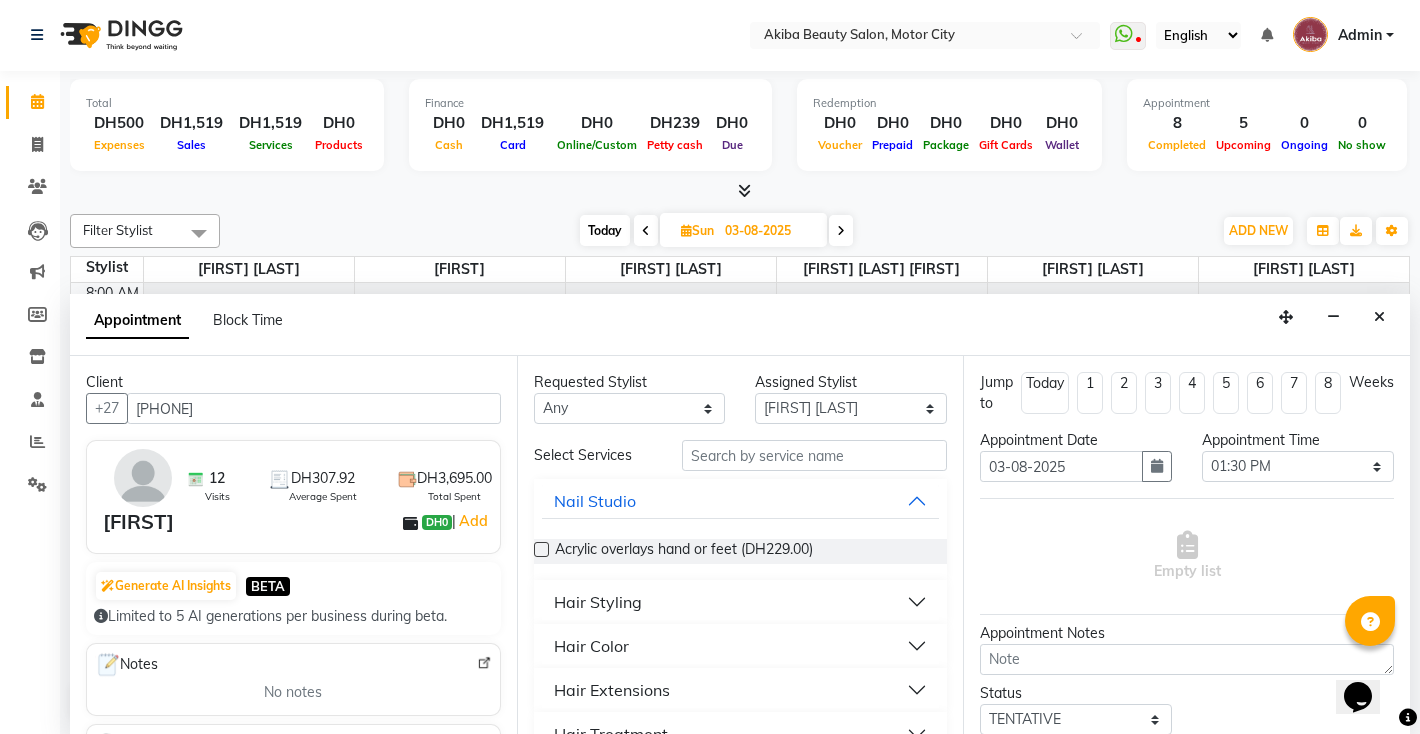 type on "[PHONE]" 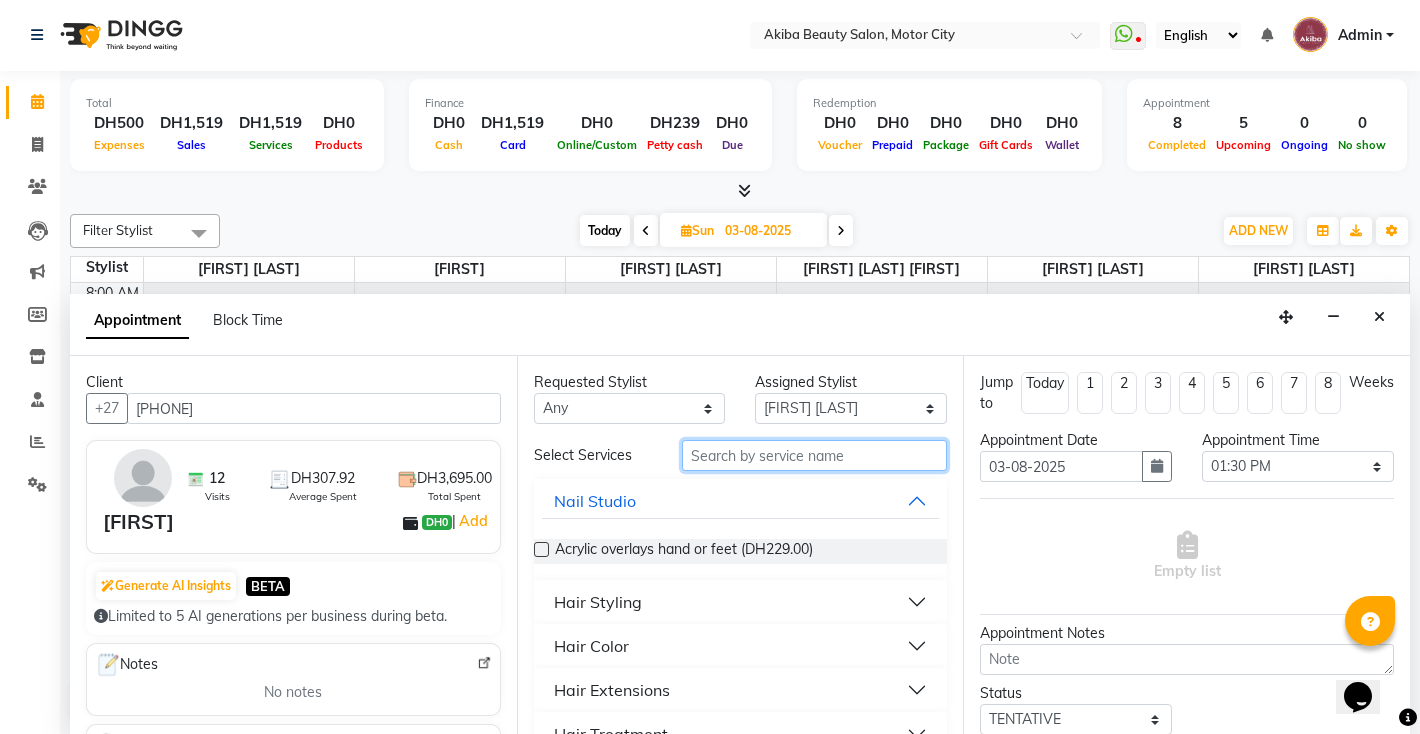 click at bounding box center [815, 455] 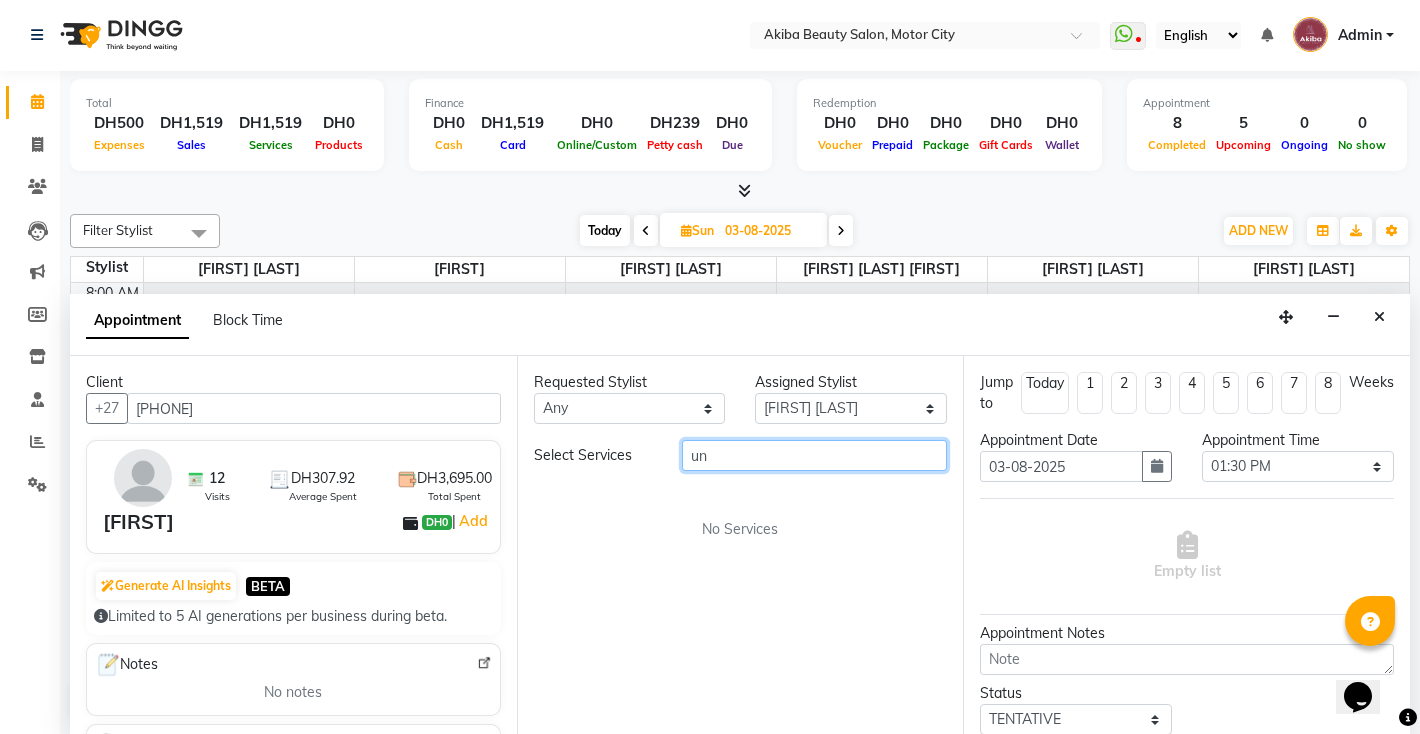 type on "u" 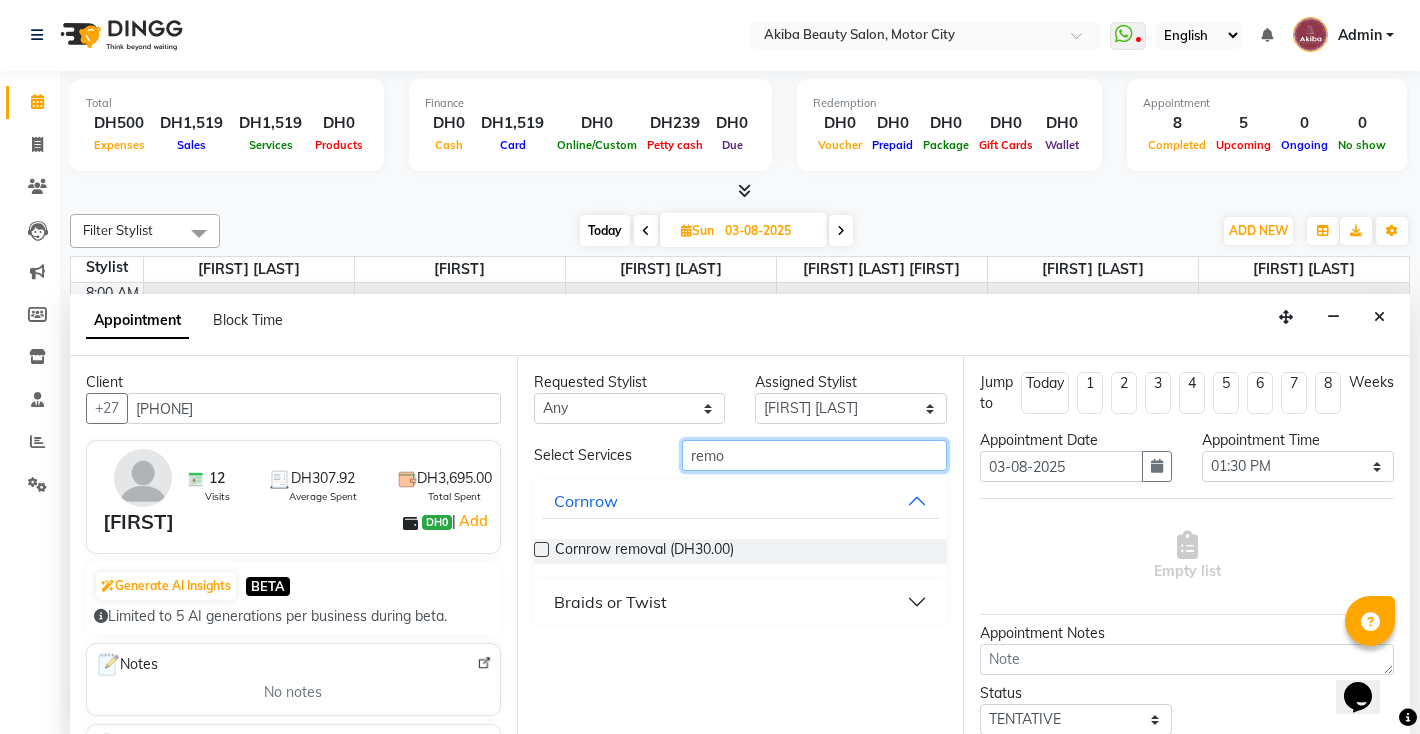 type on "remo" 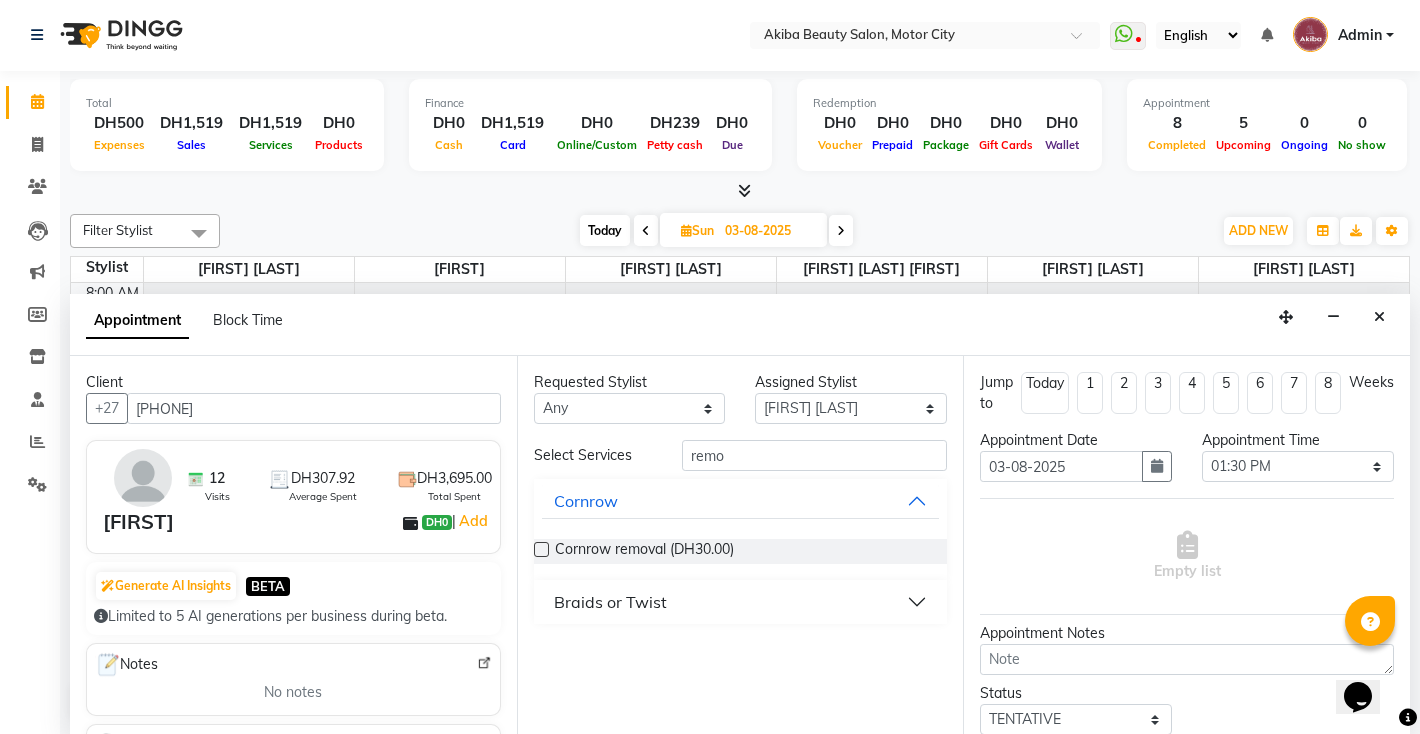 click at bounding box center (541, 549) 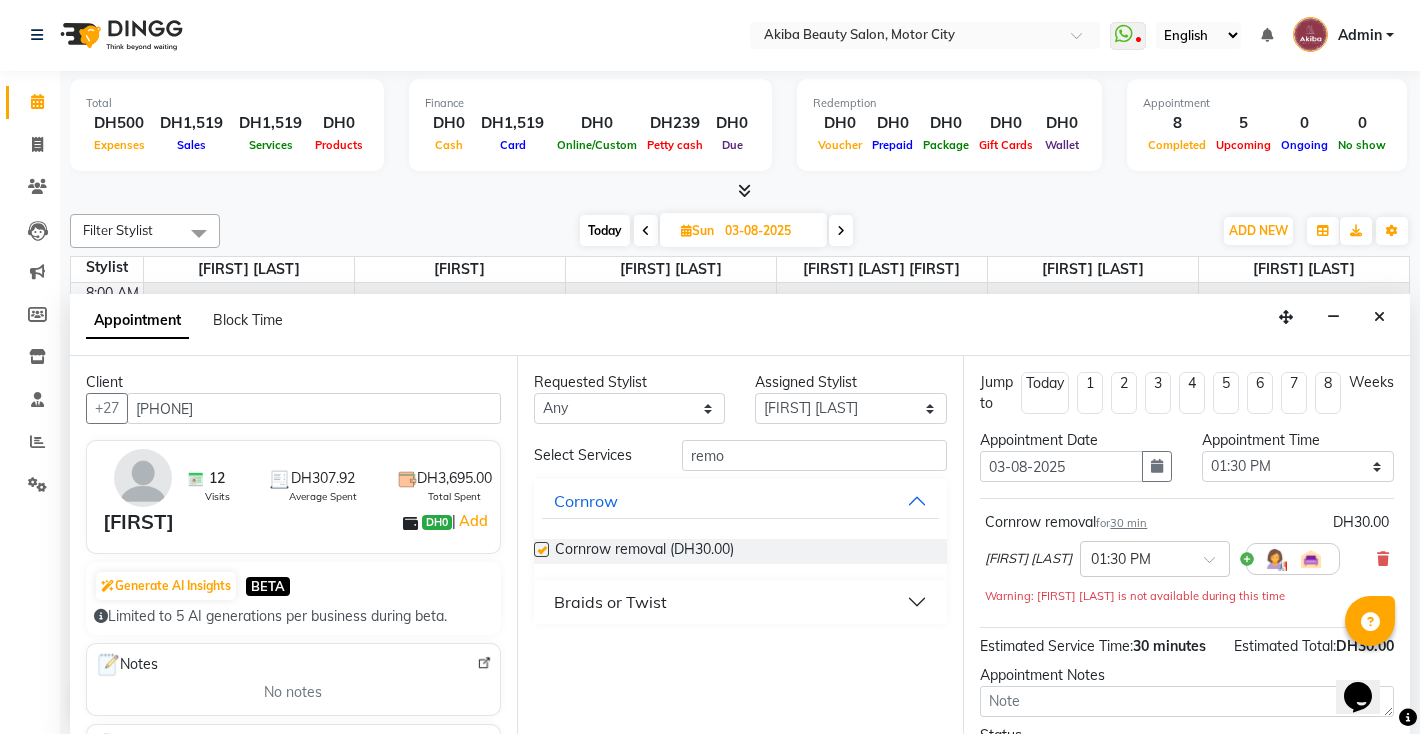 checkbox on "false" 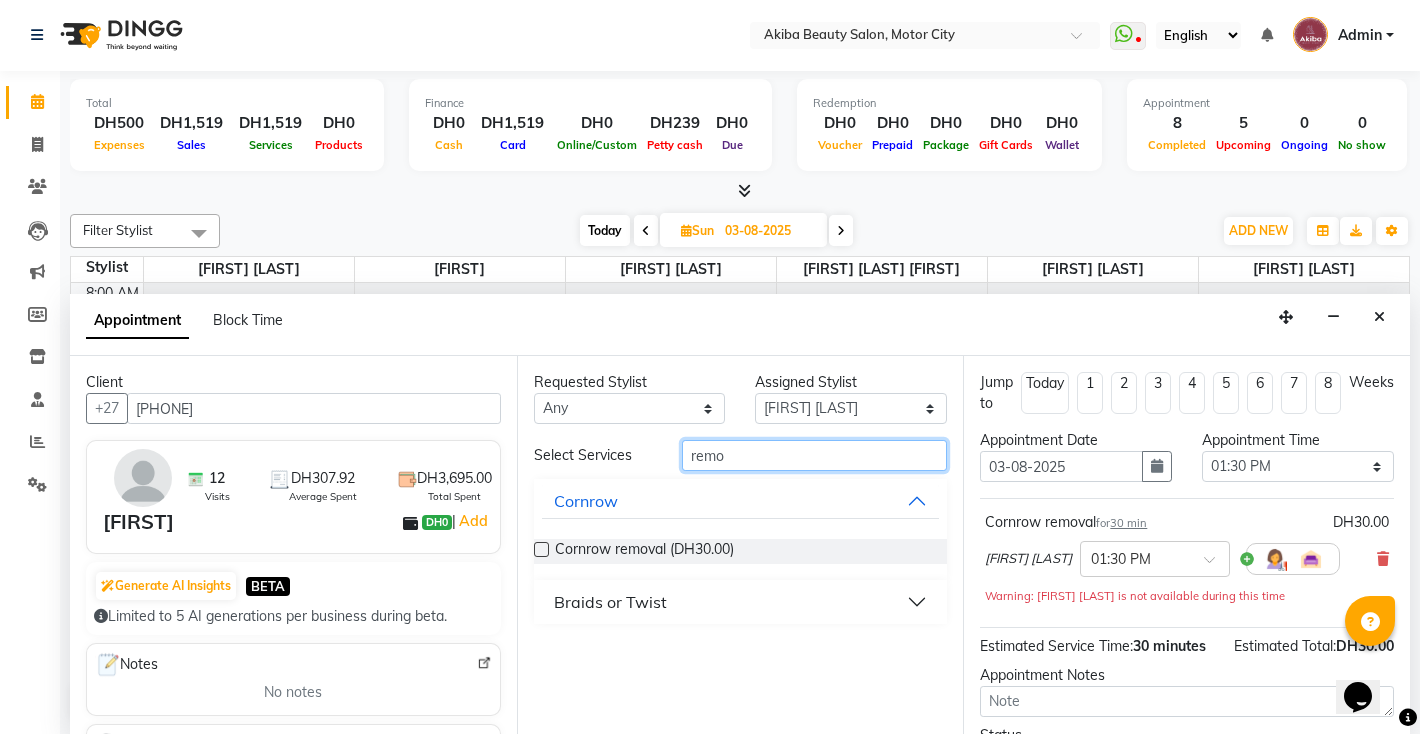 click on "remo" at bounding box center (815, 455) 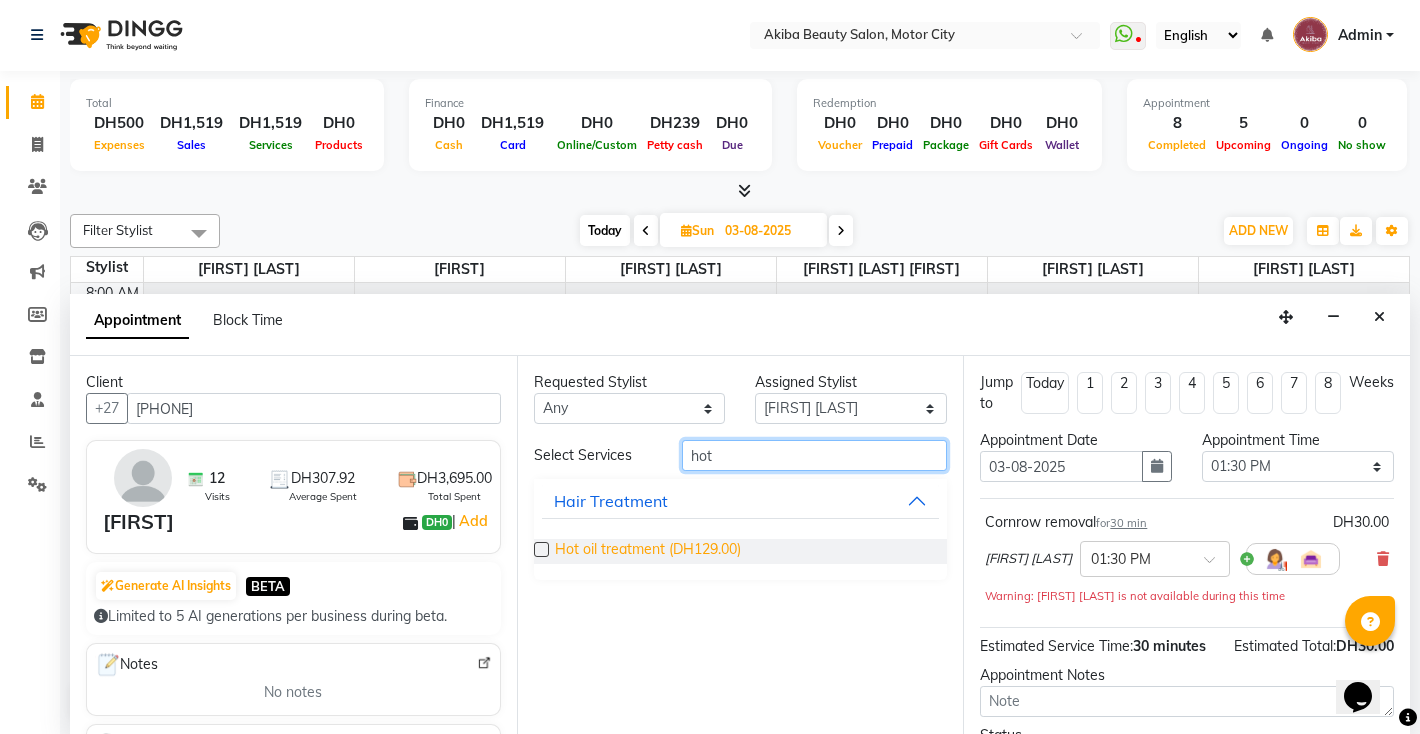 type on "hot" 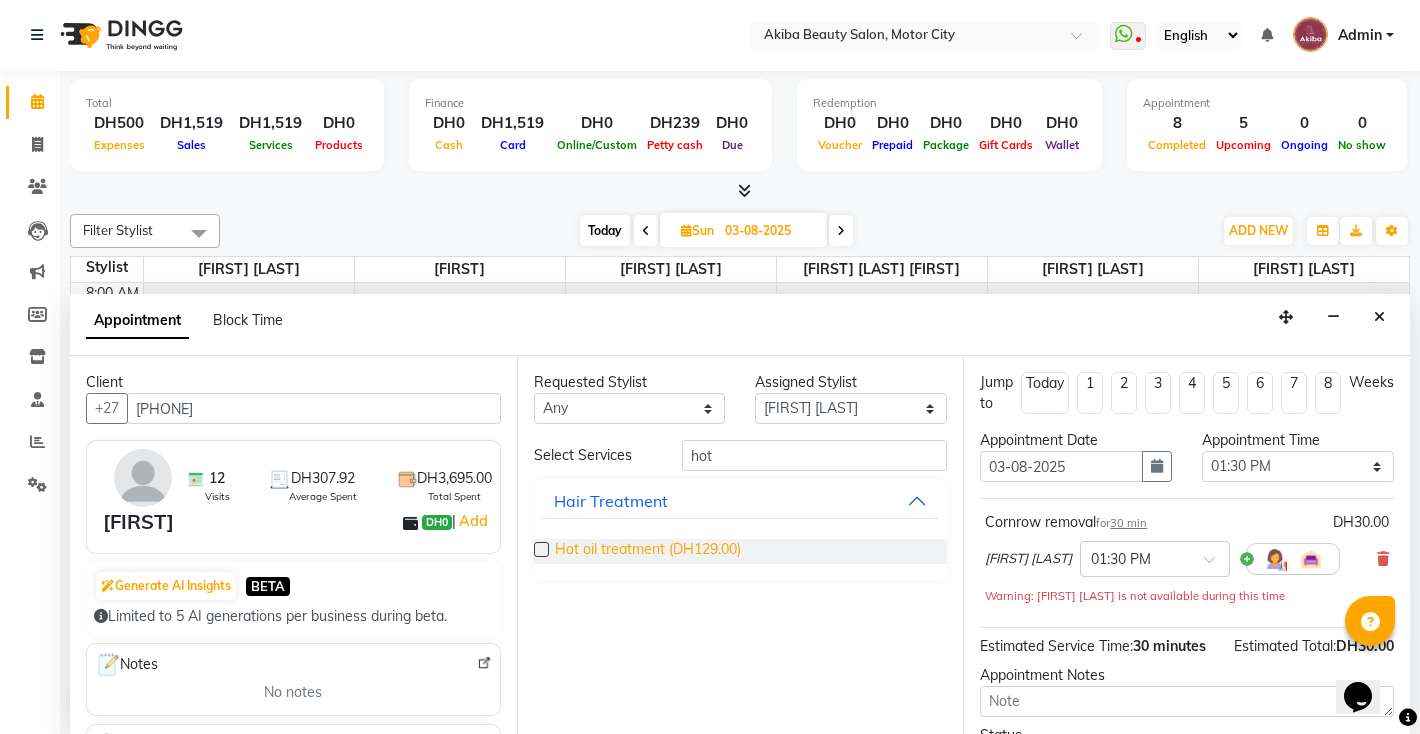 click on "Hot oil treatment (DH129.00)" at bounding box center [648, 551] 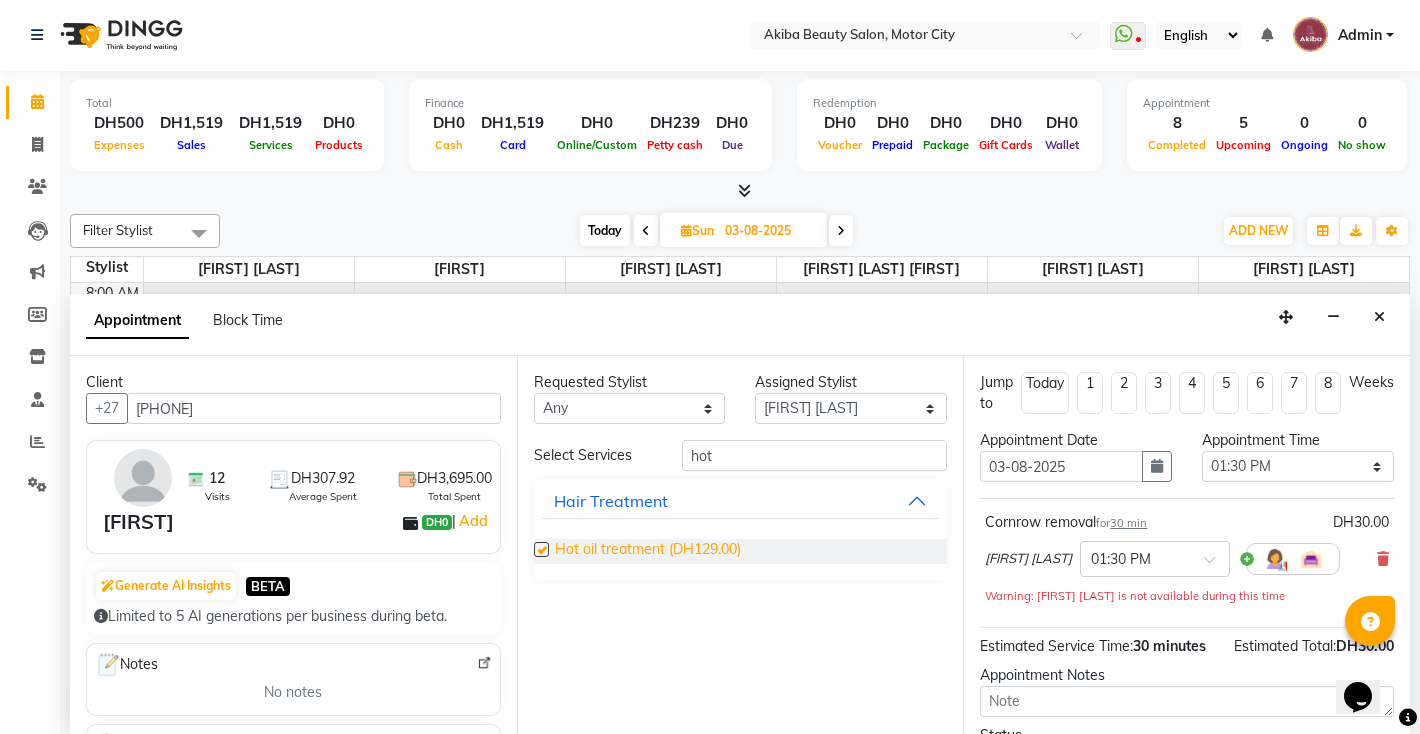 checkbox on "false" 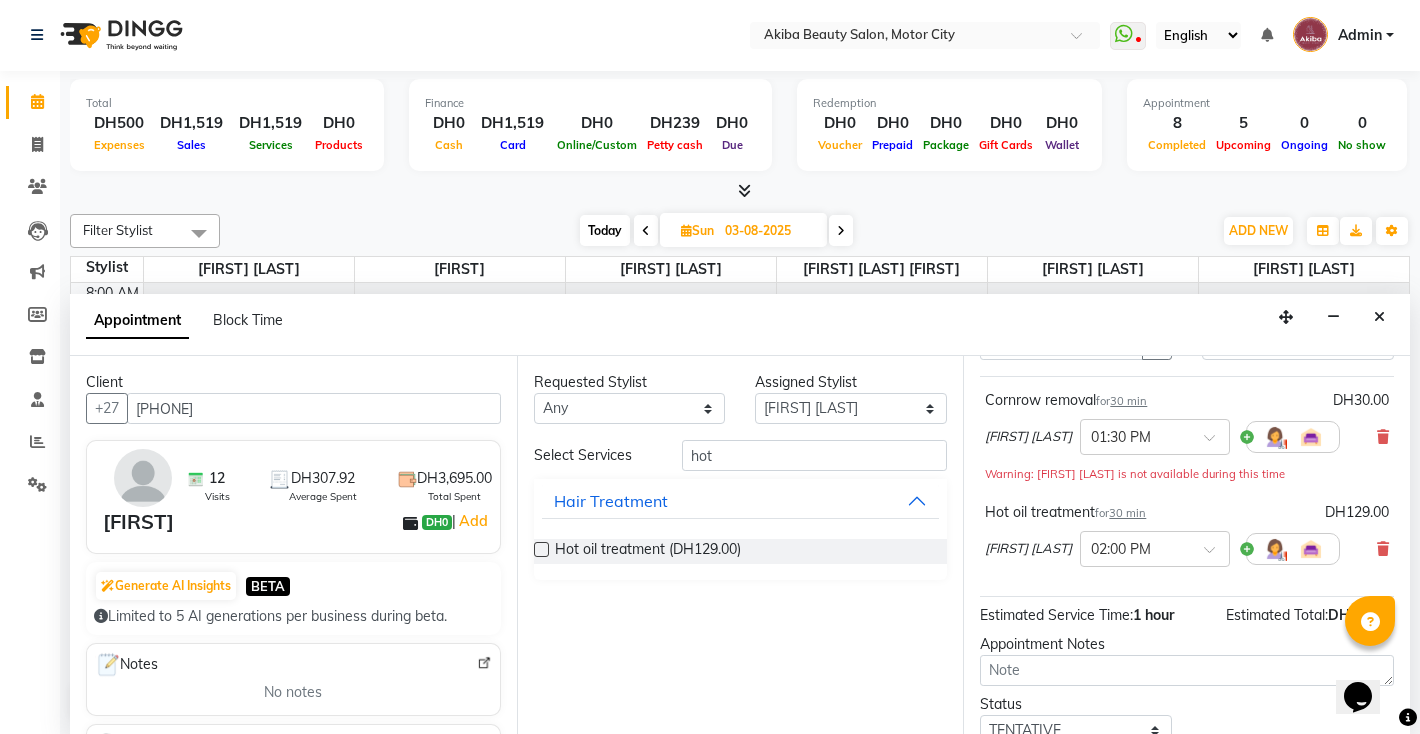 scroll, scrollTop: 259, scrollLeft: 0, axis: vertical 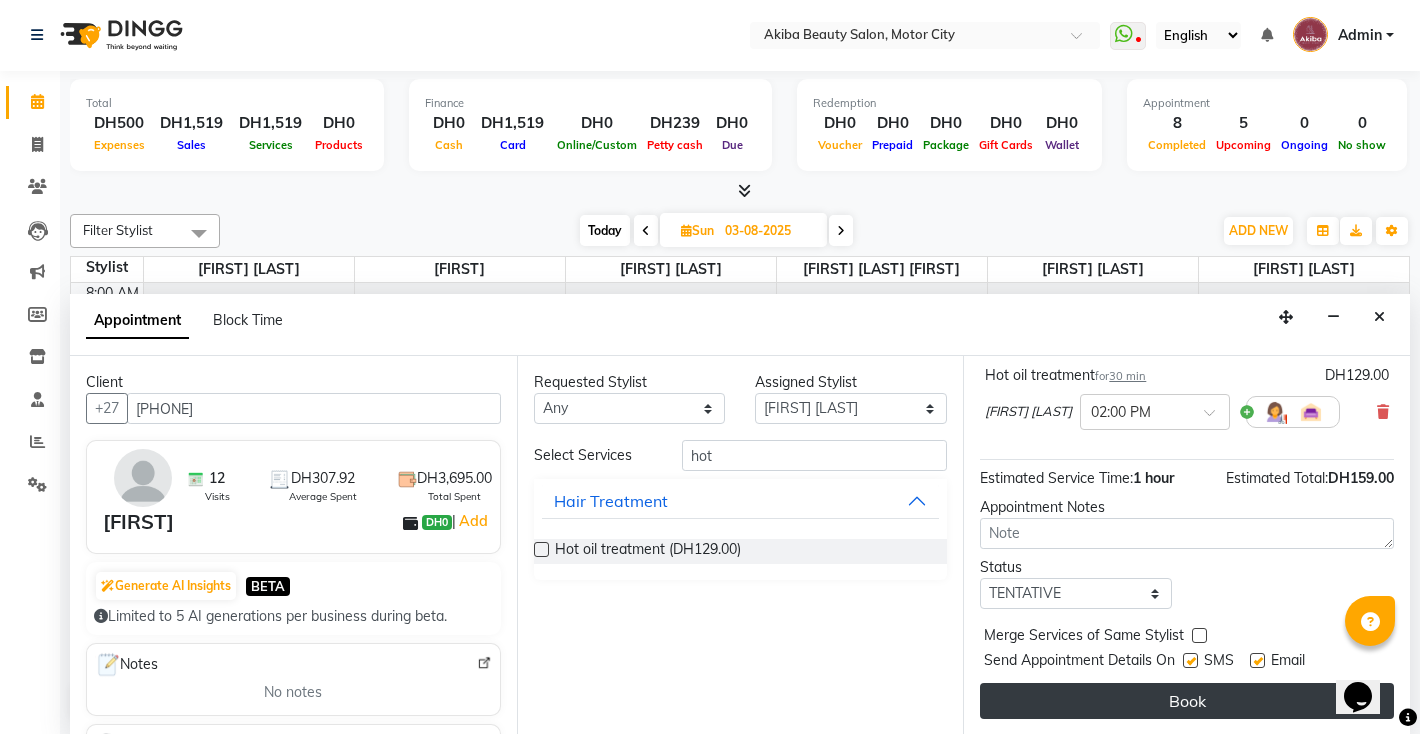 click on "Book" at bounding box center (1187, 701) 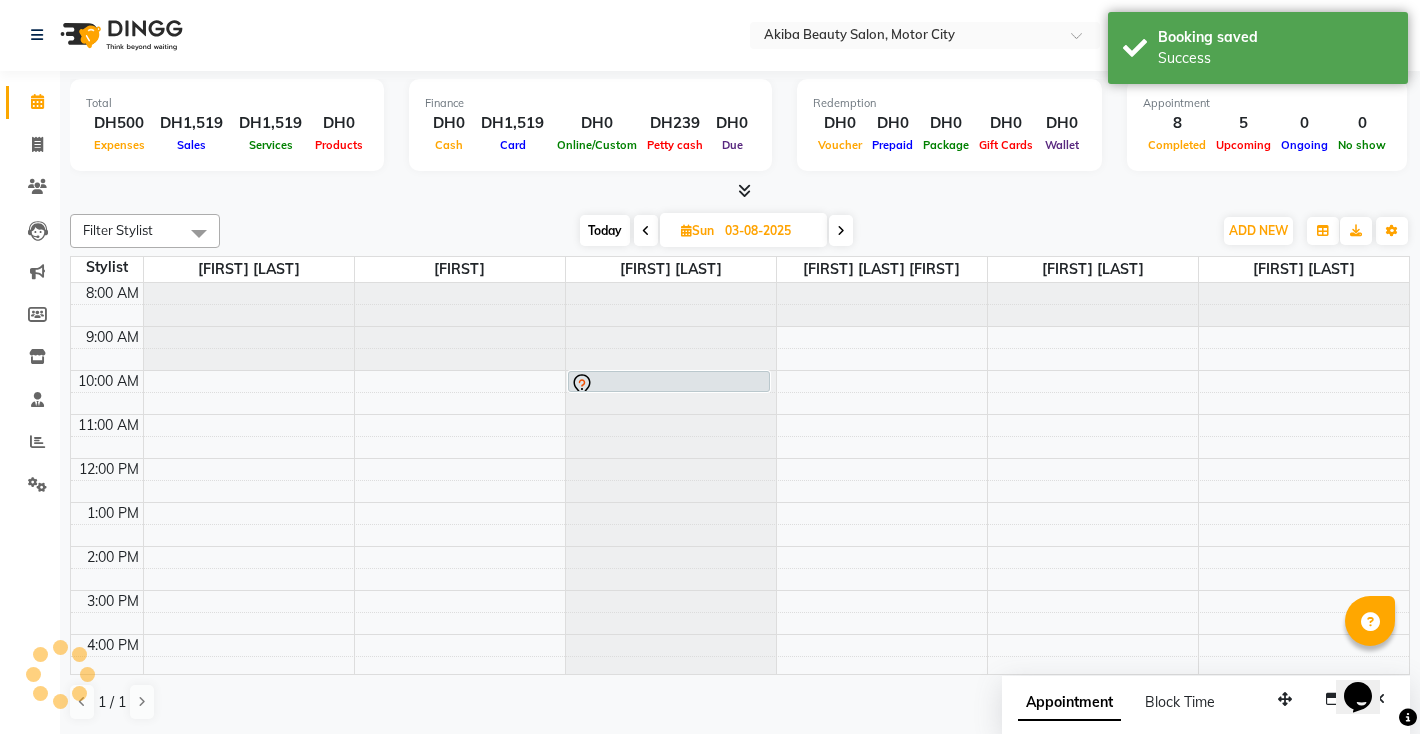 scroll, scrollTop: 0, scrollLeft: 0, axis: both 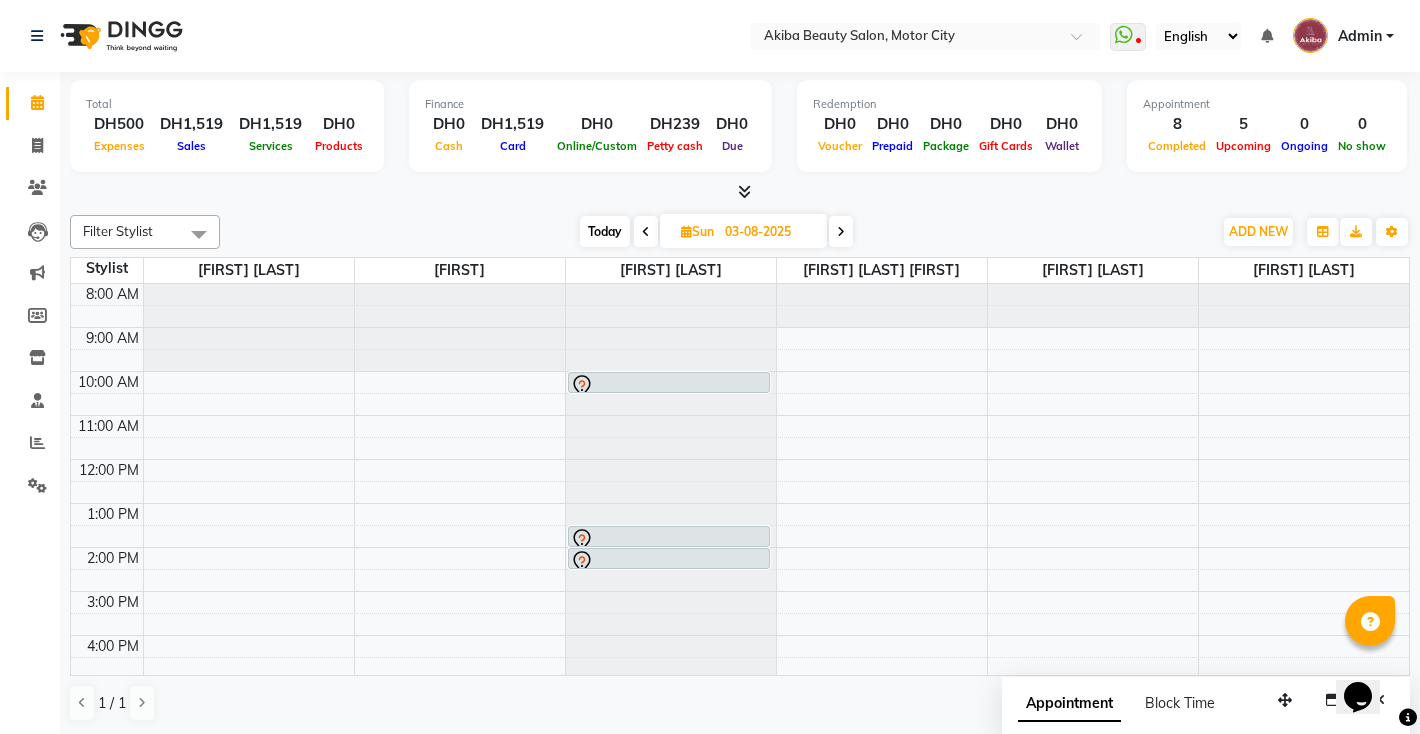 click at bounding box center [841, 231] 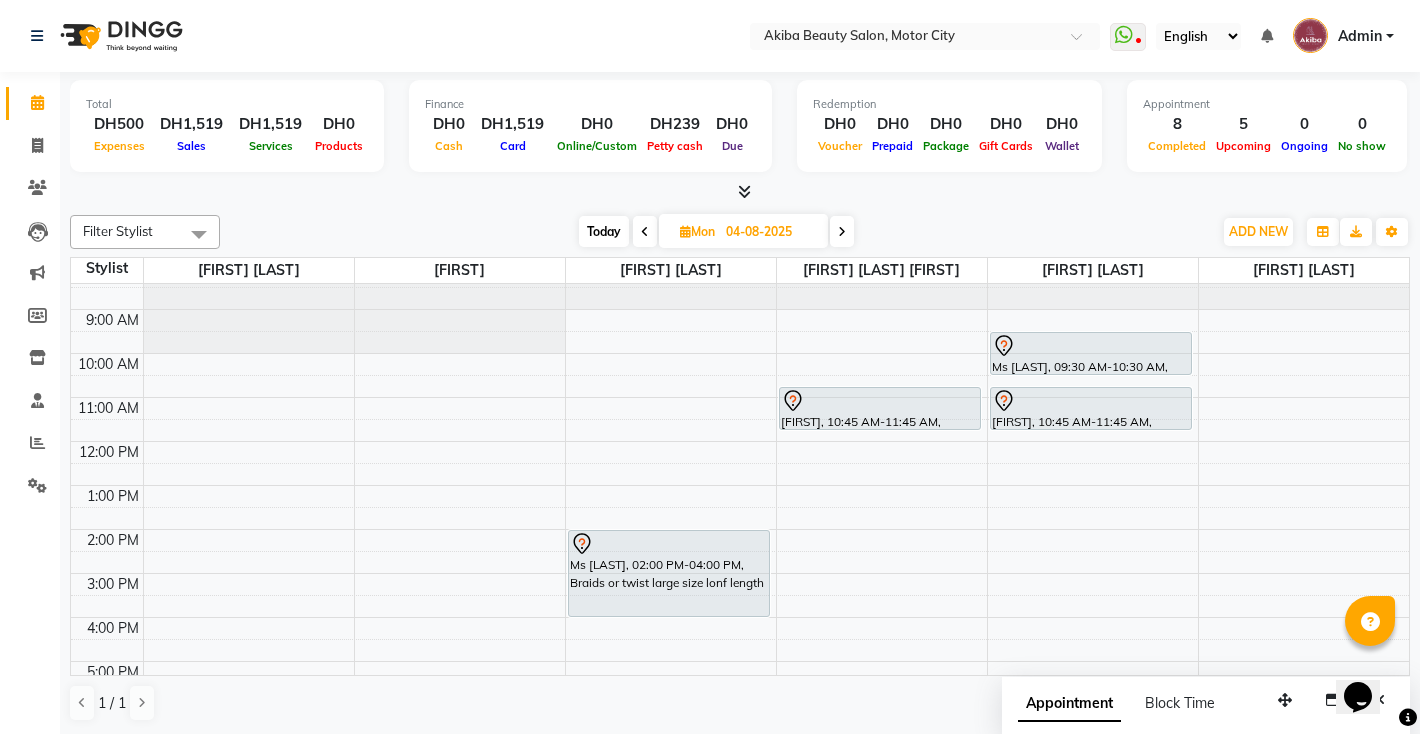 scroll, scrollTop: 0, scrollLeft: 0, axis: both 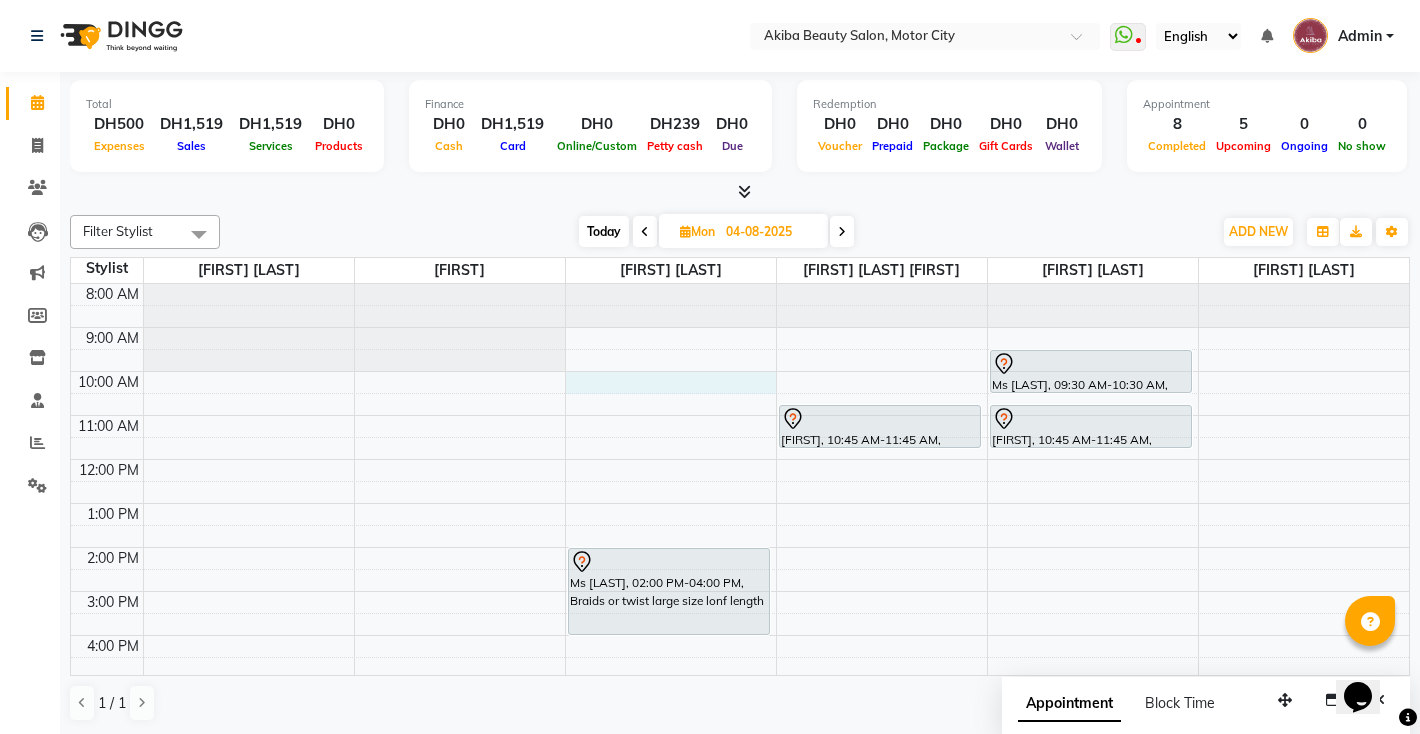 click on "8:00 AM 9:00 AM 10:00 AM 11:00 AM 12:00 PM 1:00 PM 2:00 PM 3:00 PM 4:00 PM 5:00 PM 6:00 PM 7:00 PM 8:00 PM 9:00 PM [FIRST], 06:30 PM-07:30 PM, Braids or twist without extension Ms [LAST], 02:00 PM-04:00 PM, Braids or twist large size lonf length [FIRST], 10:45 AM-11:45 AM, Polygel extension gelish Ms [LAST], 09:30 AM-10:30 AM, Acrylic / Polygel refill [FIRST], 10:45 AM-11:45 AM, Classic Pedicure" at bounding box center (740, 591) 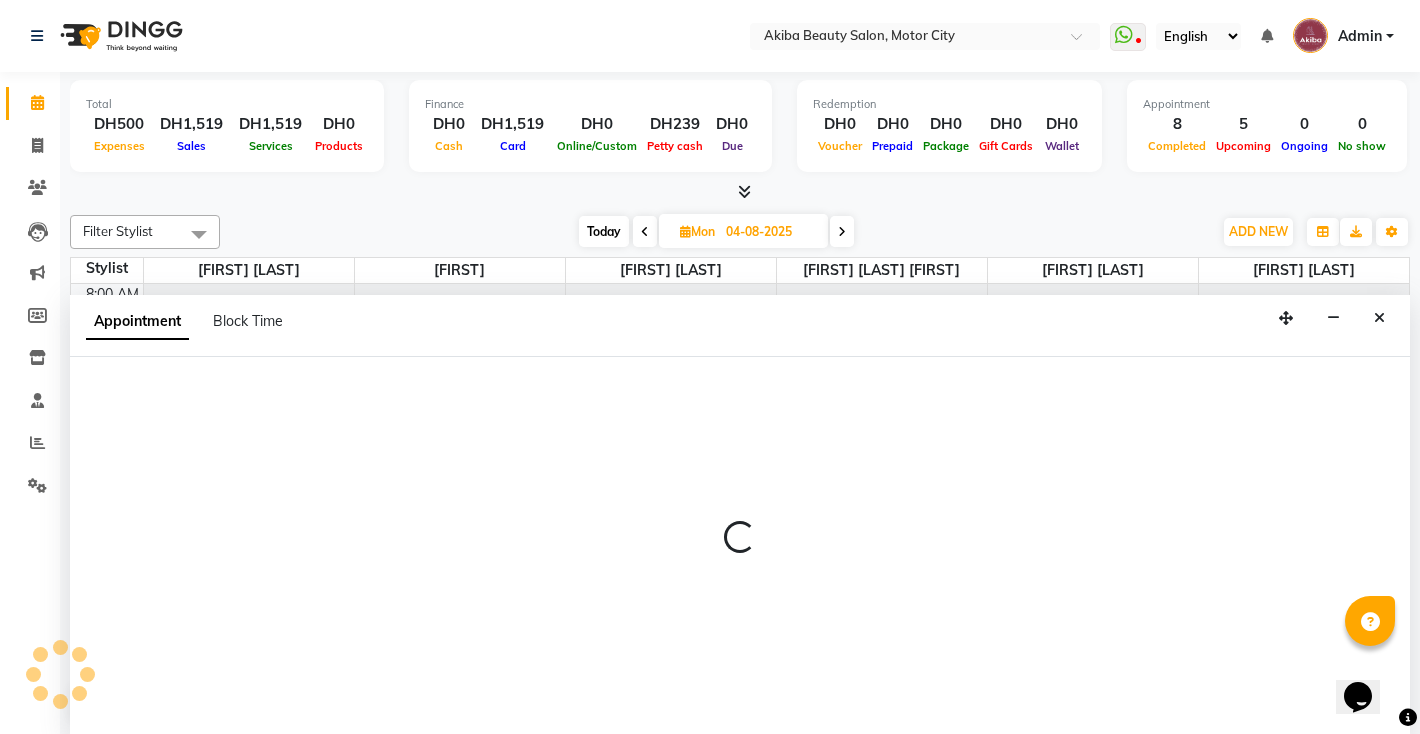 scroll, scrollTop: 1, scrollLeft: 0, axis: vertical 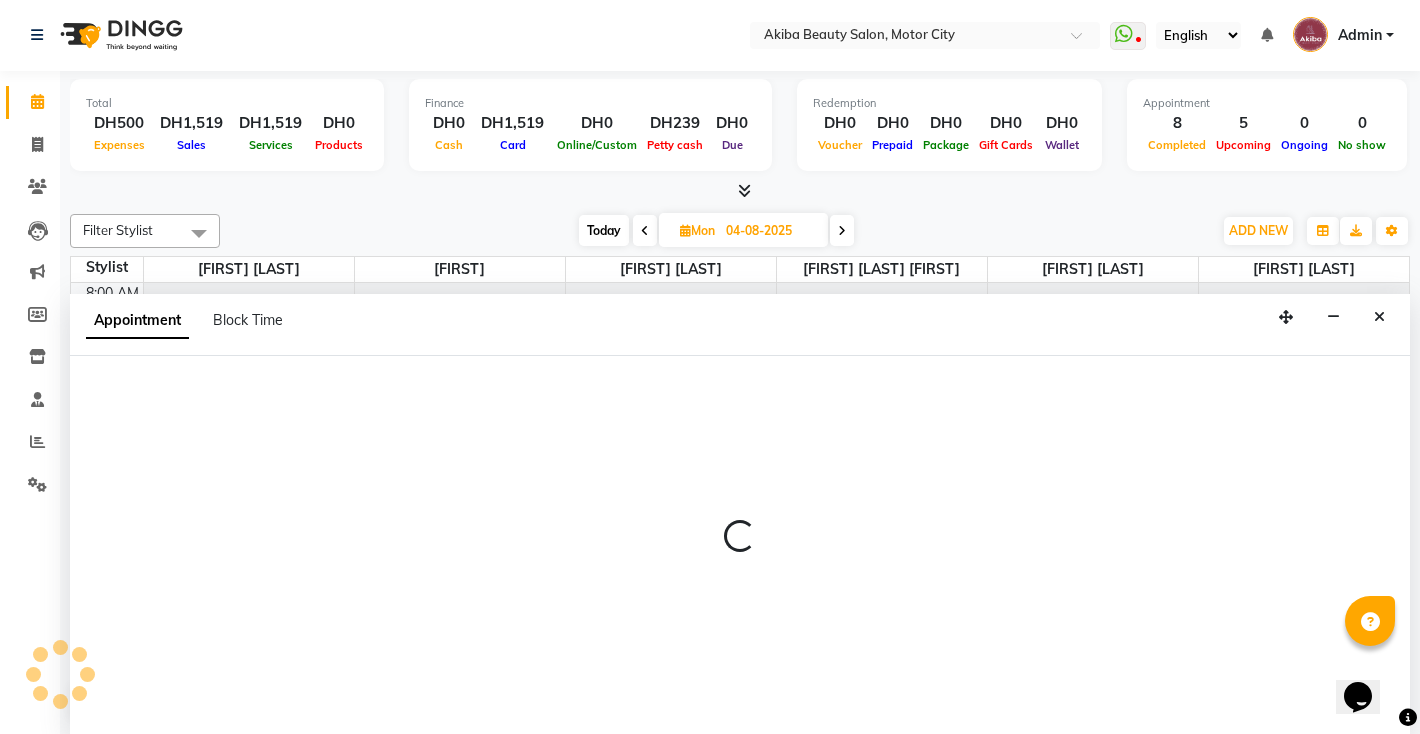 select on "75753" 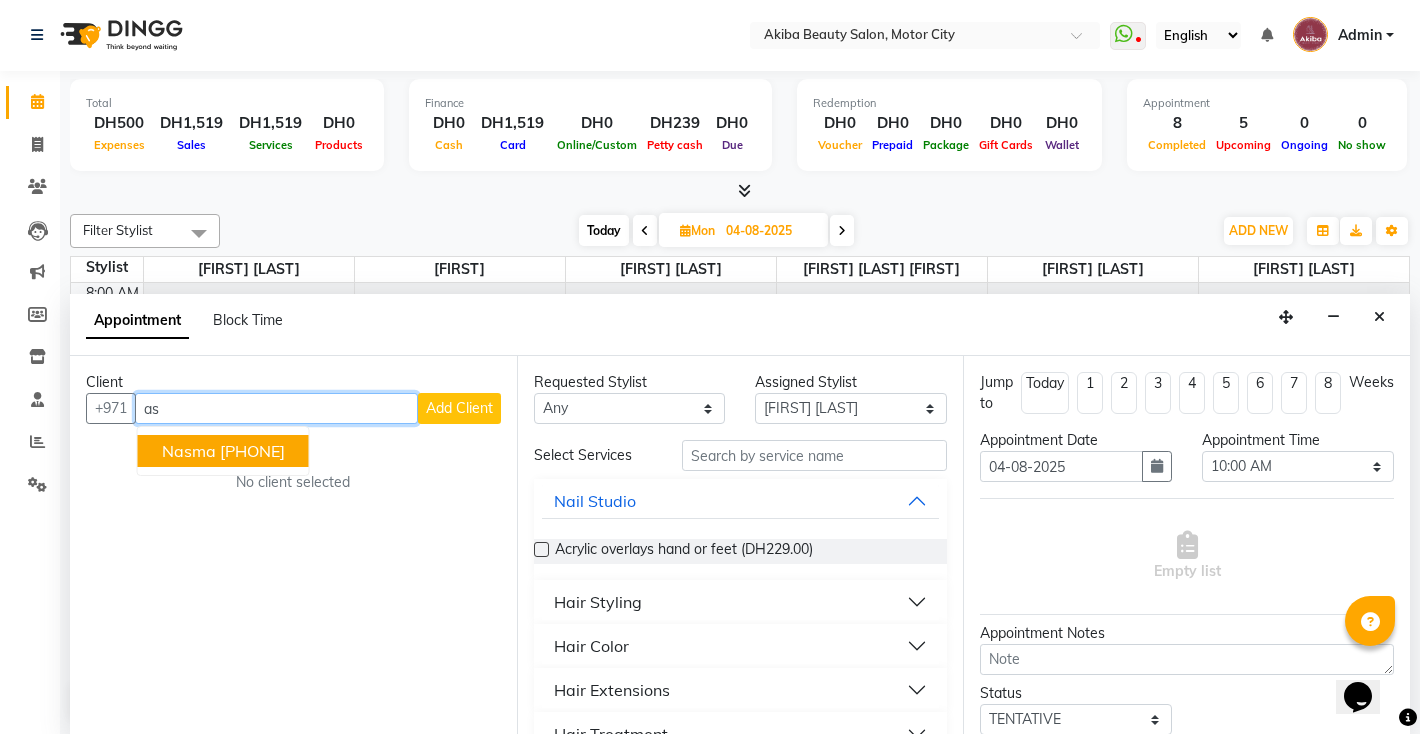 type on "a" 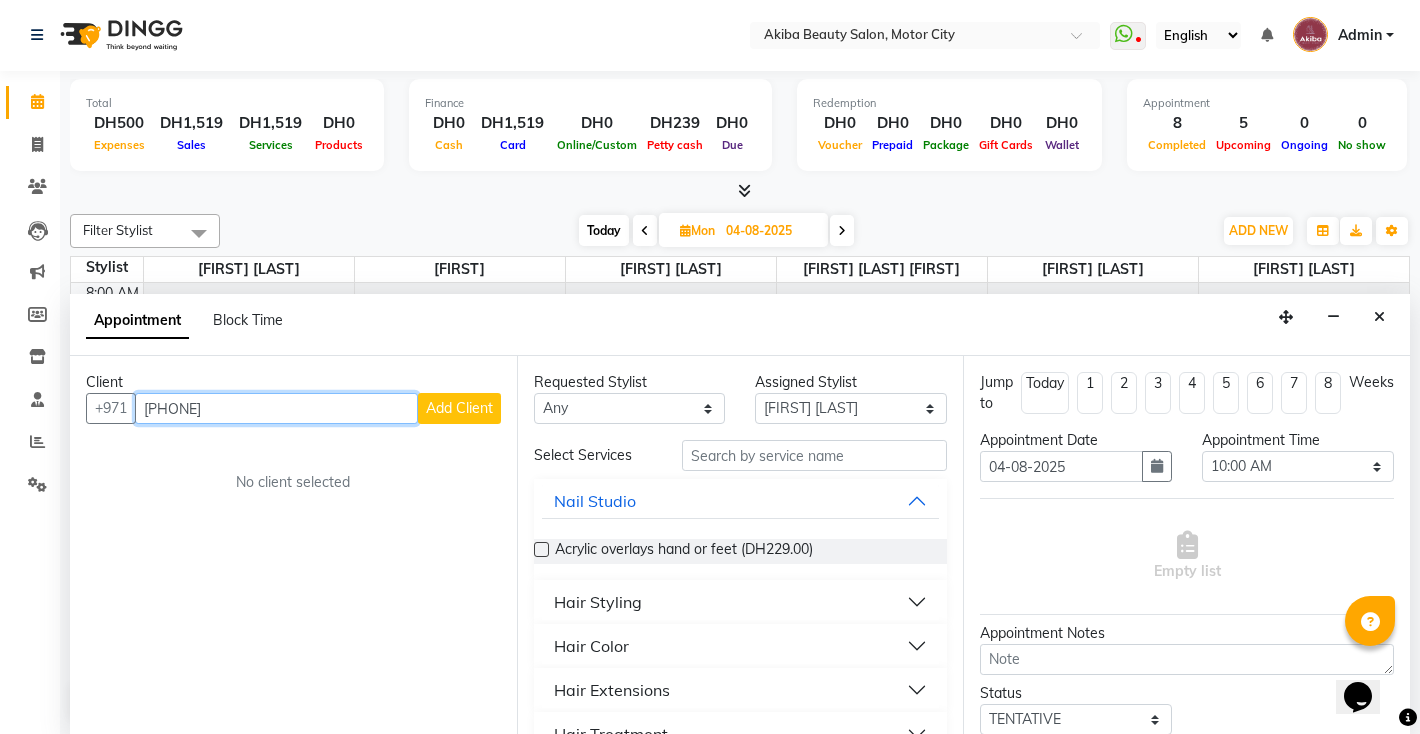 type on "[PHONE]" 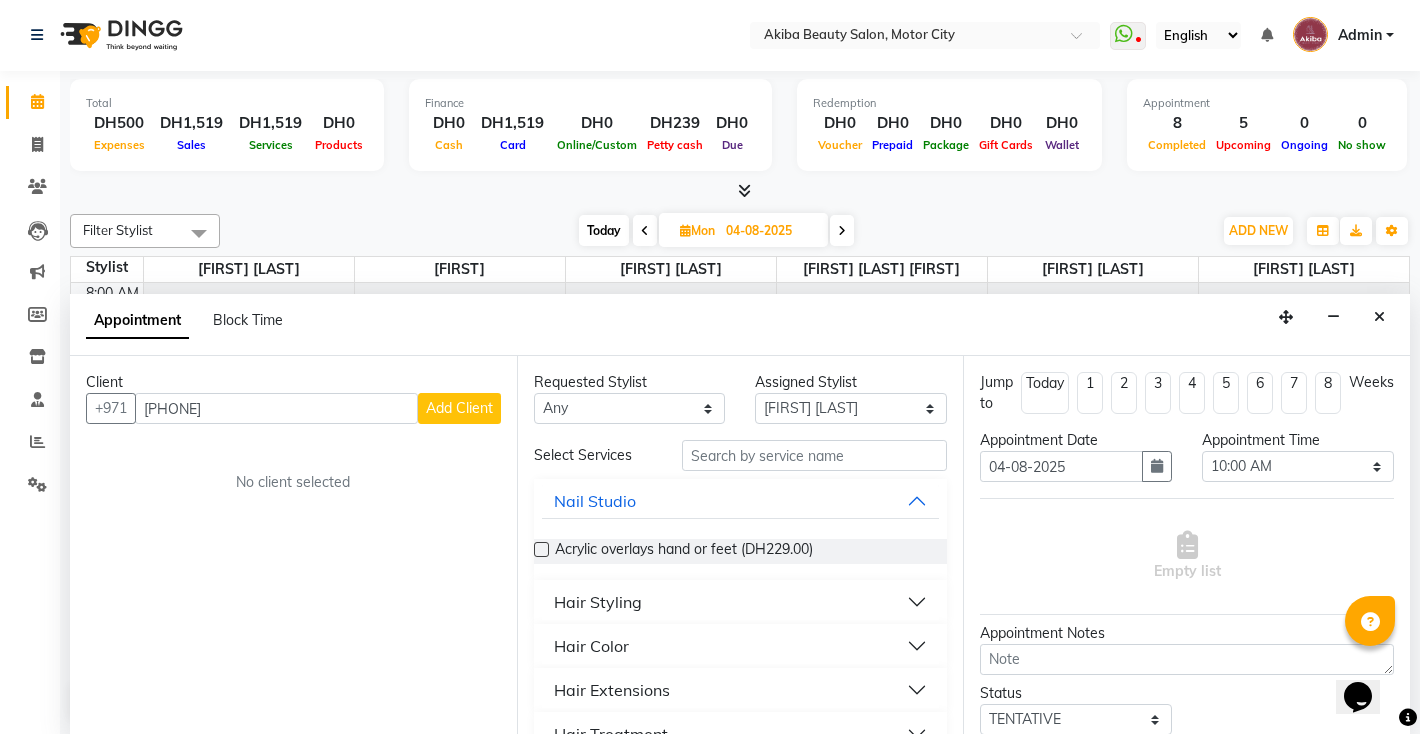 click on "Add Client" at bounding box center [459, 408] 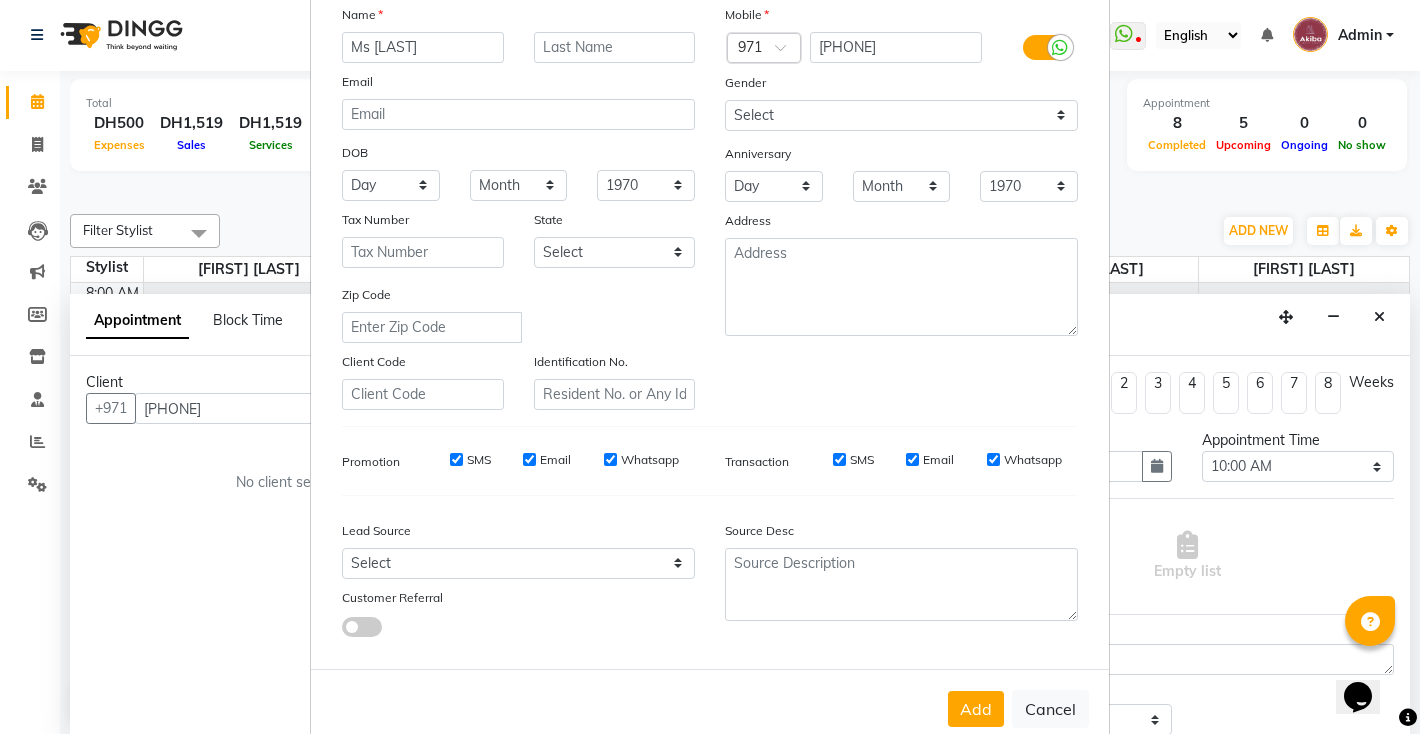 scroll, scrollTop: 188, scrollLeft: 0, axis: vertical 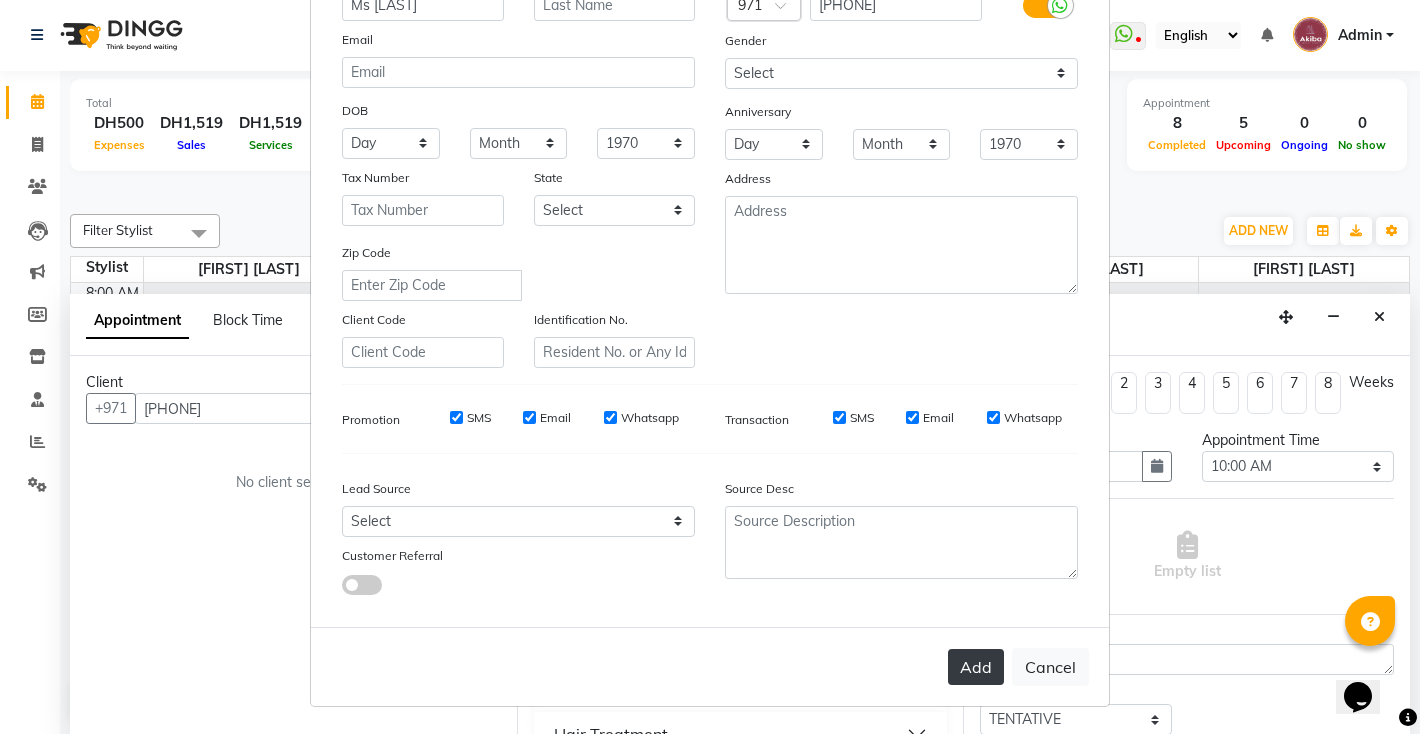 type on "Ms [LAST]" 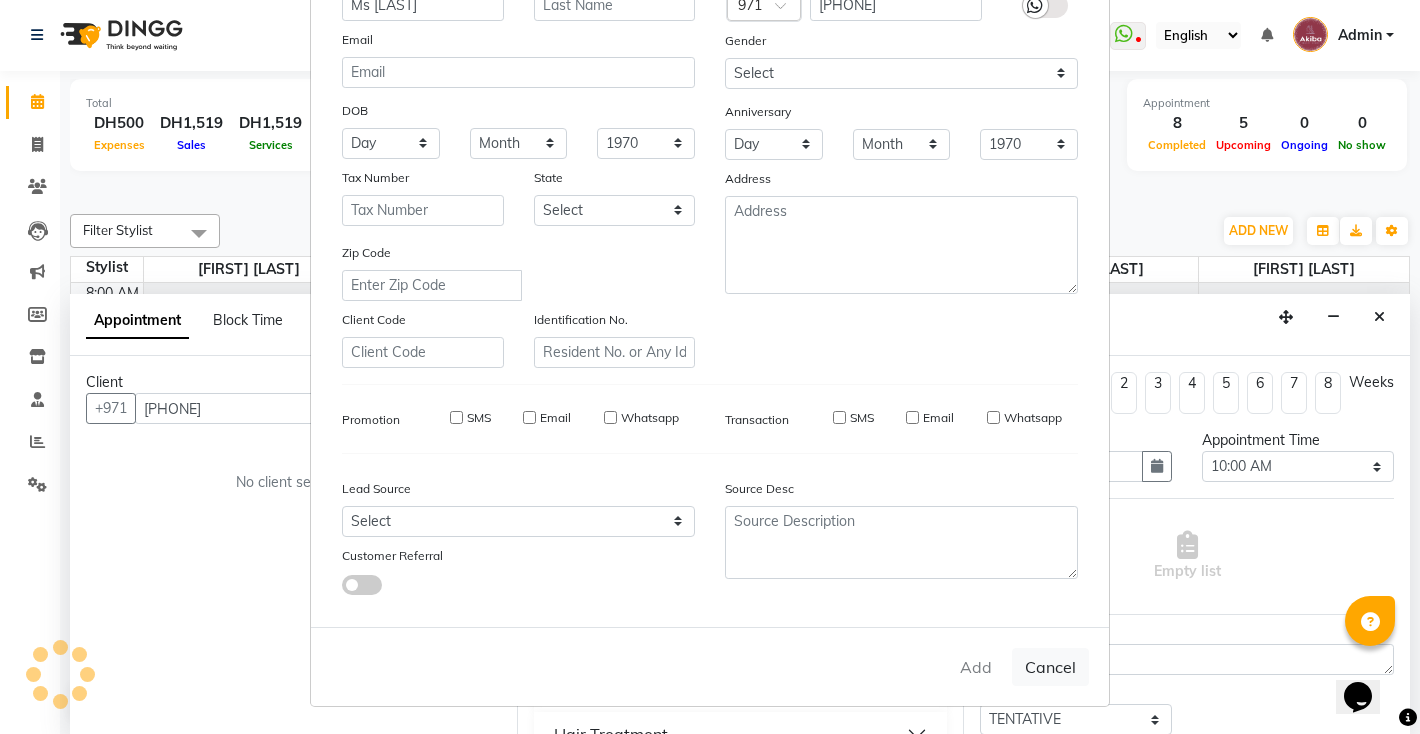 type 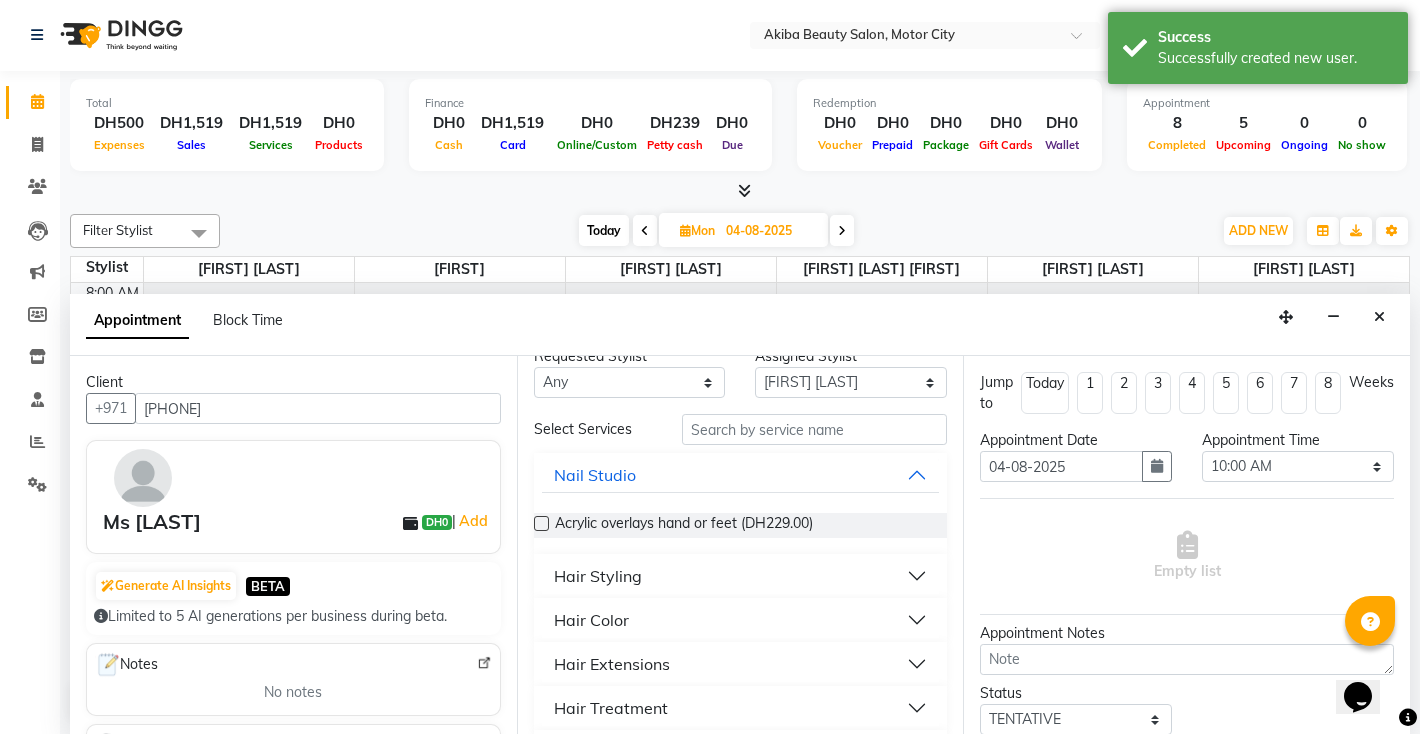 scroll, scrollTop: 0, scrollLeft: 0, axis: both 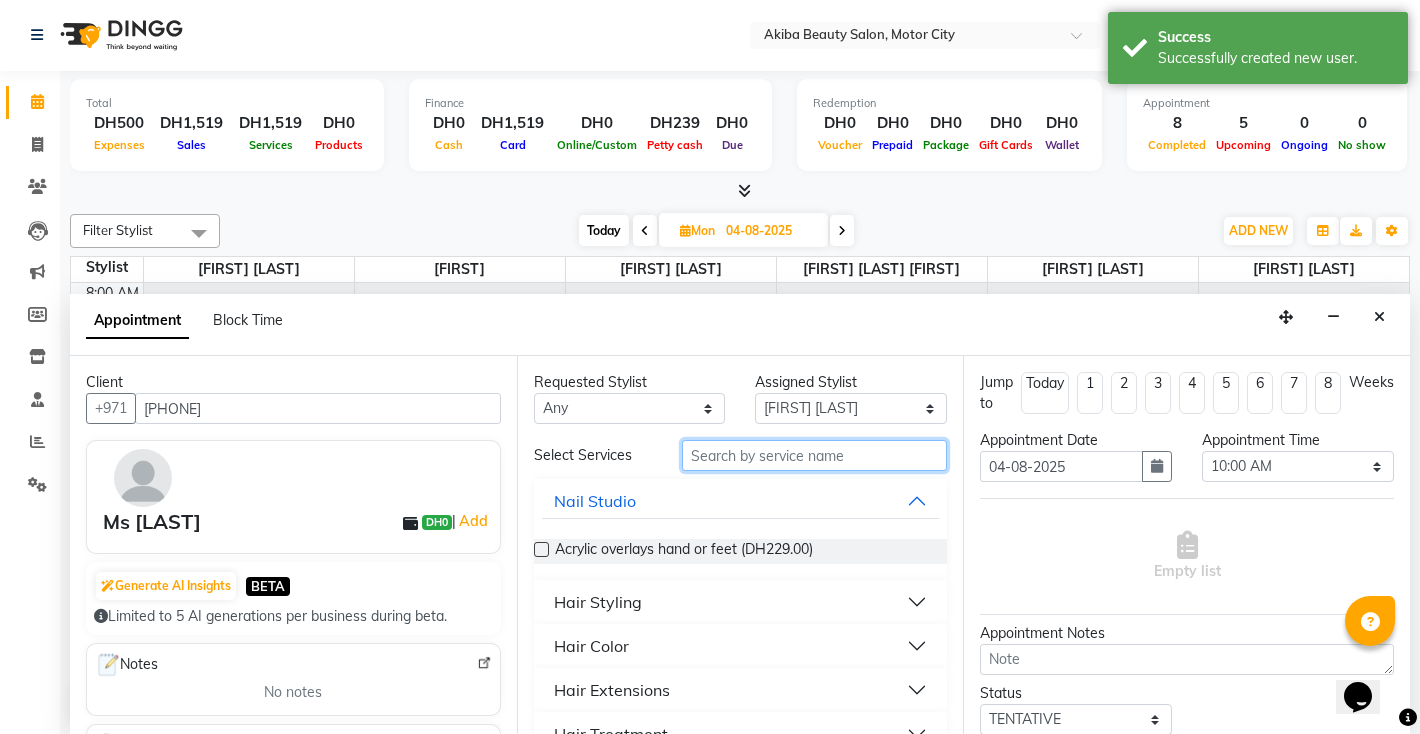 click at bounding box center (815, 455) 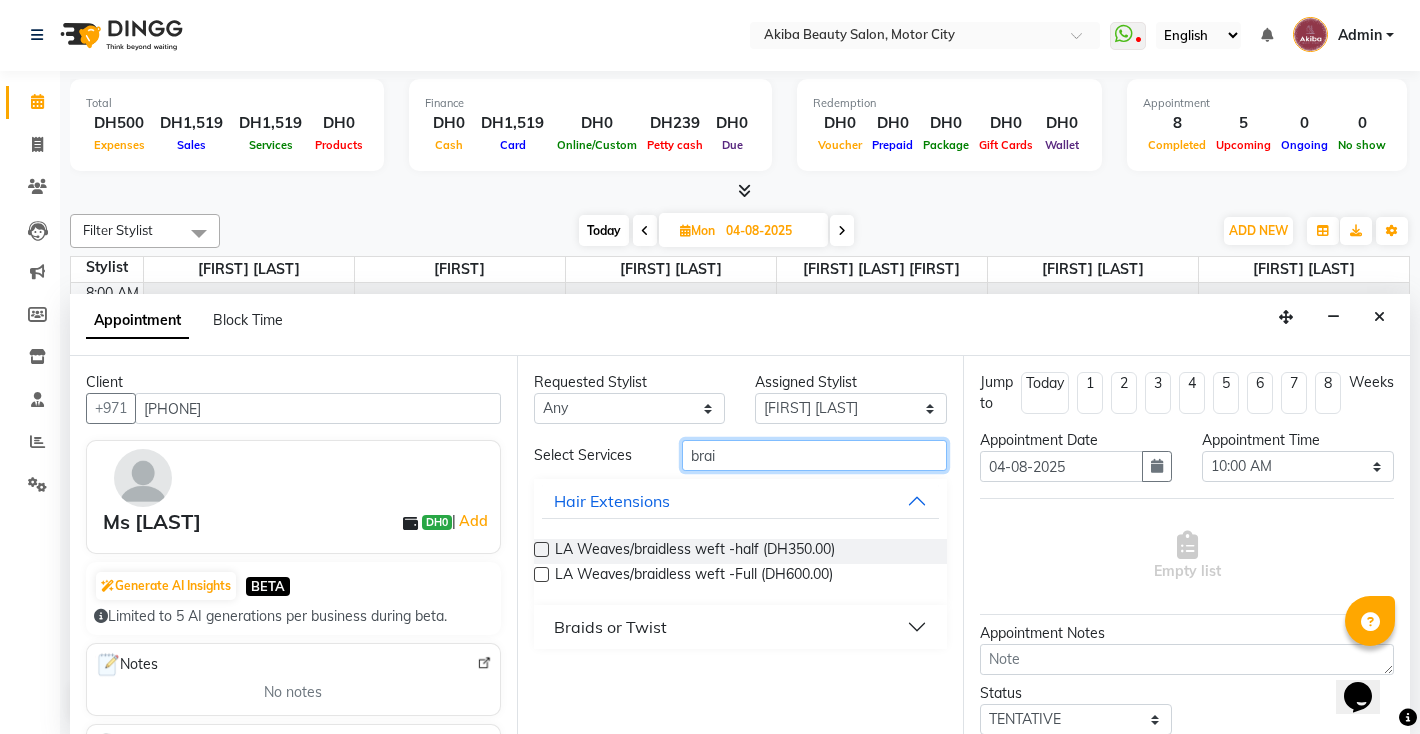 type on "brai" 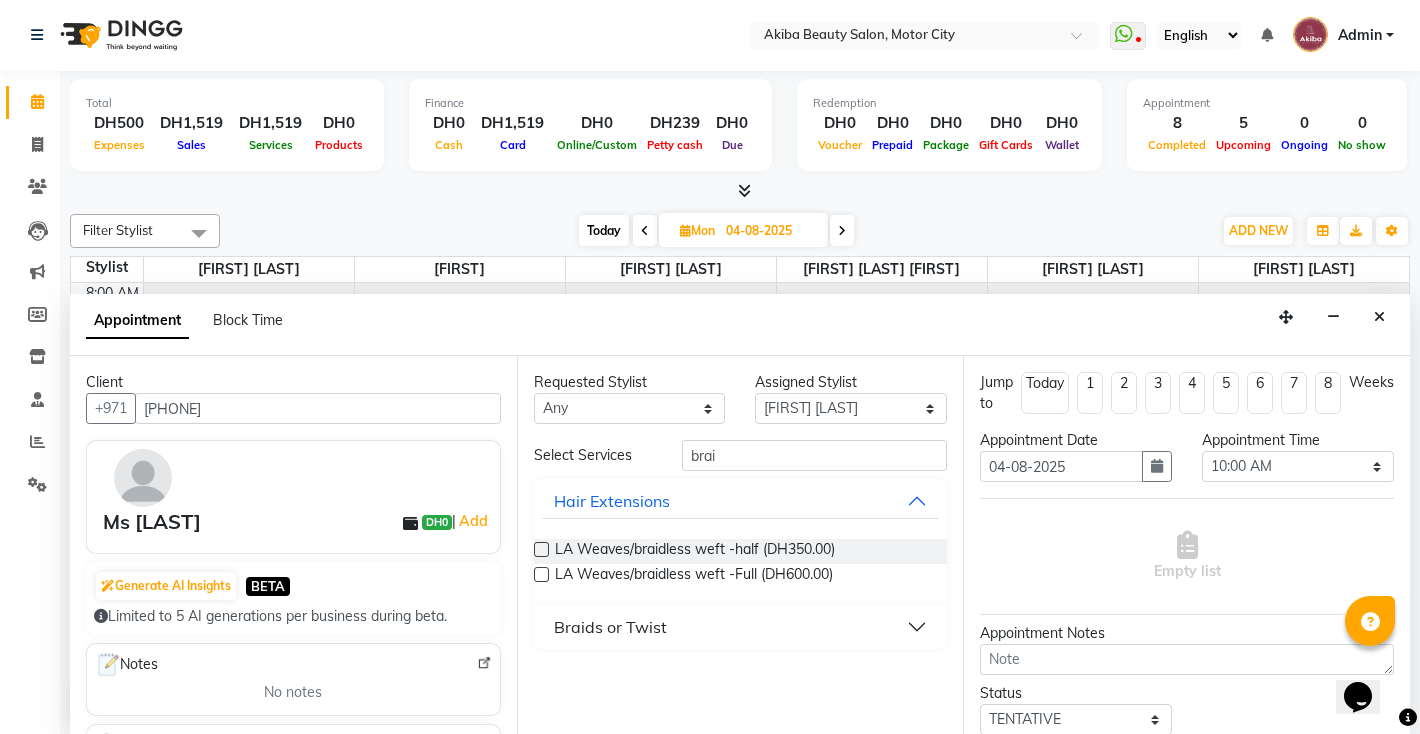click on "Braids or Twist" at bounding box center (610, 627) 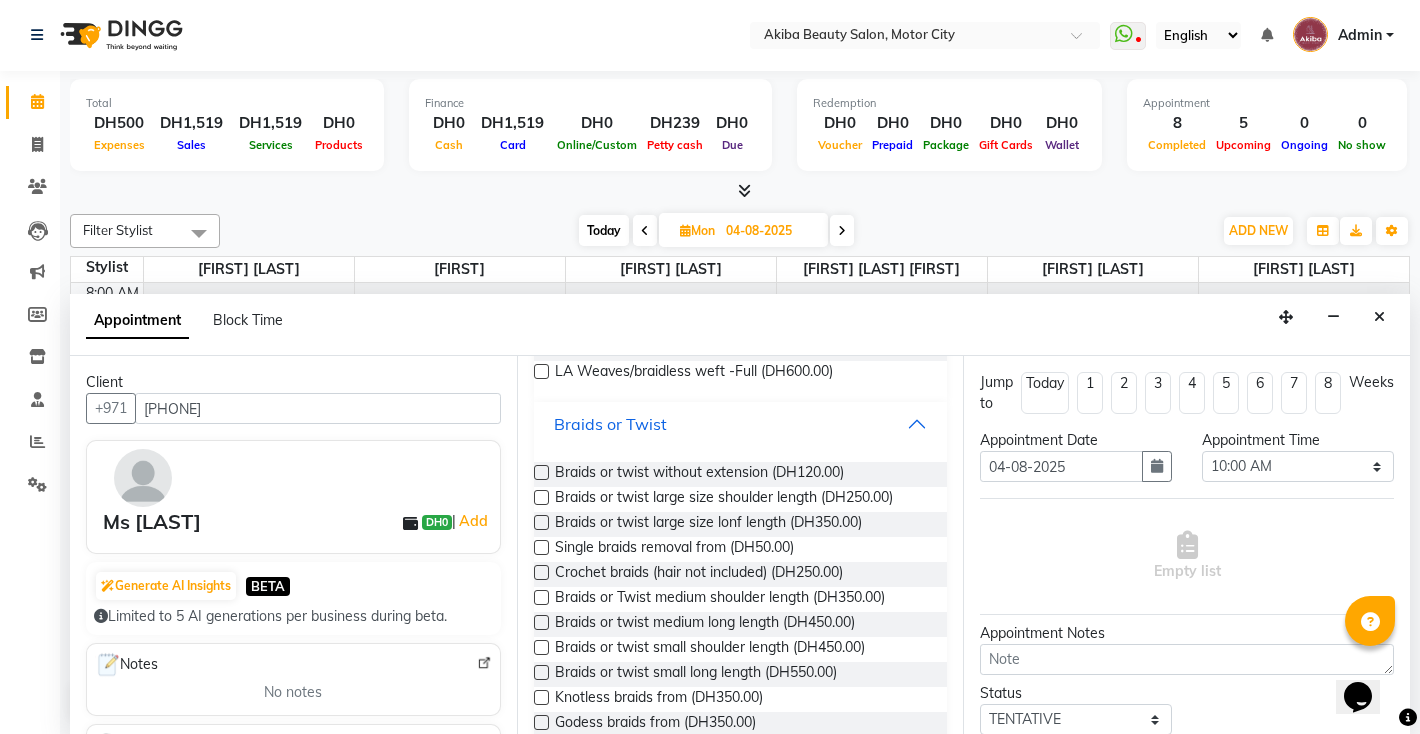 scroll, scrollTop: 262, scrollLeft: 0, axis: vertical 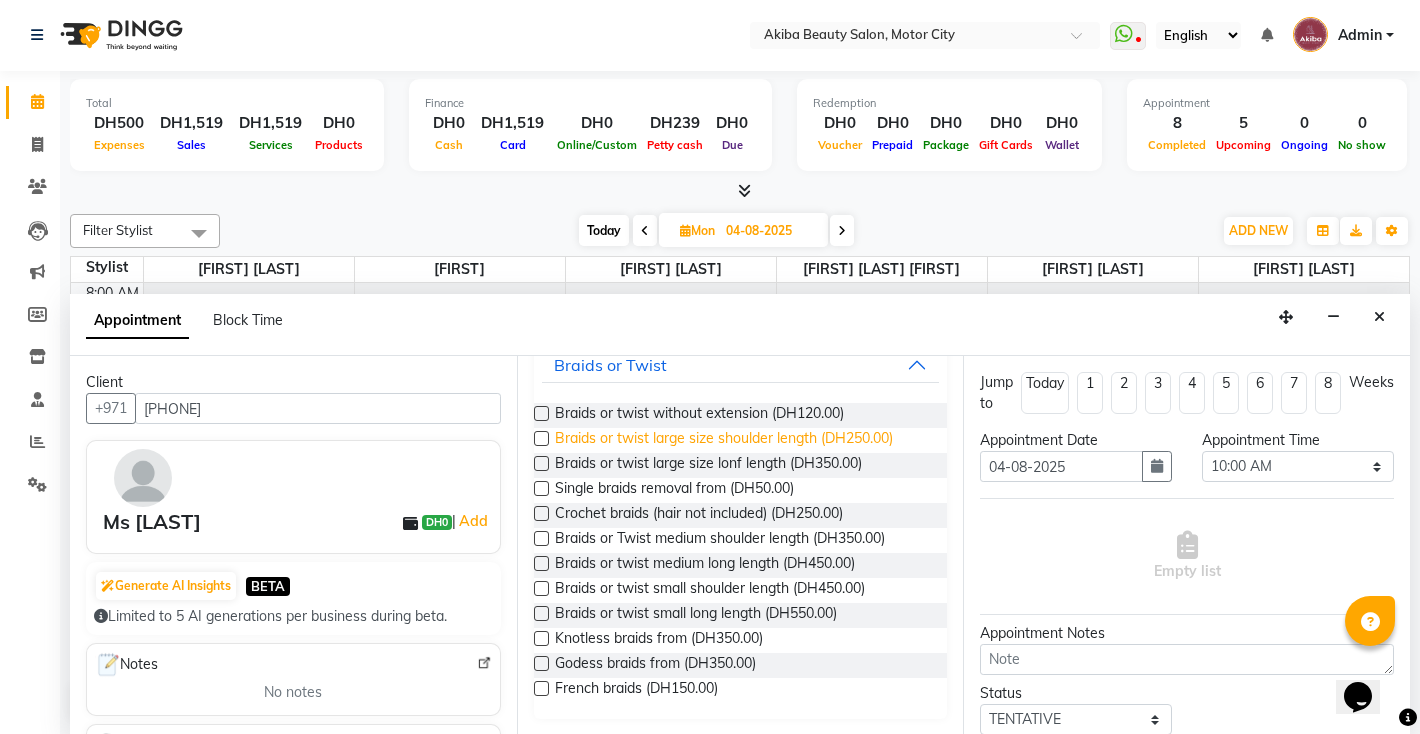 click on "Braids or twist large size shoulder length (DH250.00)" at bounding box center [724, 440] 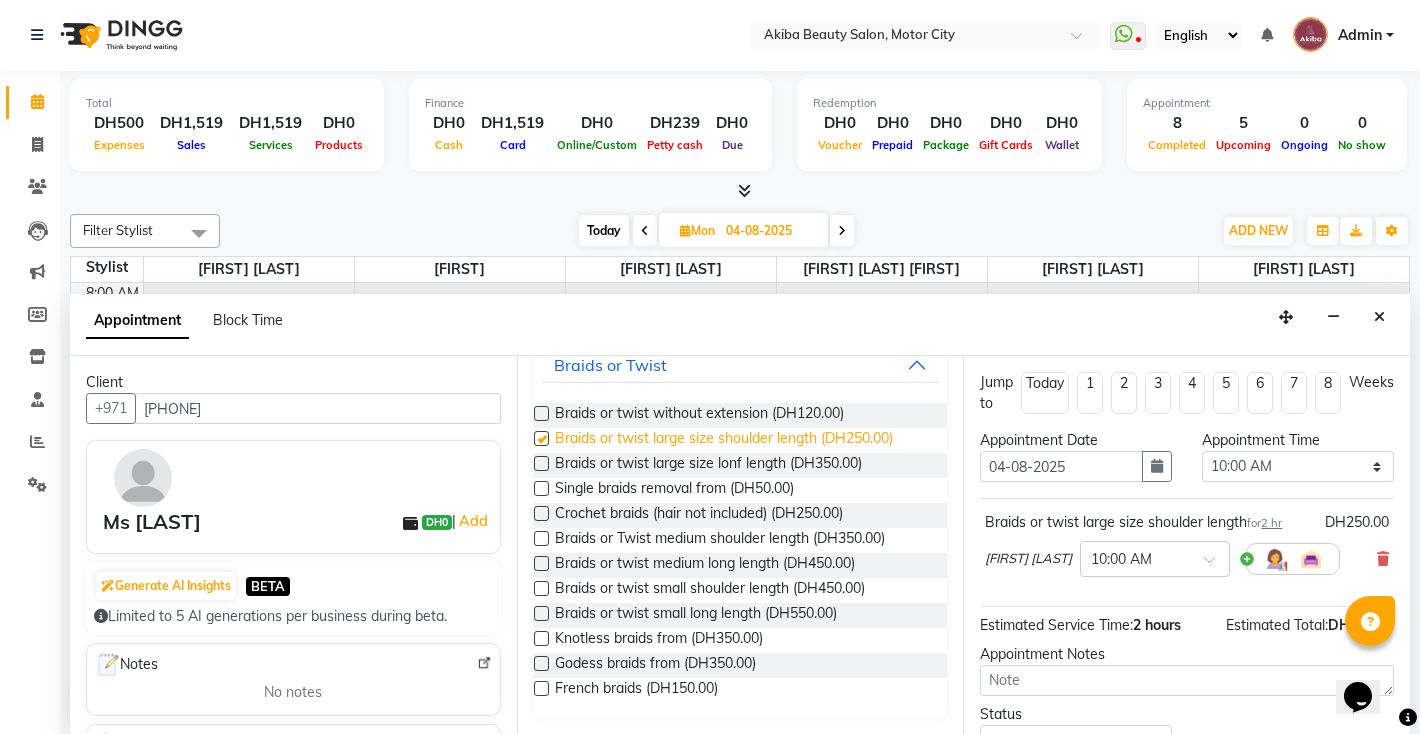 checkbox on "false" 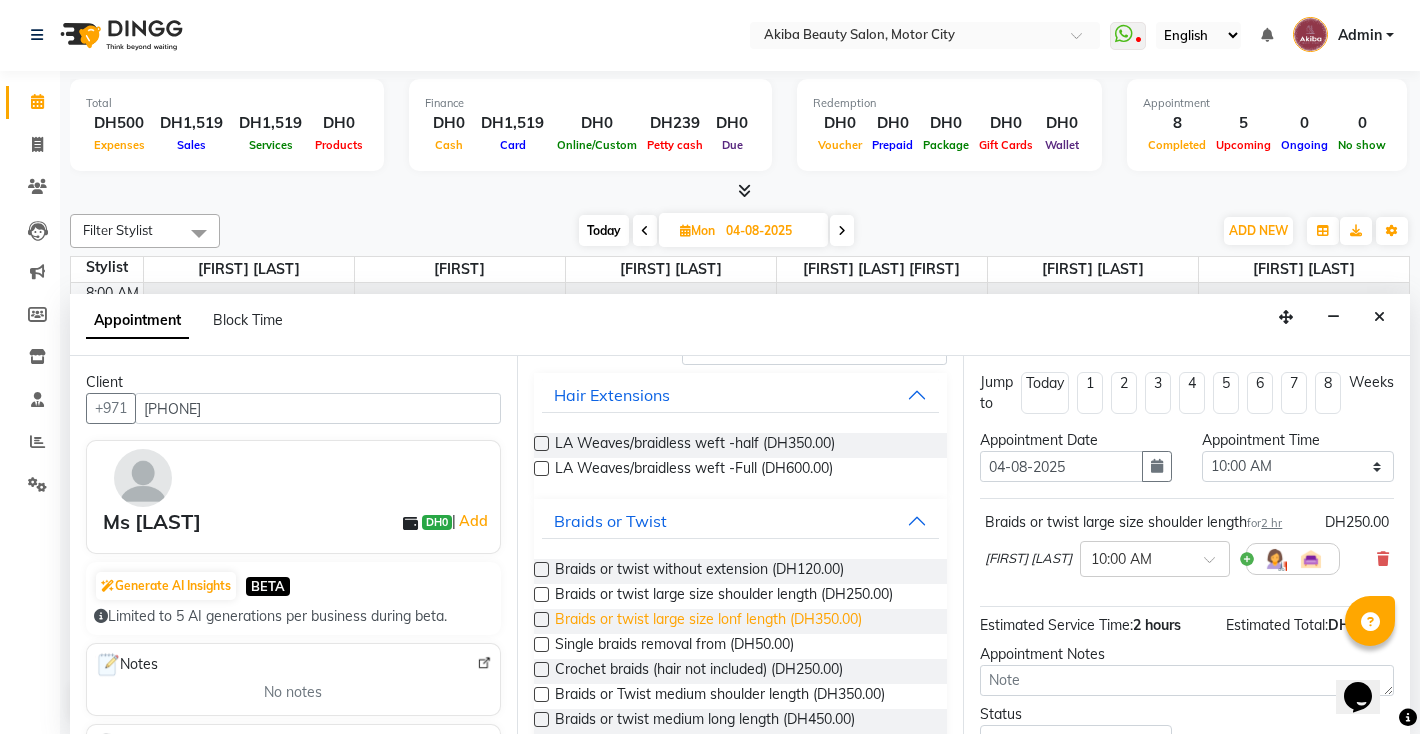 scroll, scrollTop: 0, scrollLeft: 0, axis: both 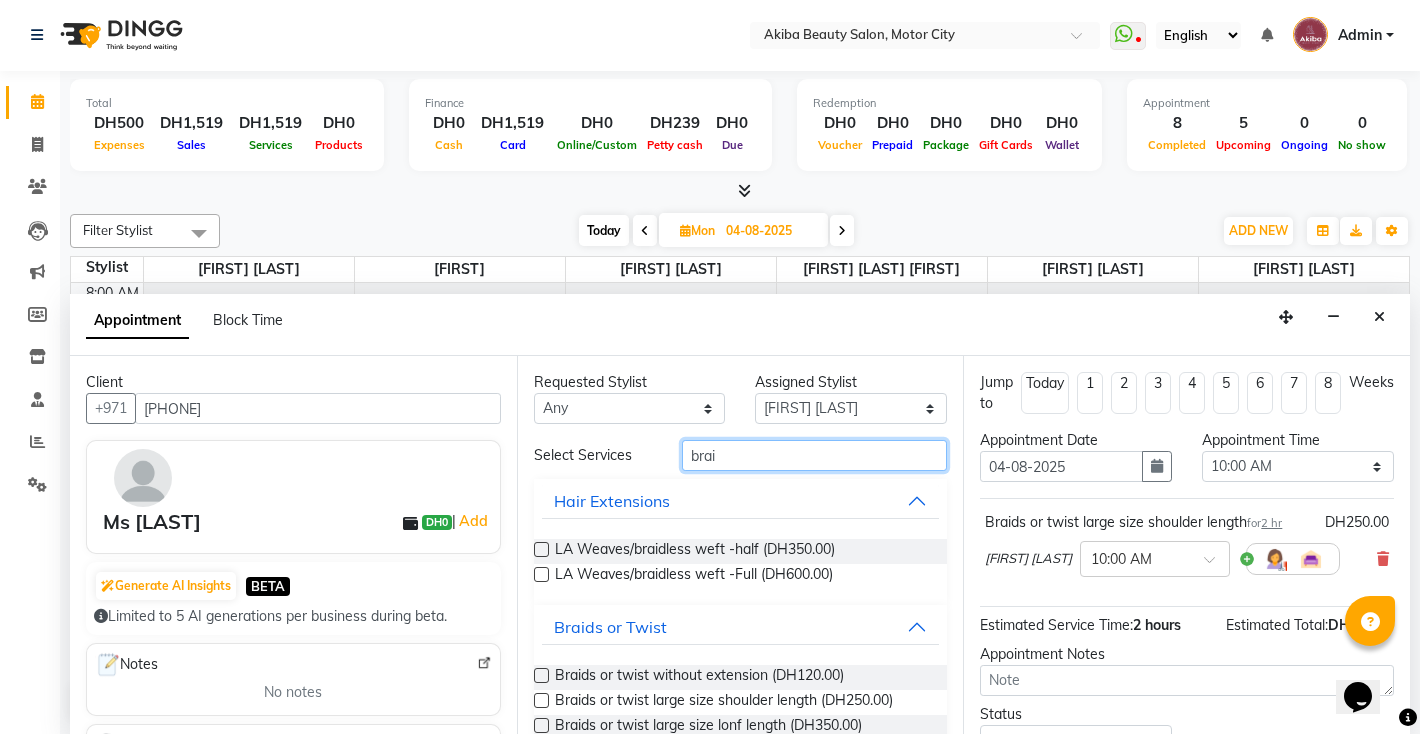 click on "brai" at bounding box center (815, 455) 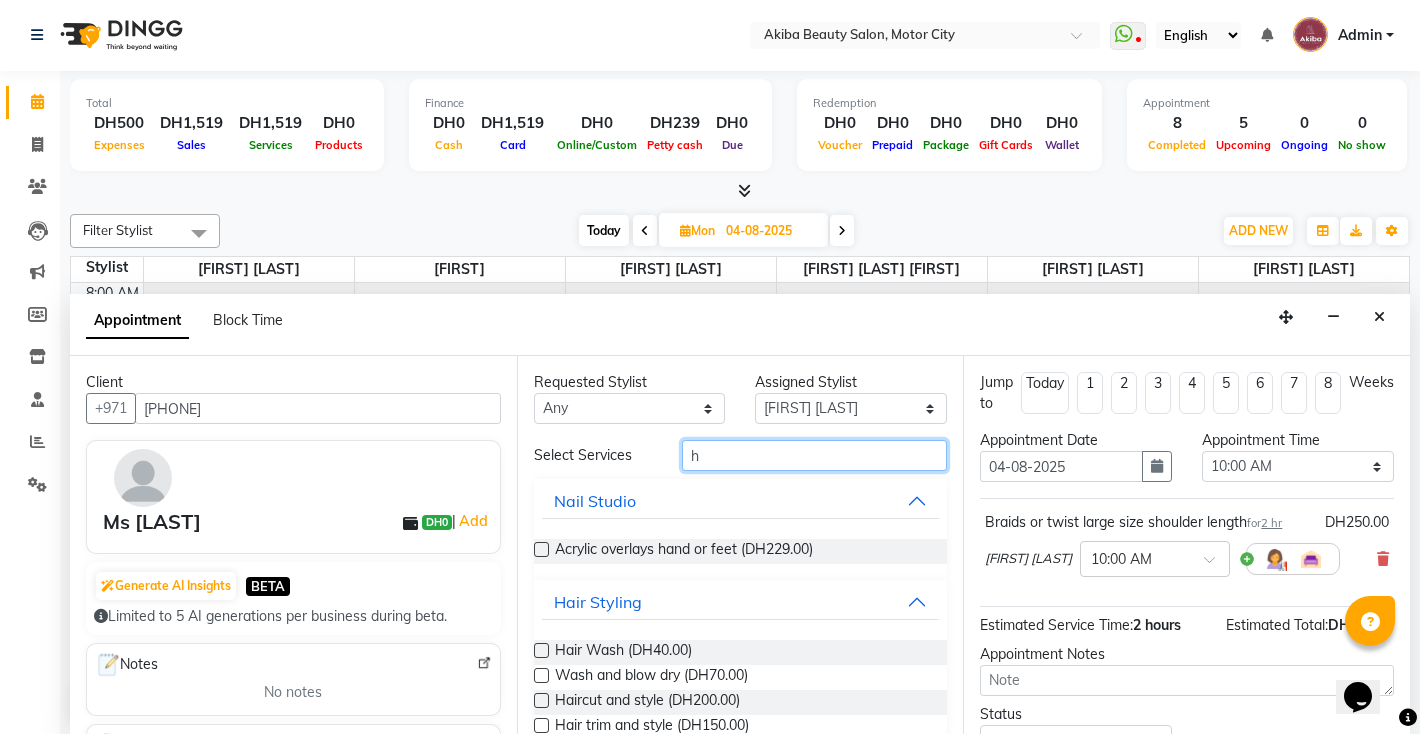 type on "h" 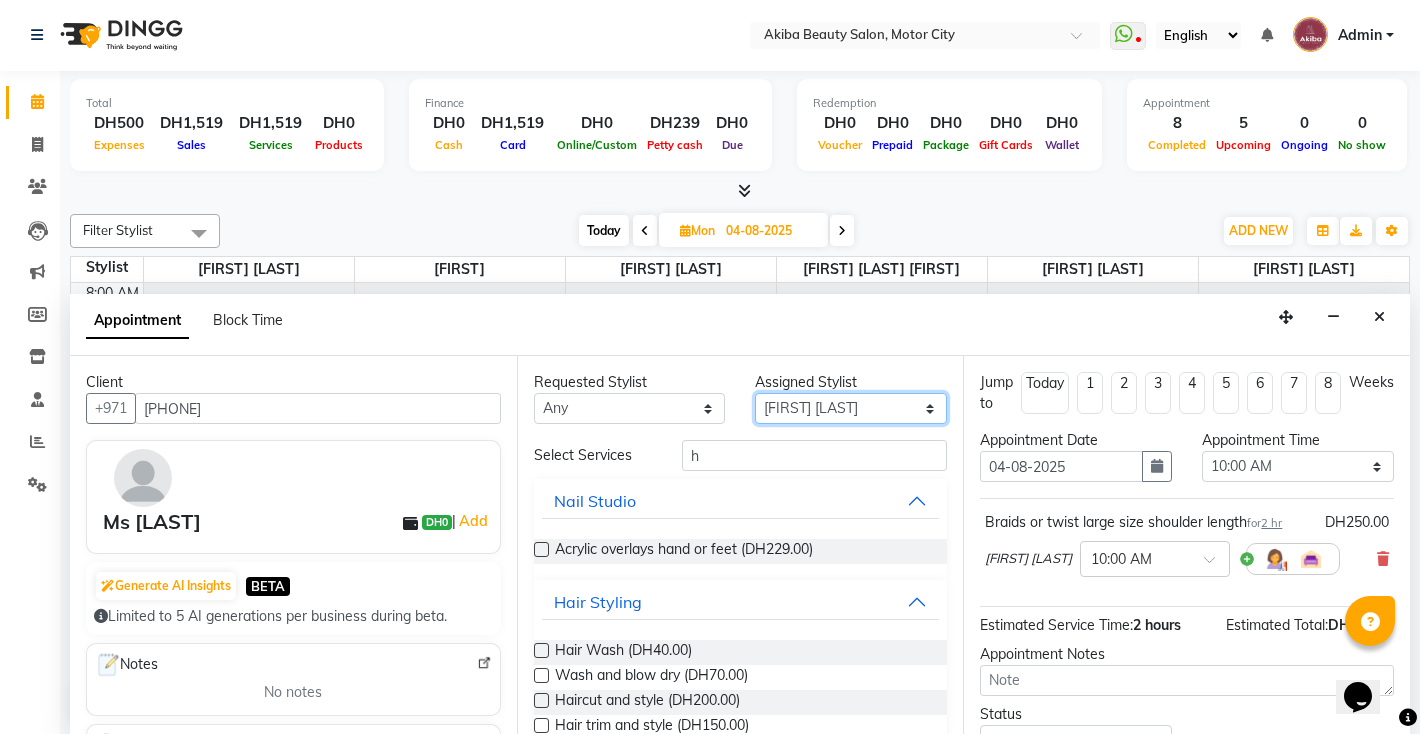 click on "Select [FIRST] [LAST] [FIRST] [FIRST] [LAST] [LAST] [FIRST] [LAST] [FIRST] [LAST]" at bounding box center (851, 408) 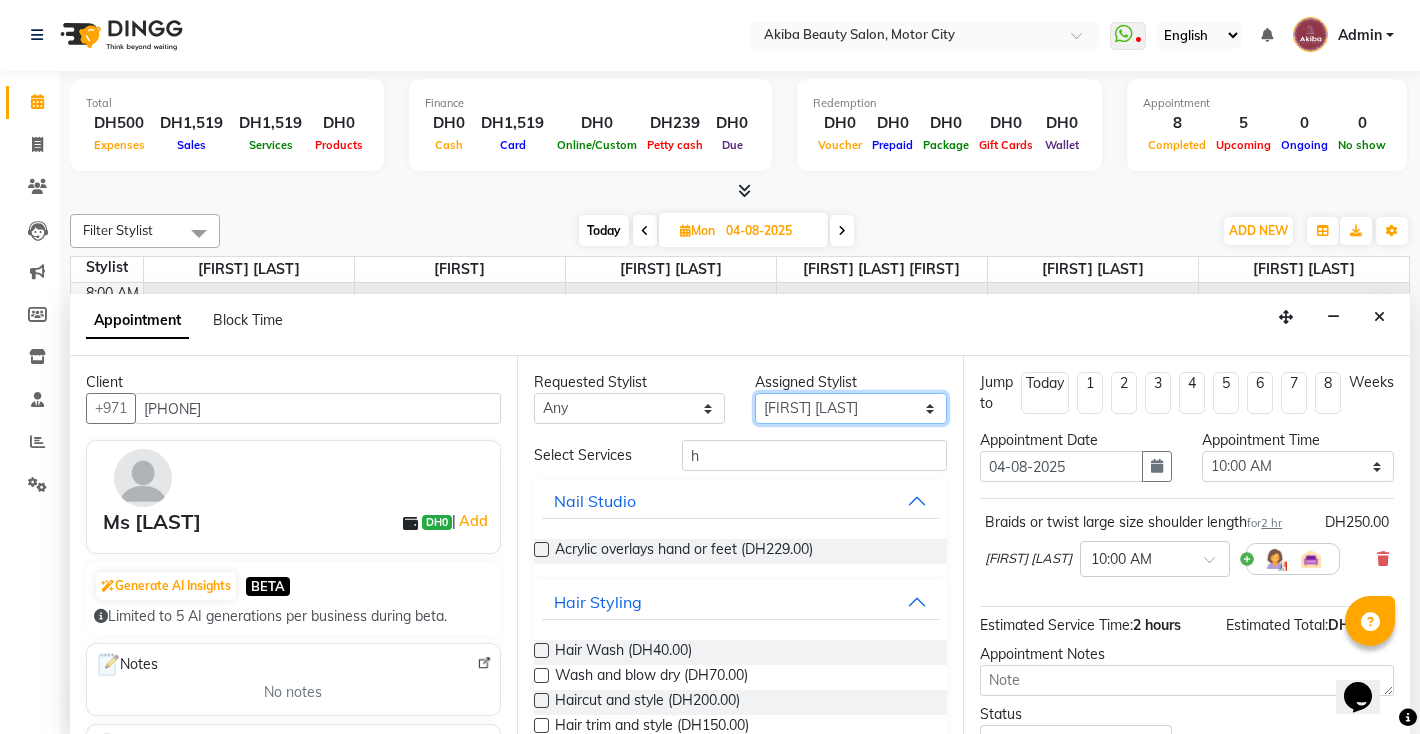 select on "[POSTAL CODE]" 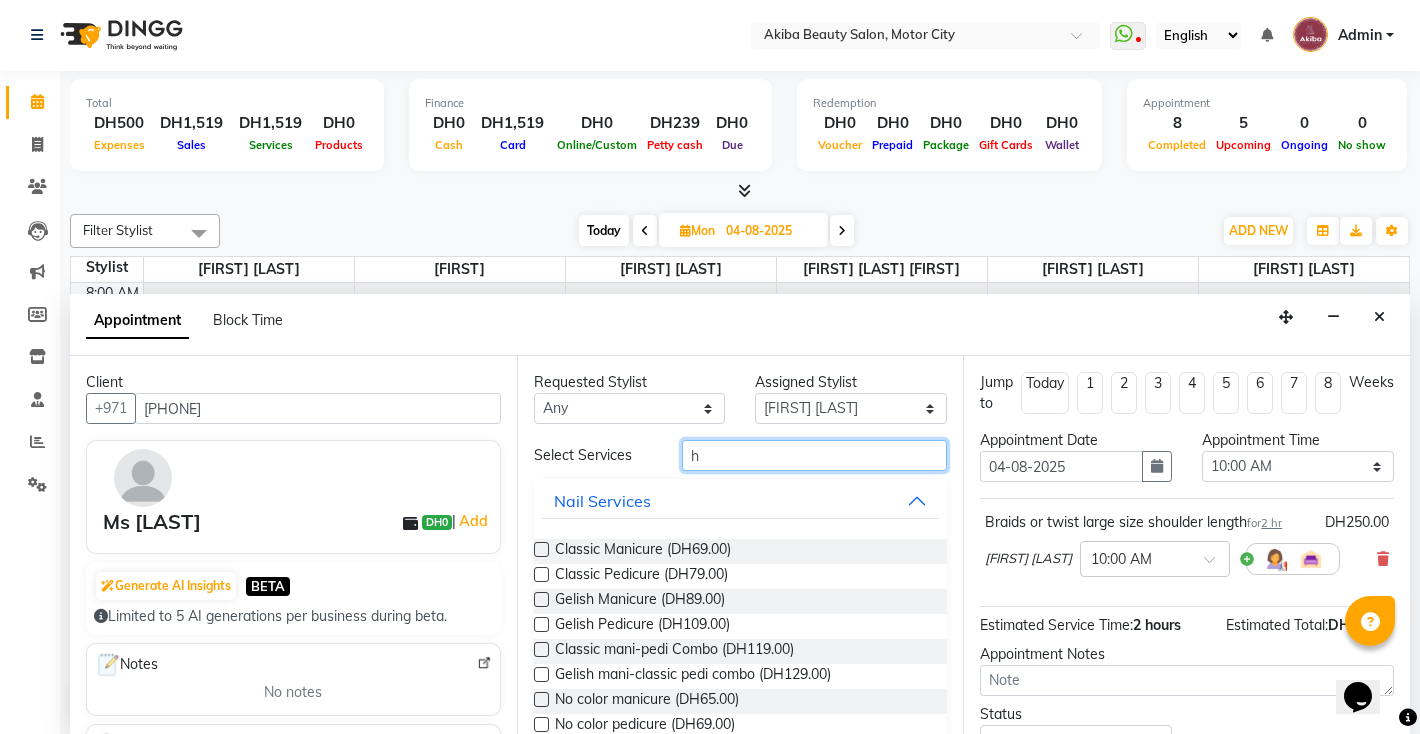 click on "h" at bounding box center [815, 455] 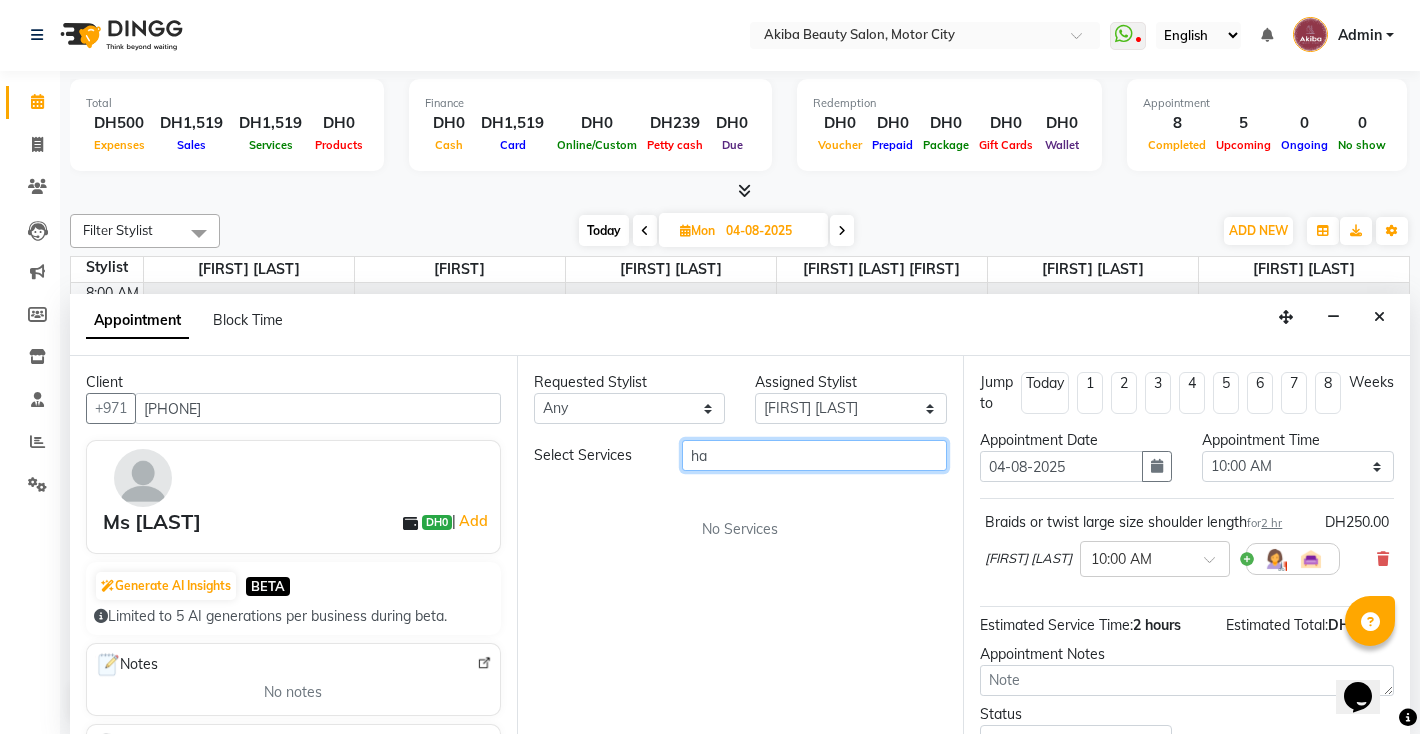 type on "h" 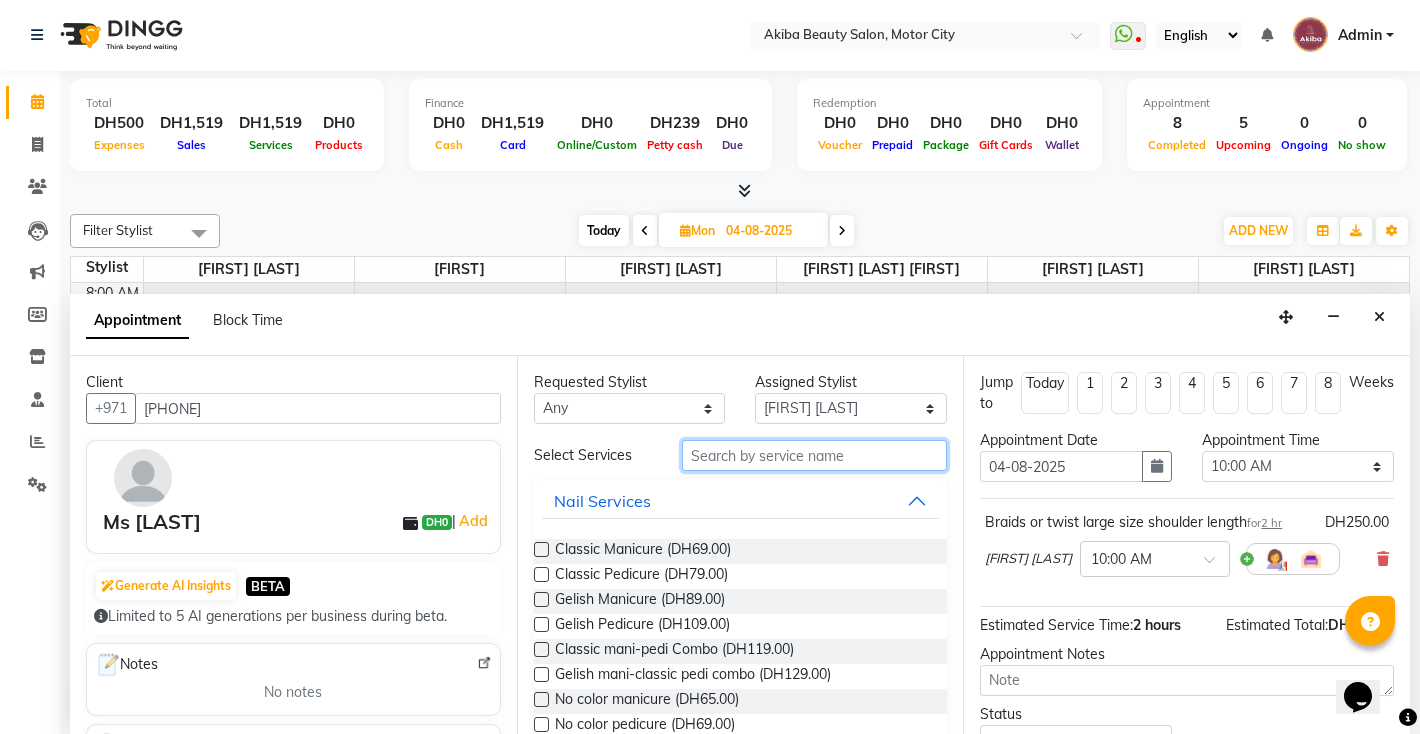 type on "h" 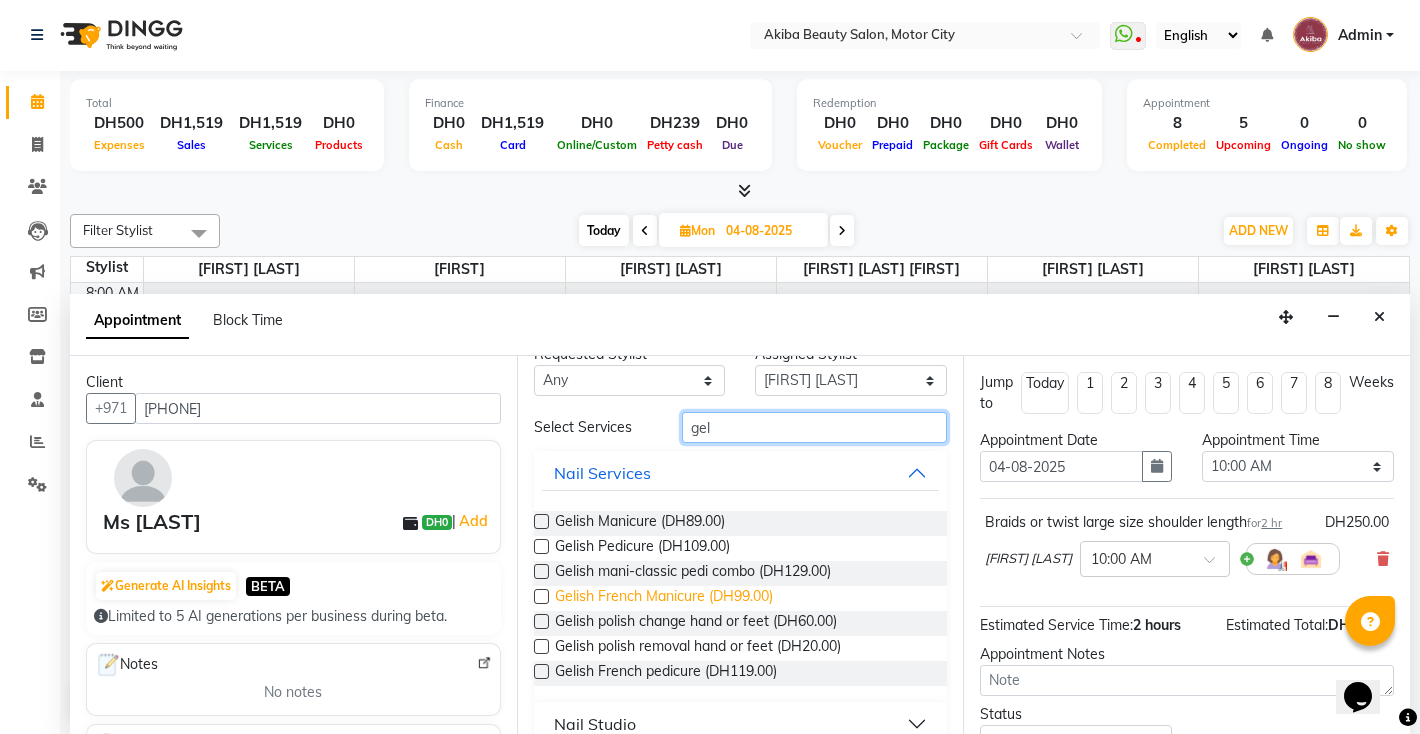 scroll, scrollTop: 55, scrollLeft: 0, axis: vertical 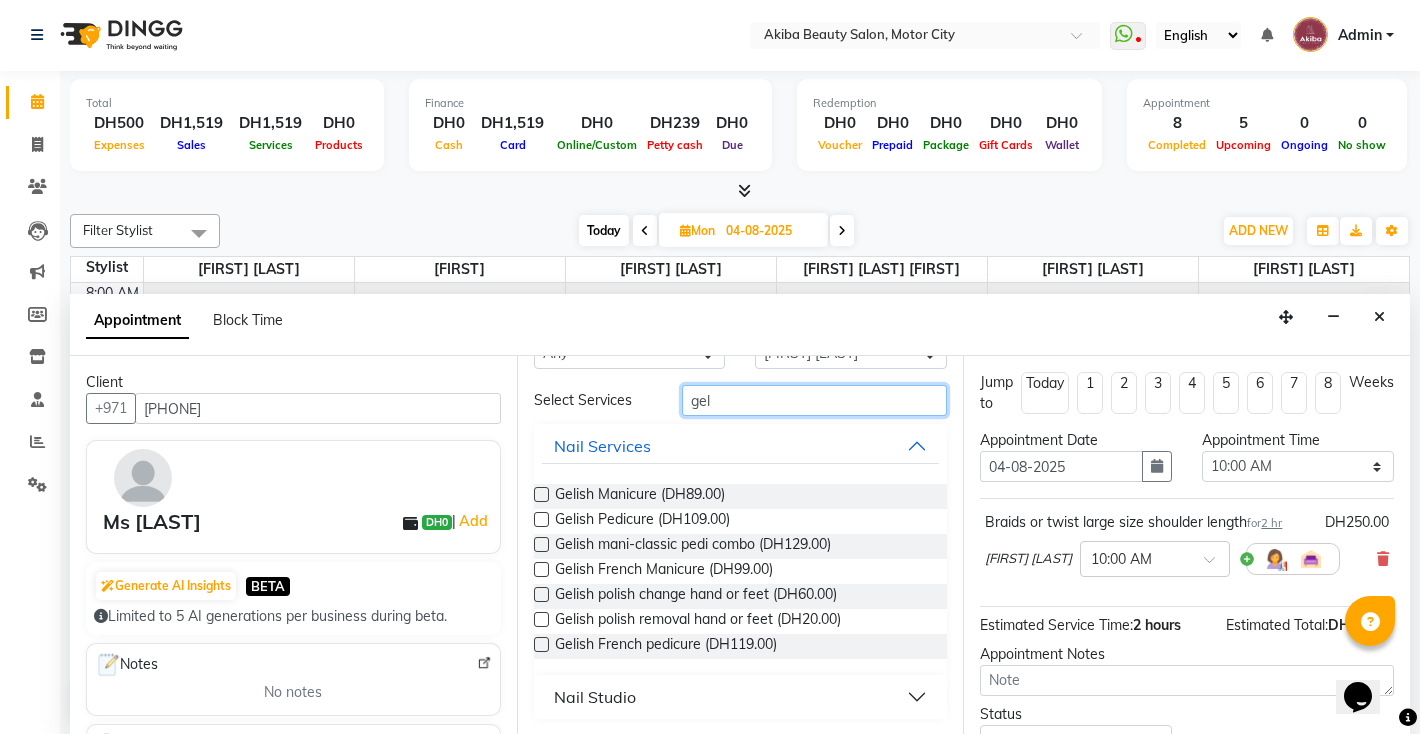 type on "gel" 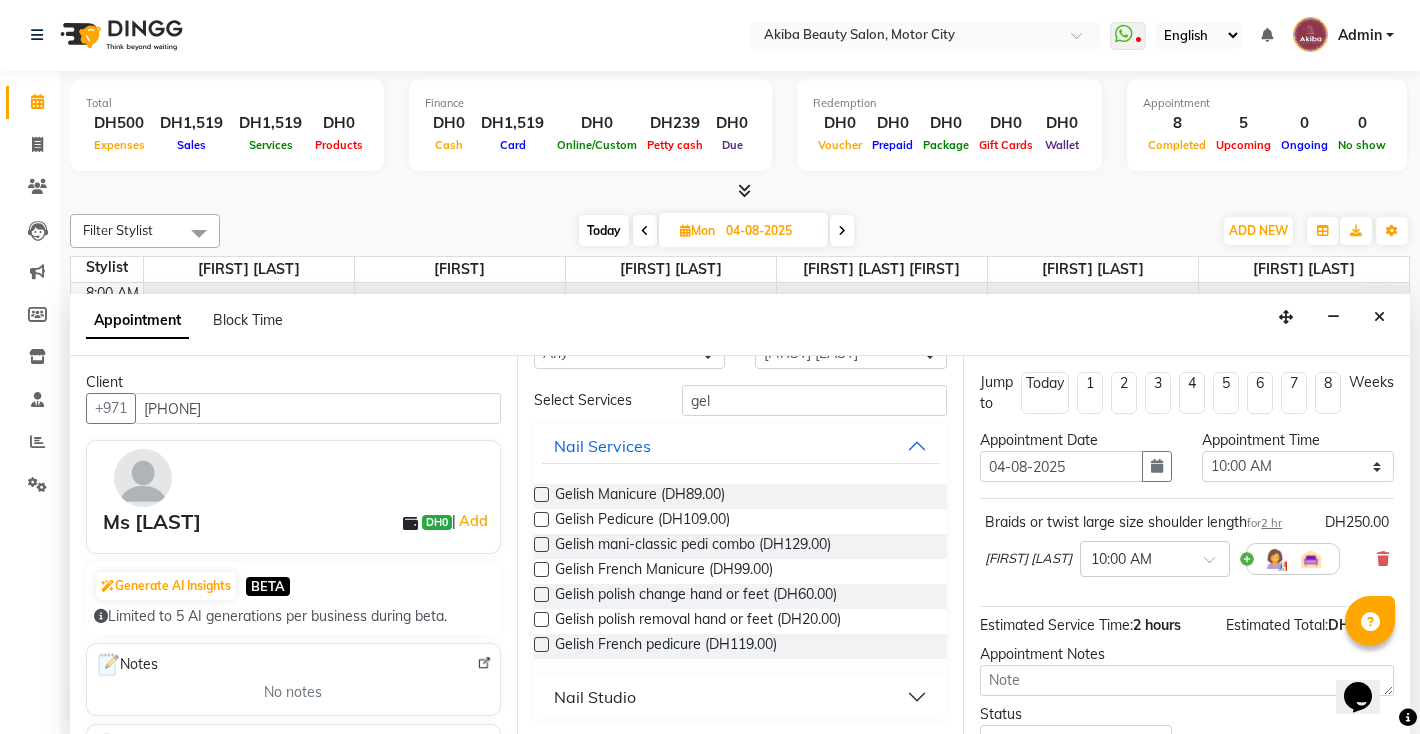click on "Nail Studio" at bounding box center [741, 697] 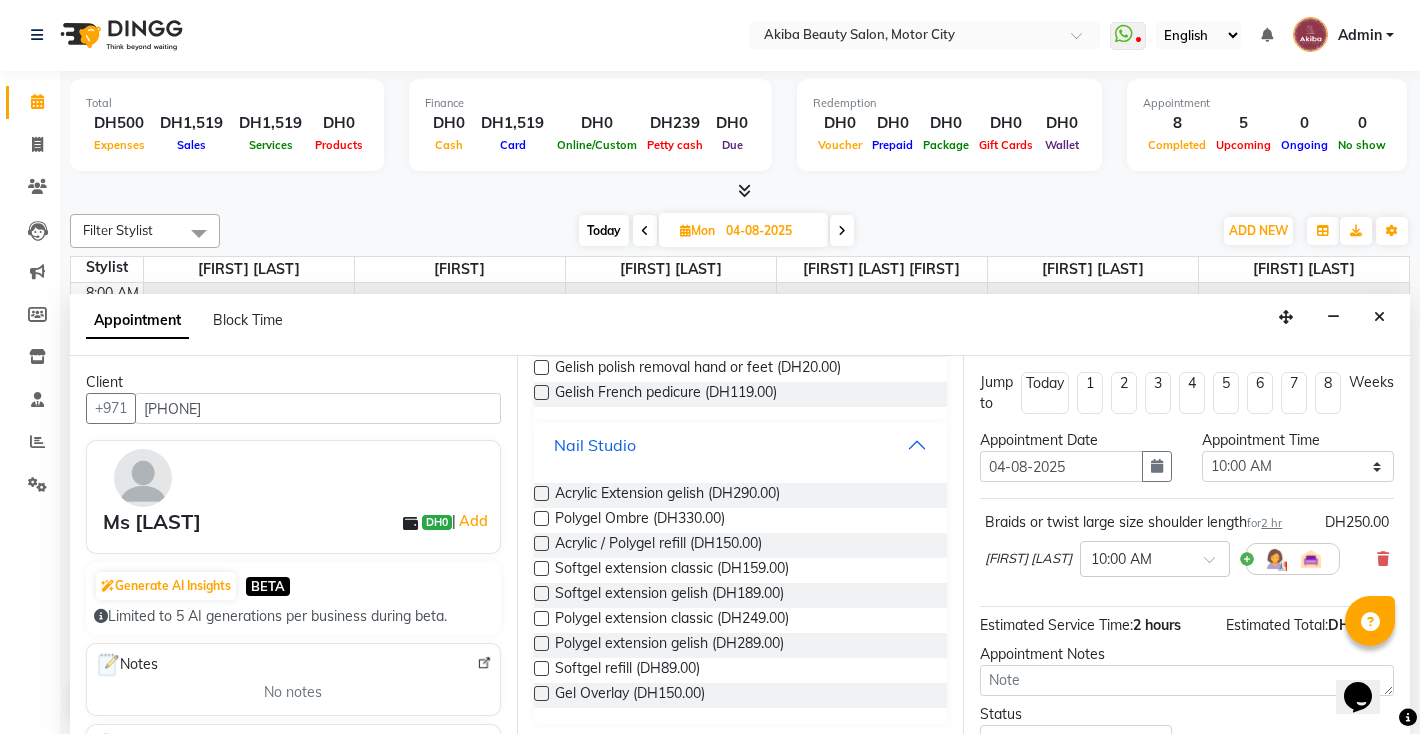 scroll, scrollTop: 312, scrollLeft: 0, axis: vertical 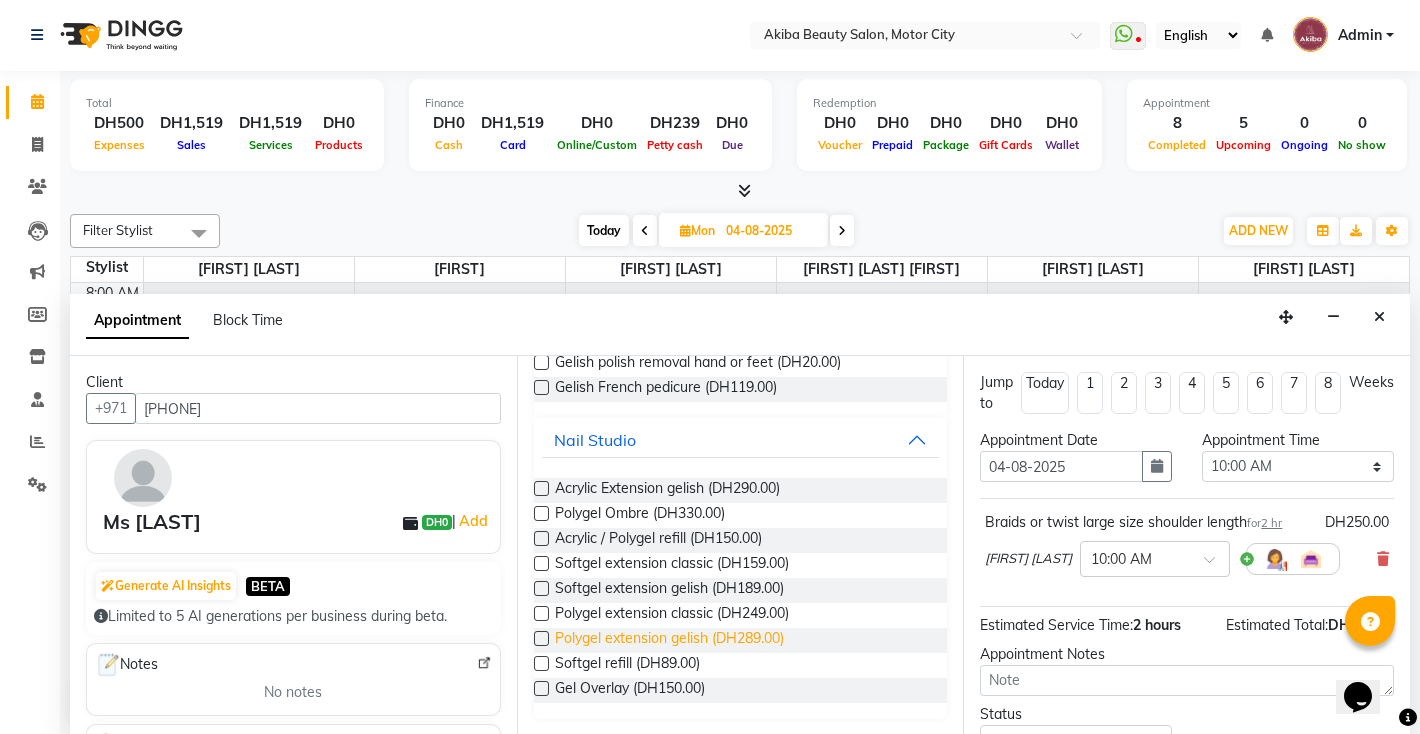 click on "Polygel extension gelish (DH289.00)" at bounding box center (669, 640) 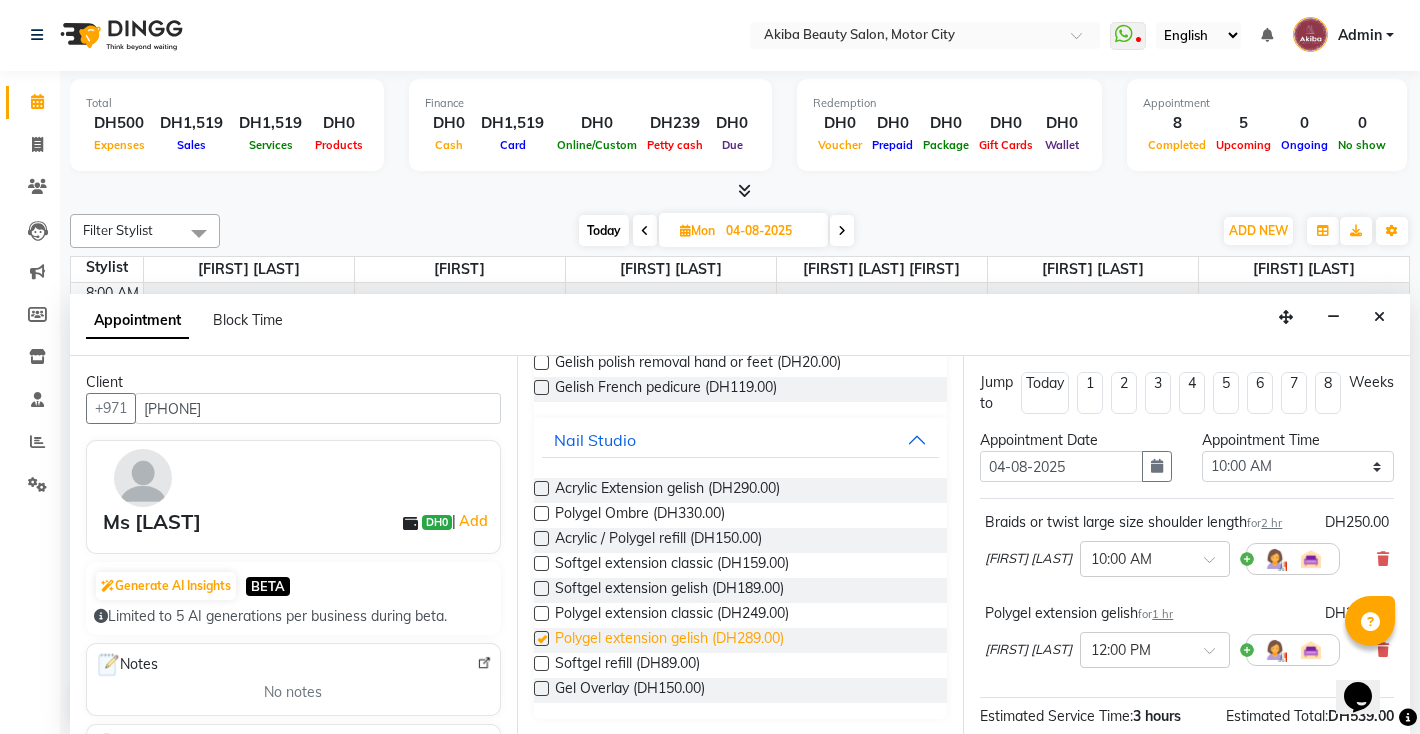 checkbox on "false" 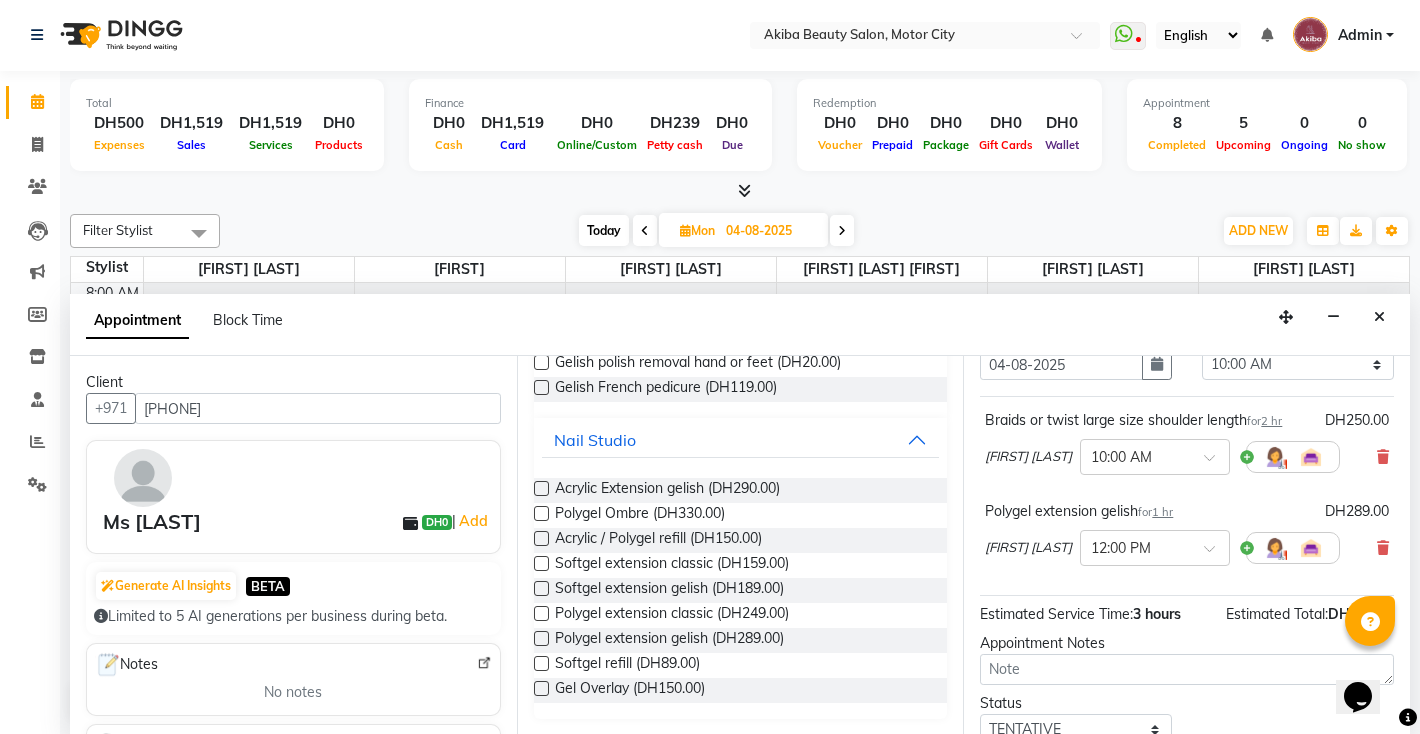 scroll, scrollTop: 156, scrollLeft: 0, axis: vertical 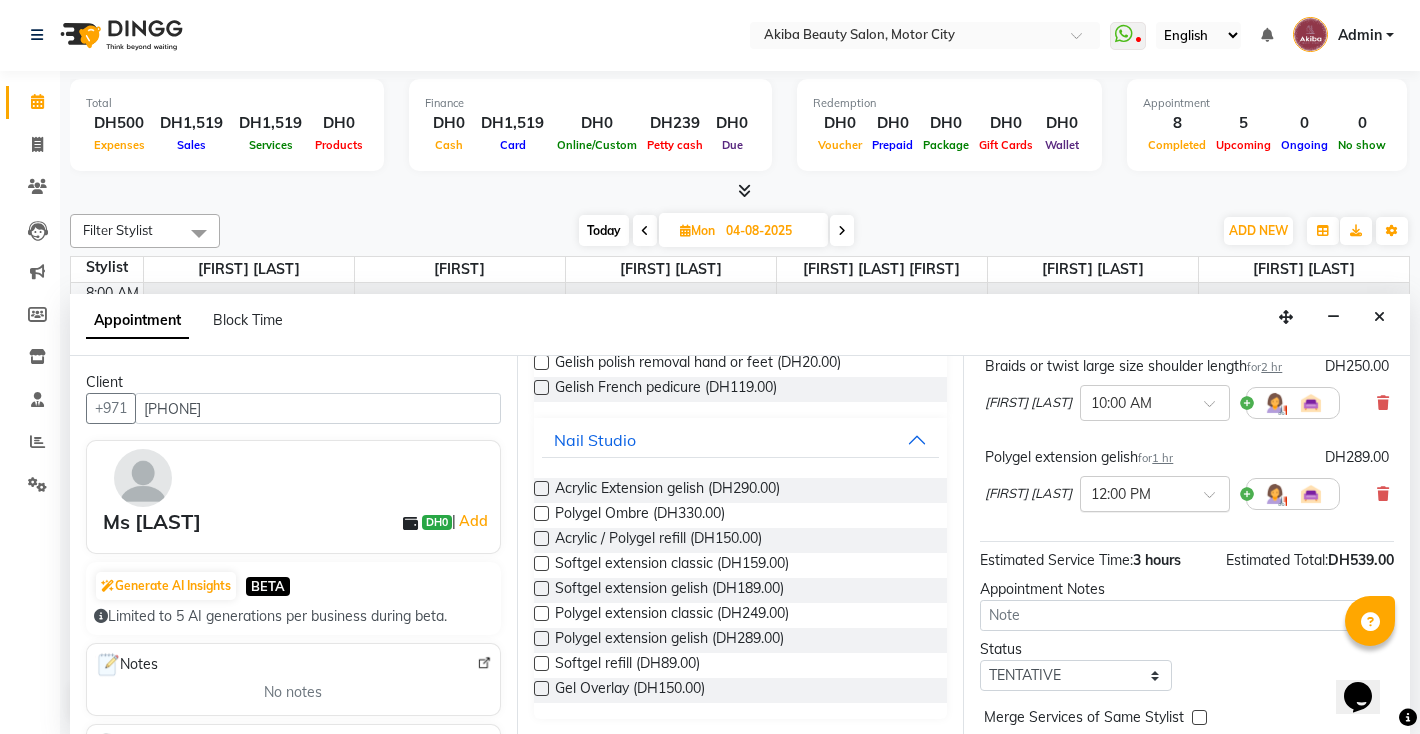 click at bounding box center [1135, 492] 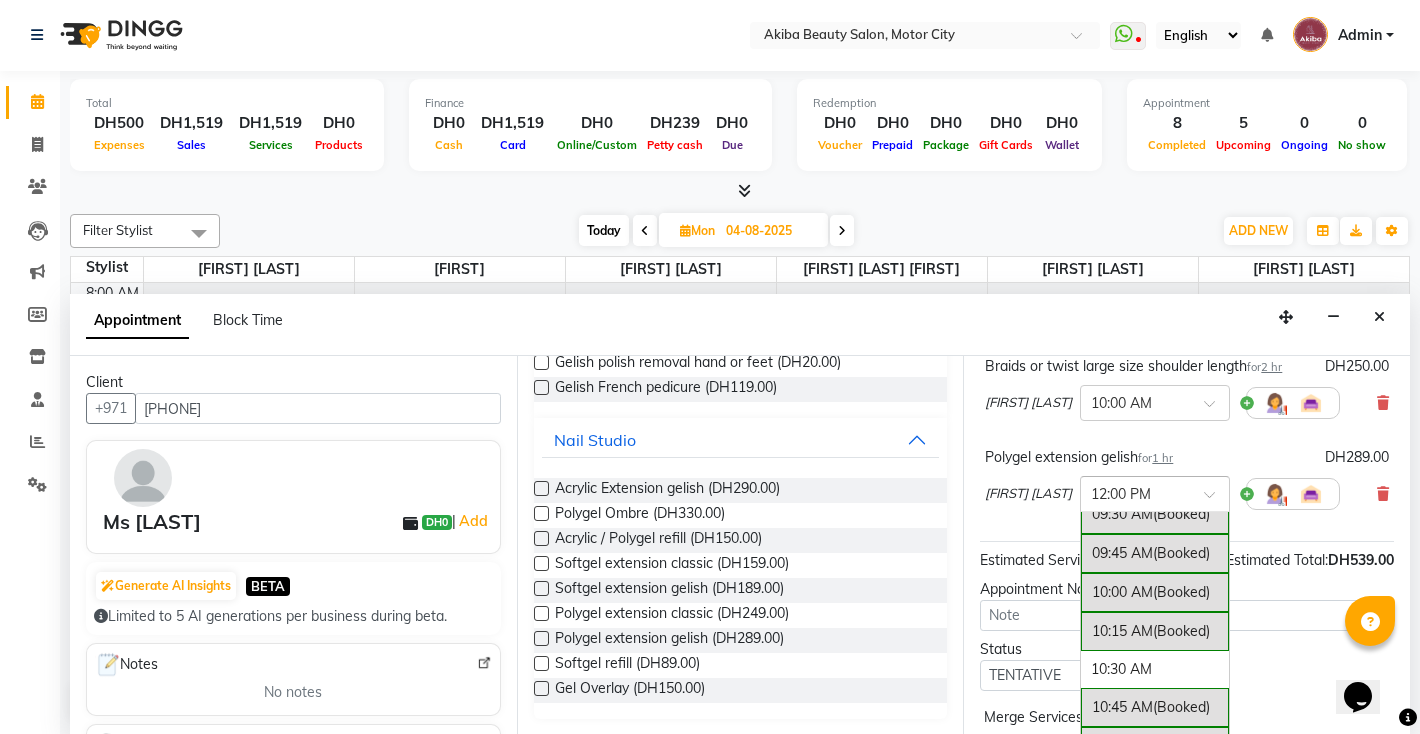 scroll, scrollTop: 115, scrollLeft: 0, axis: vertical 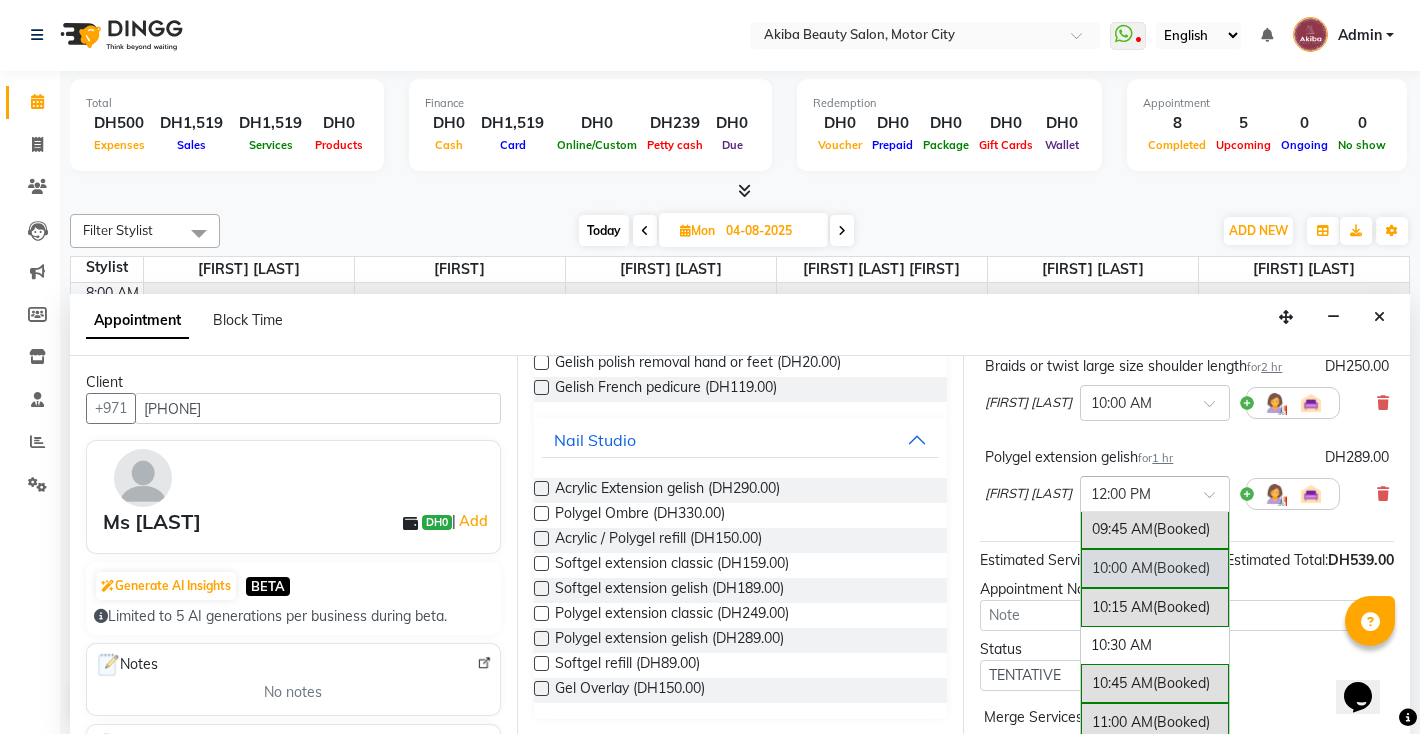 click on "10:00 AM (Booked)" at bounding box center (1155, 568) 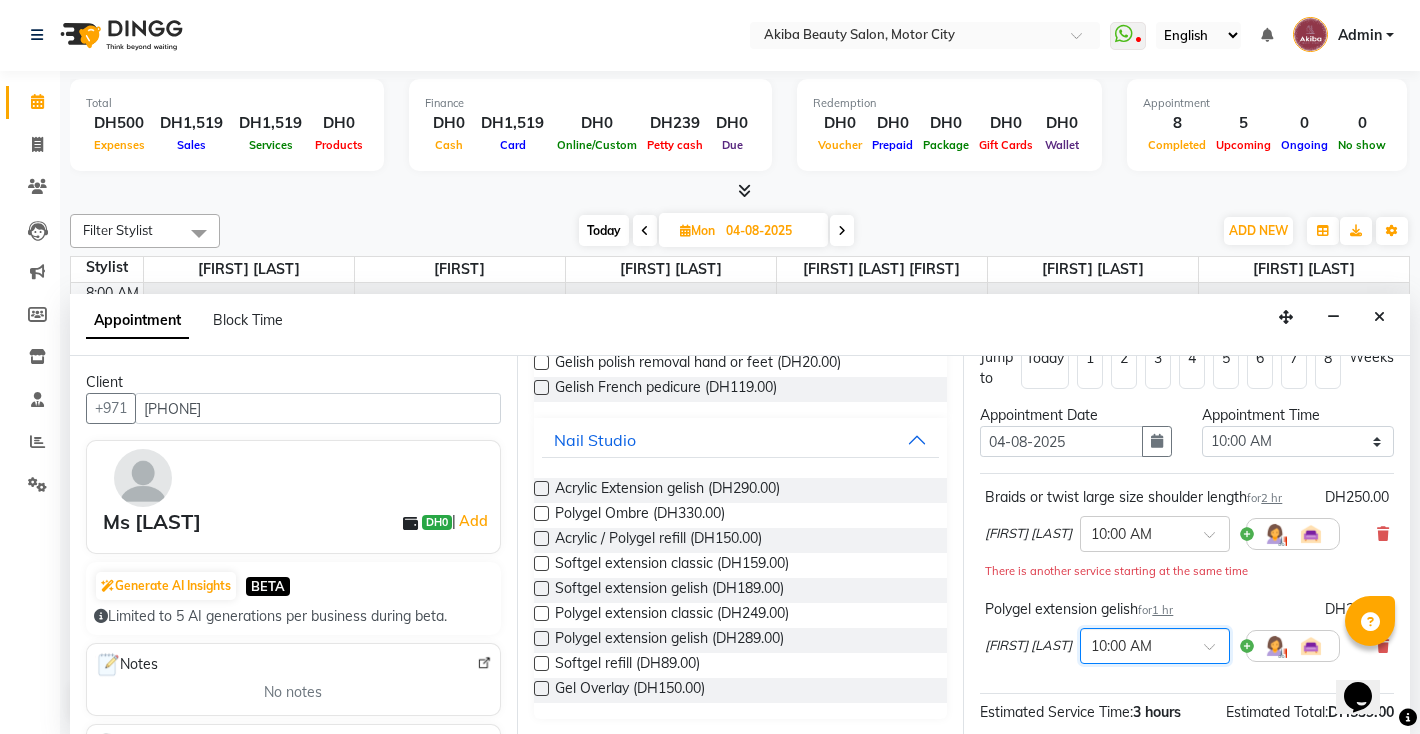 scroll, scrollTop: 0, scrollLeft: 0, axis: both 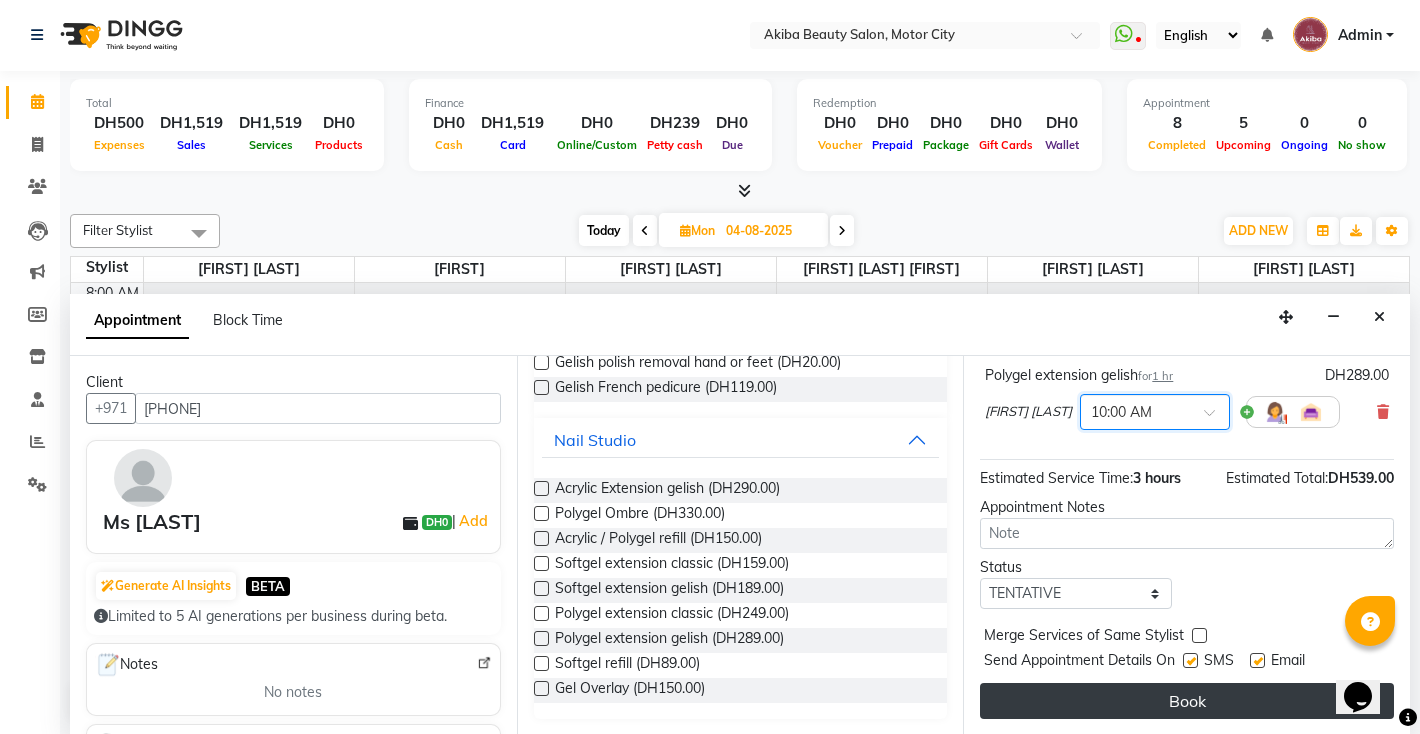click on "Book" at bounding box center [1187, 701] 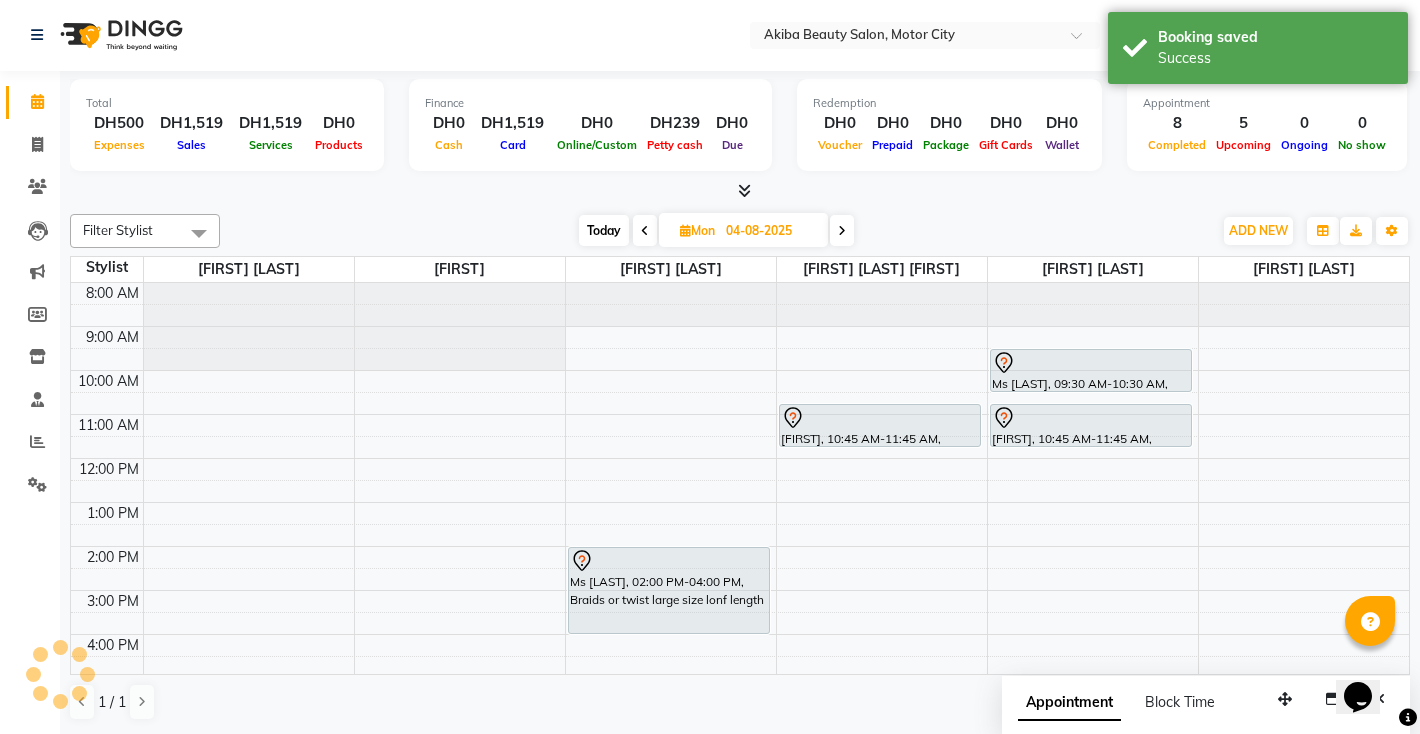 scroll, scrollTop: 0, scrollLeft: 0, axis: both 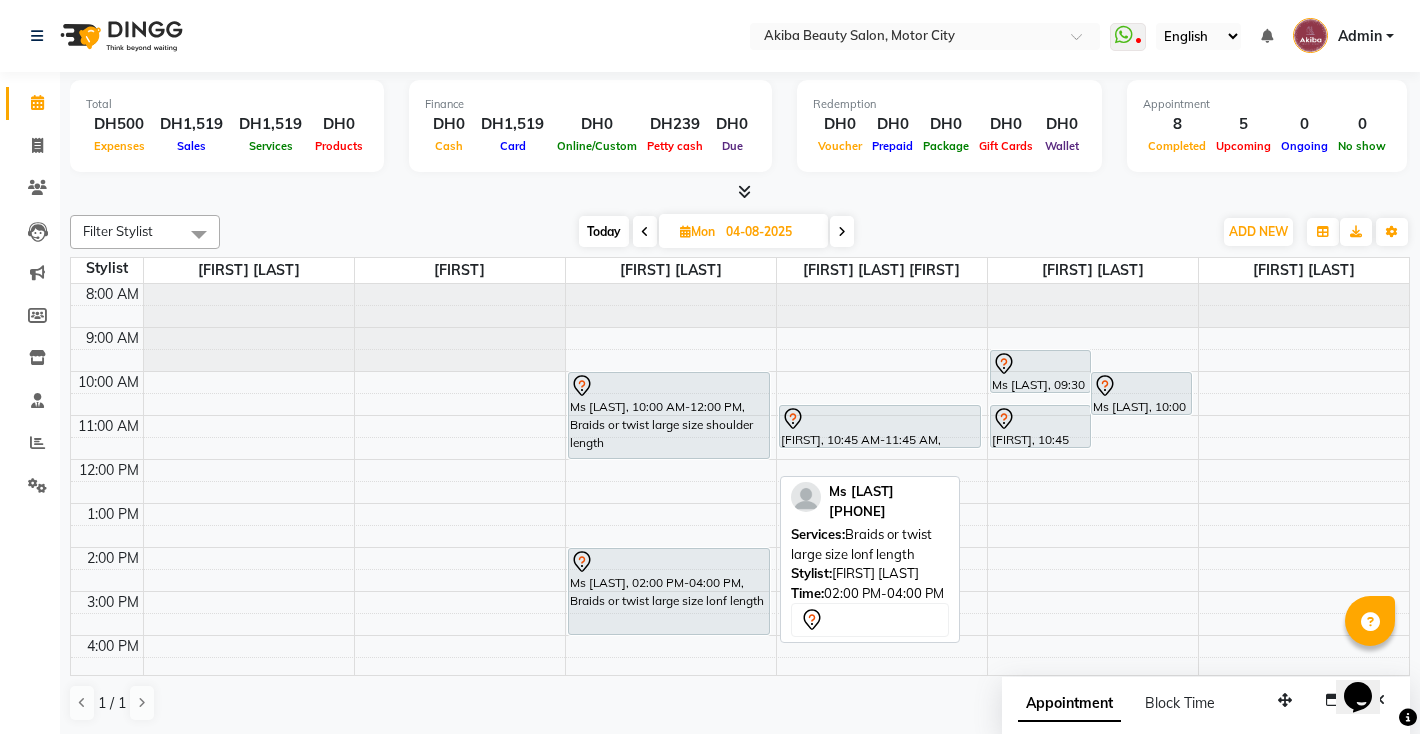 click on "Ms [LAST], 02:00 PM-04:00 PM, Braids or twist large size lonf length" at bounding box center [669, 591] 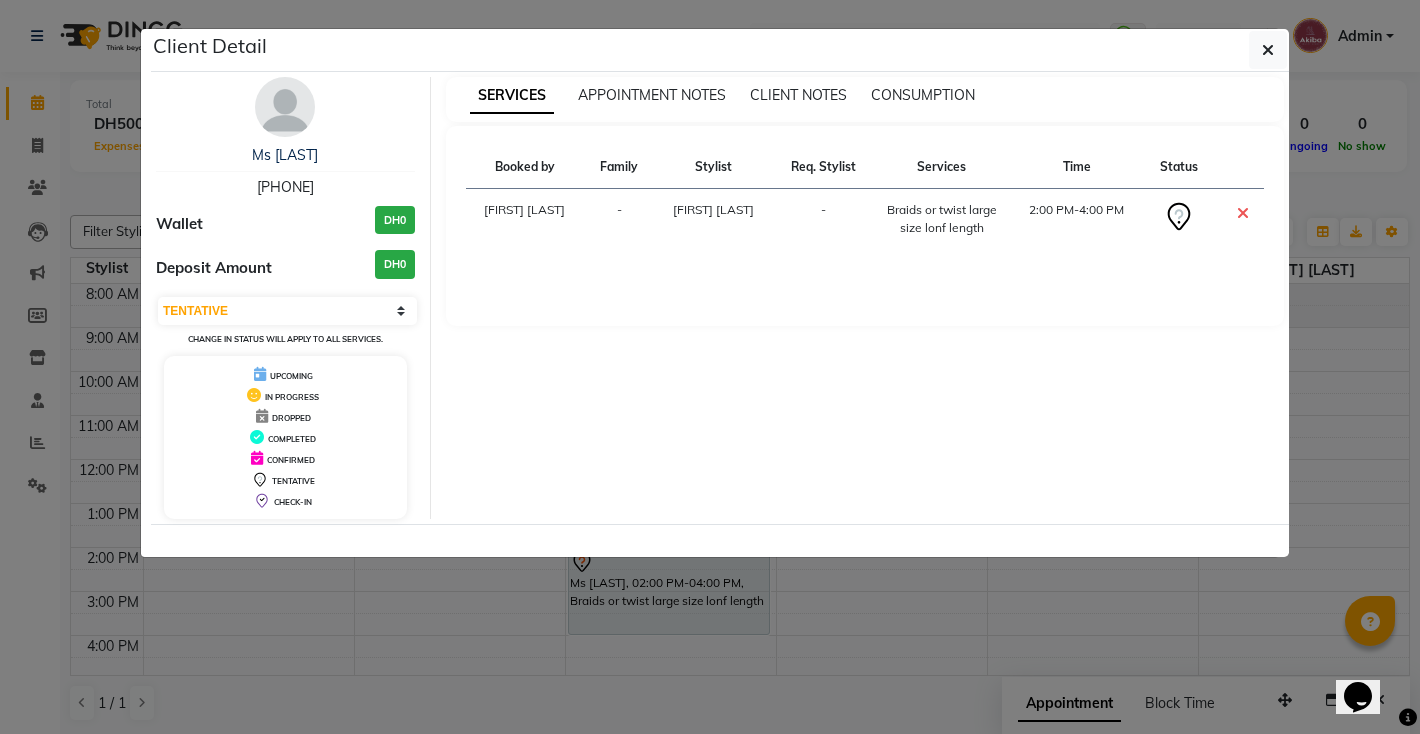 click on "Client Detail Ms [LAST] [PHONE] Wallet DH0 Deposit Amount DH0 Select CONFIRMED TENTATIVE Change in status will apply to all services. UPCOMING IN PROGRESS DROPPED COMPLETED CONFIRMED TENTATIVE CHECK-IN SERVICES APPOINTMENT NOTES CLIENT NOTES CONSUMPTION Booked by Family Stylist Req. Stylist Services Time Status [FIRST] [LAST] - [FIRST] [LAST] - Braids or twist large size lonf length 2:00 PM-4:00 PM" 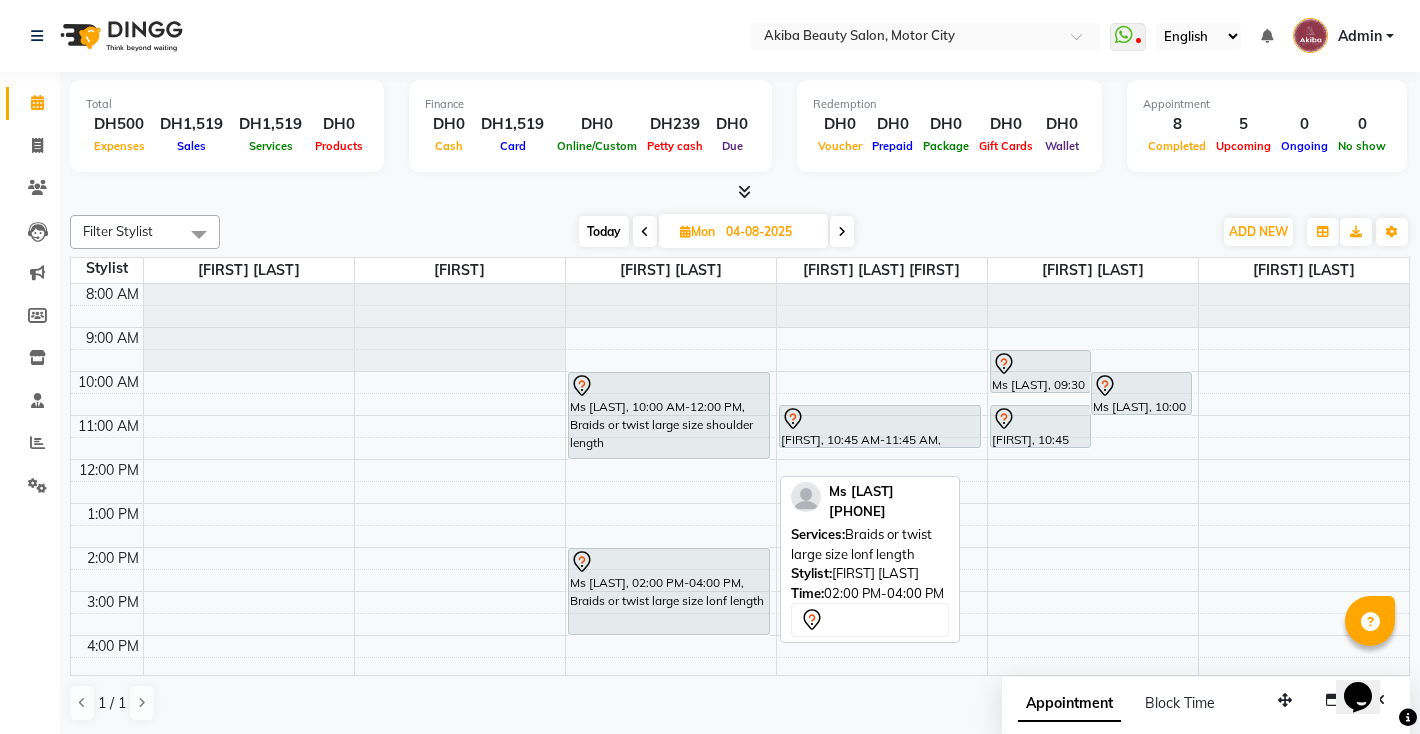 click on "Ms [LAST], 02:00 PM-04:00 PM, Braids or twist large size lonf length" at bounding box center [669, 591] 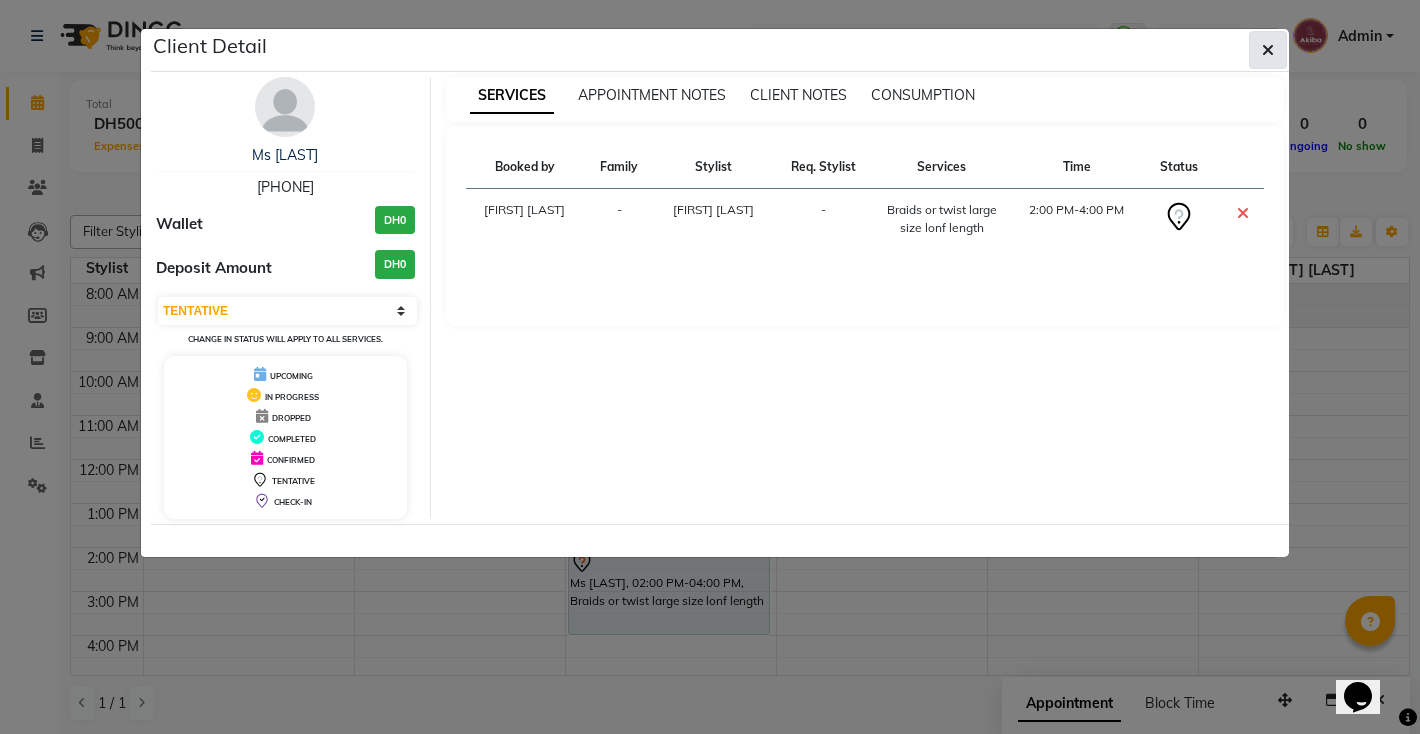 click 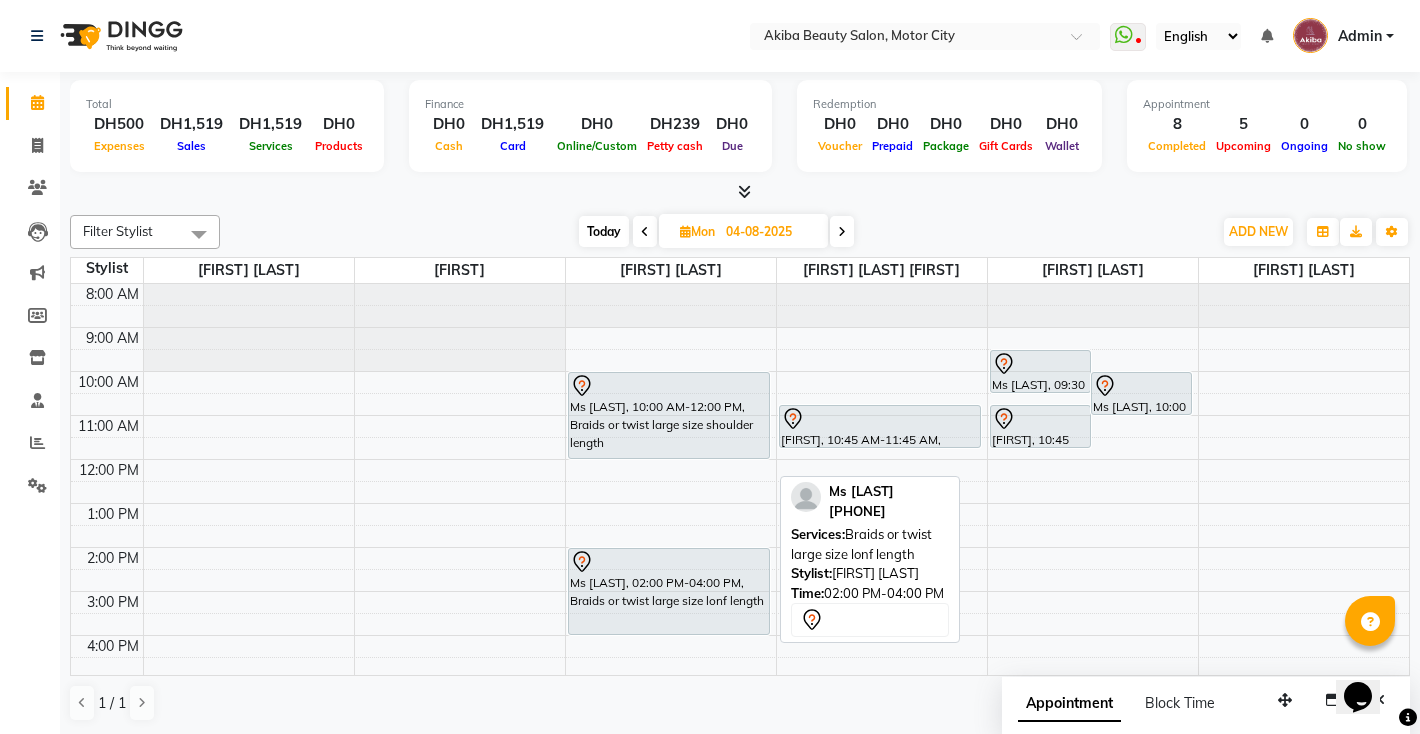 click on "Ms [LAST], 02:00 PM-04:00 PM, Braids or twist large size lonf length" at bounding box center [669, 591] 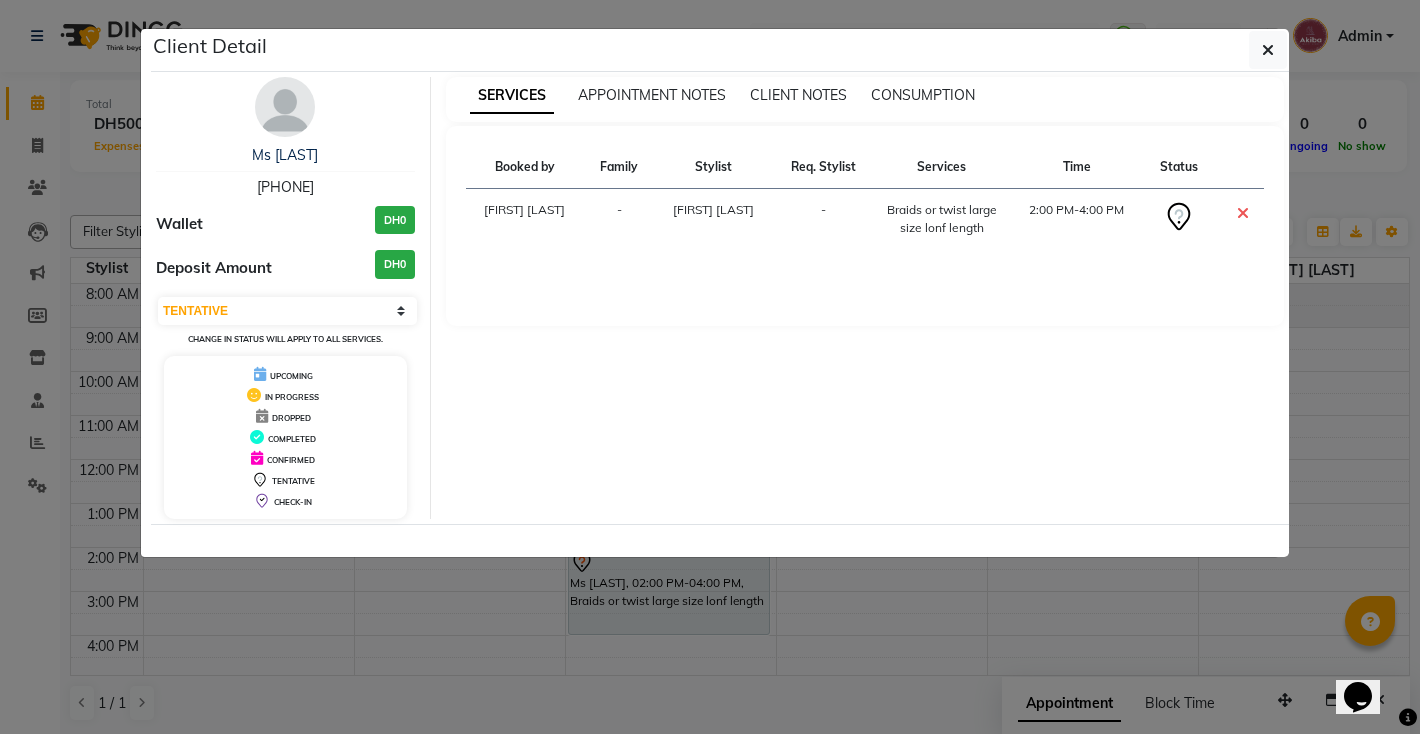 click on "Client Detail Ms [LAST] [PHONE] Wallet DH0 Deposit Amount DH0 Select CONFIRMED TENTATIVE Change in status will apply to all services. UPCOMING IN PROGRESS DROPPED COMPLETED CONFIRMED TENTATIVE CHECK-IN SERVICES APPOINTMENT NOTES CLIENT NOTES CONSUMPTION Booked by Family Stylist Req. Stylist Services Time Status [FIRST] [LAST] - [FIRST] [LAST] - Braids or twist large size lonf length 2:00 PM-4:00 PM" 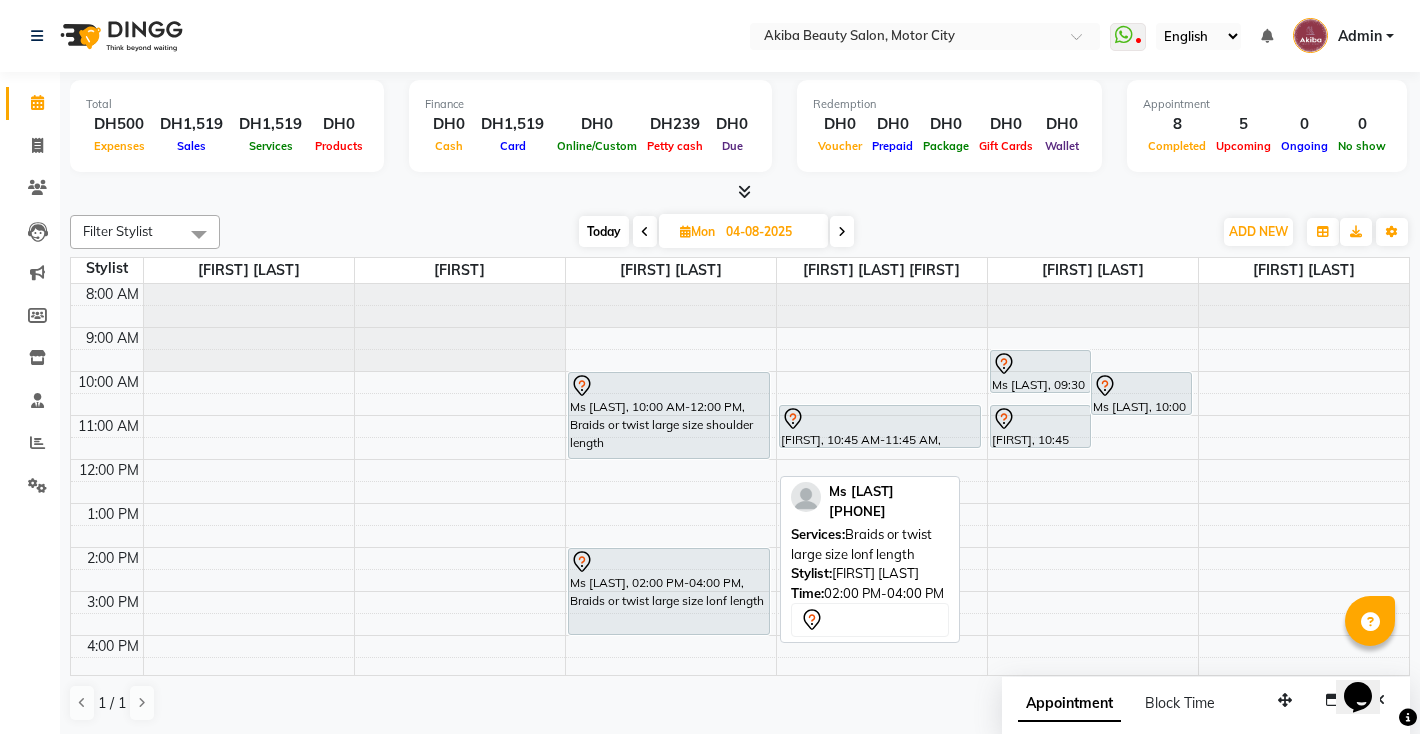 click on "Ms [LAST], 02:00 PM-04:00 PM, Braids or twist large size lonf length" at bounding box center (669, 591) 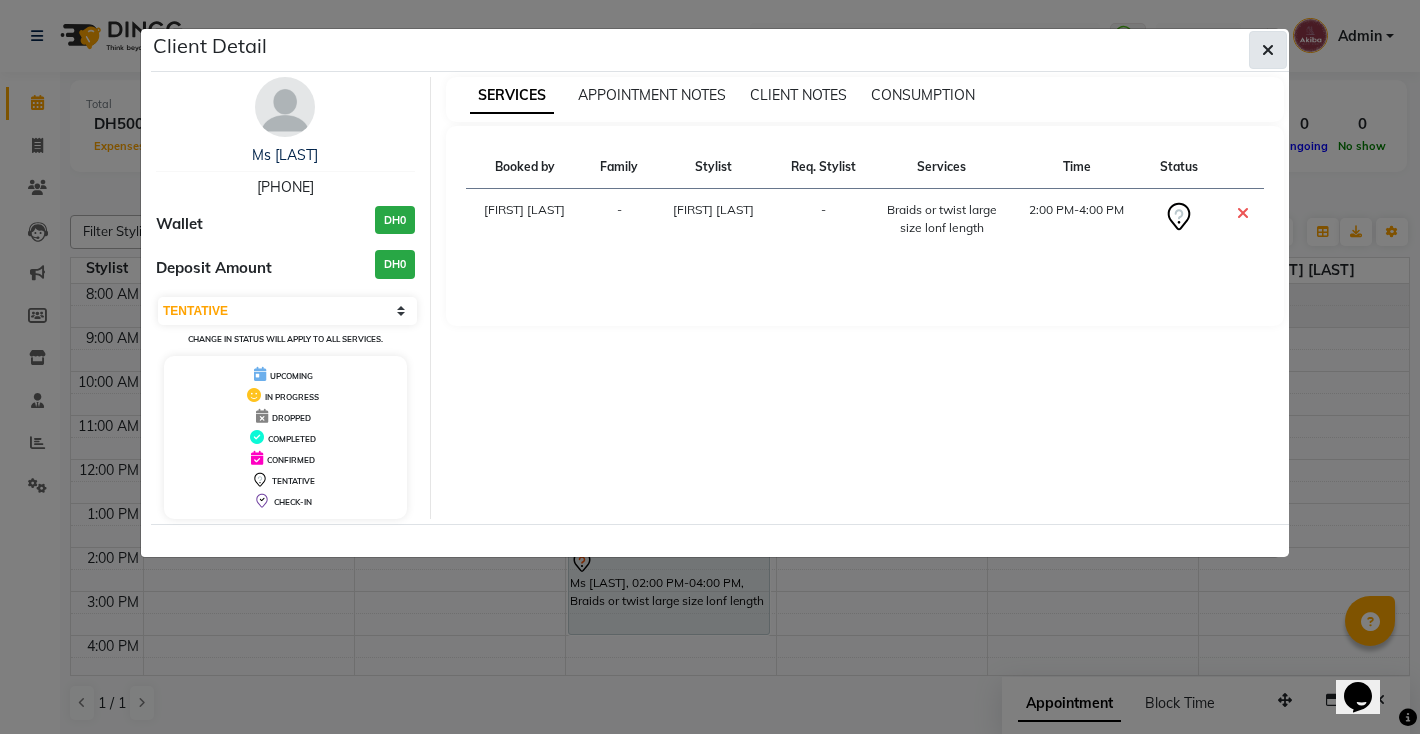 click 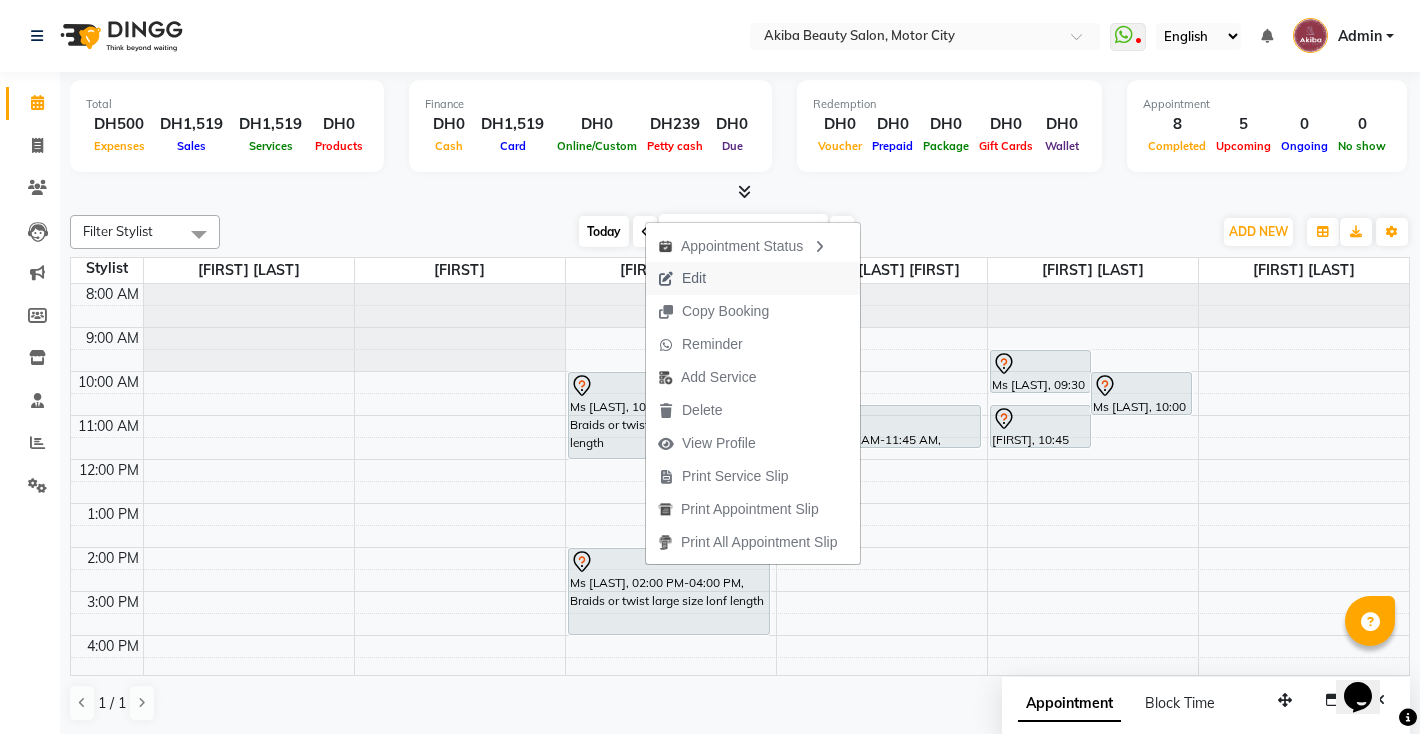 click on "Edit" at bounding box center (682, 278) 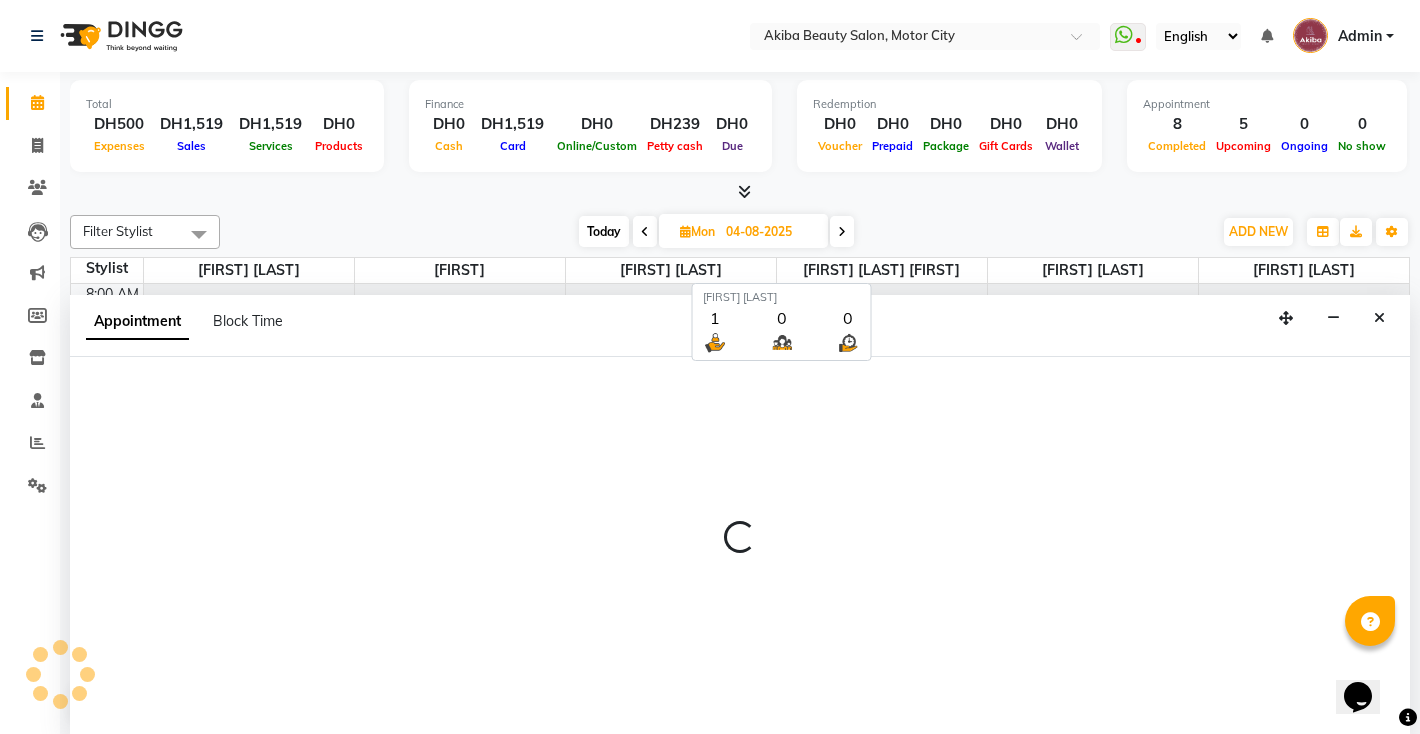 scroll, scrollTop: 1, scrollLeft: 0, axis: vertical 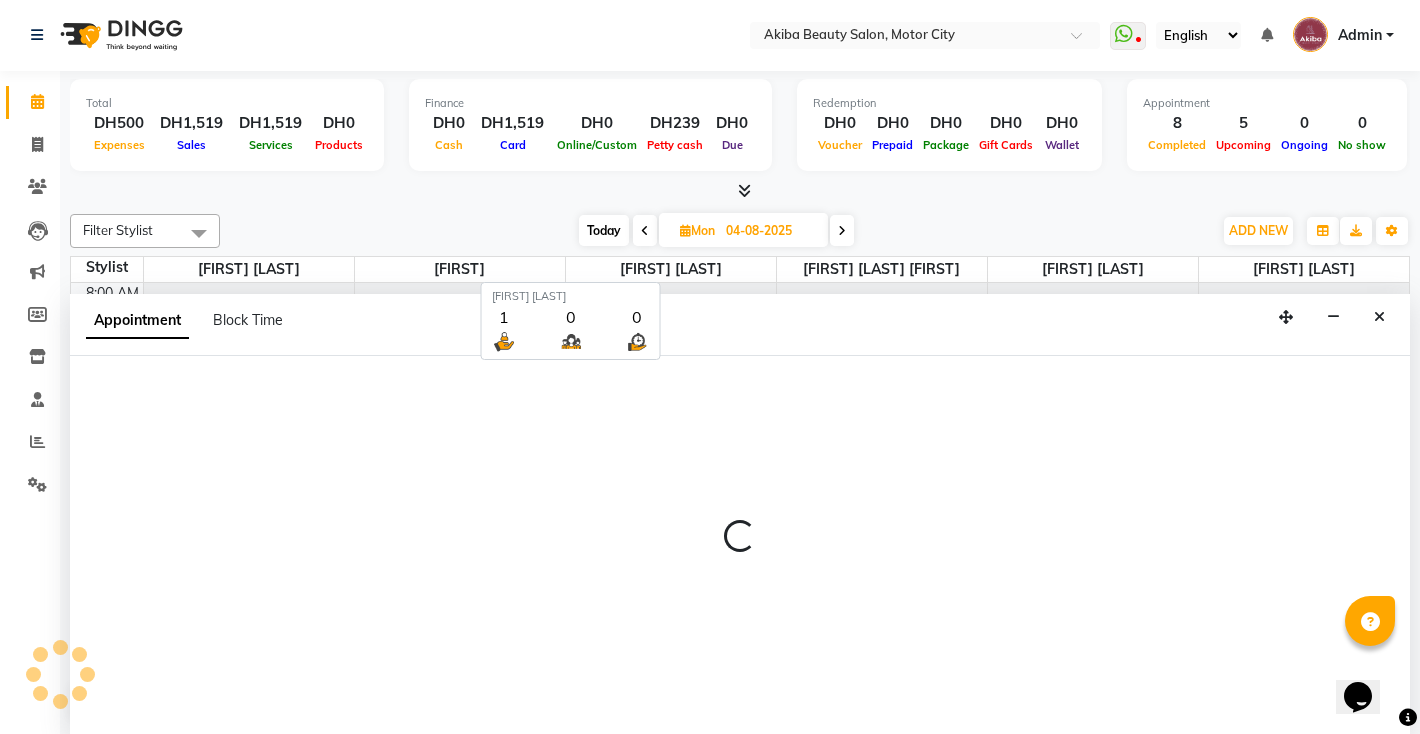 select on "tentative" 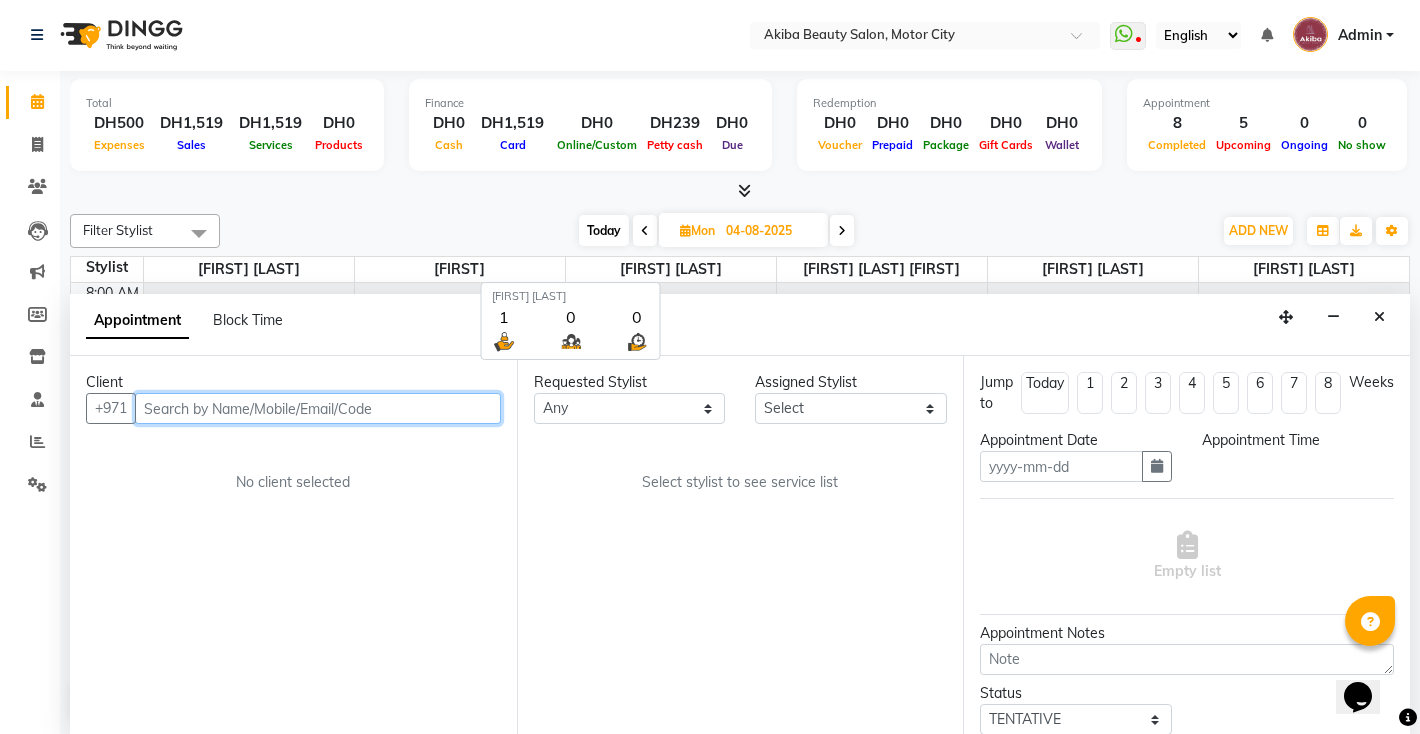 type on "04-08-2025" 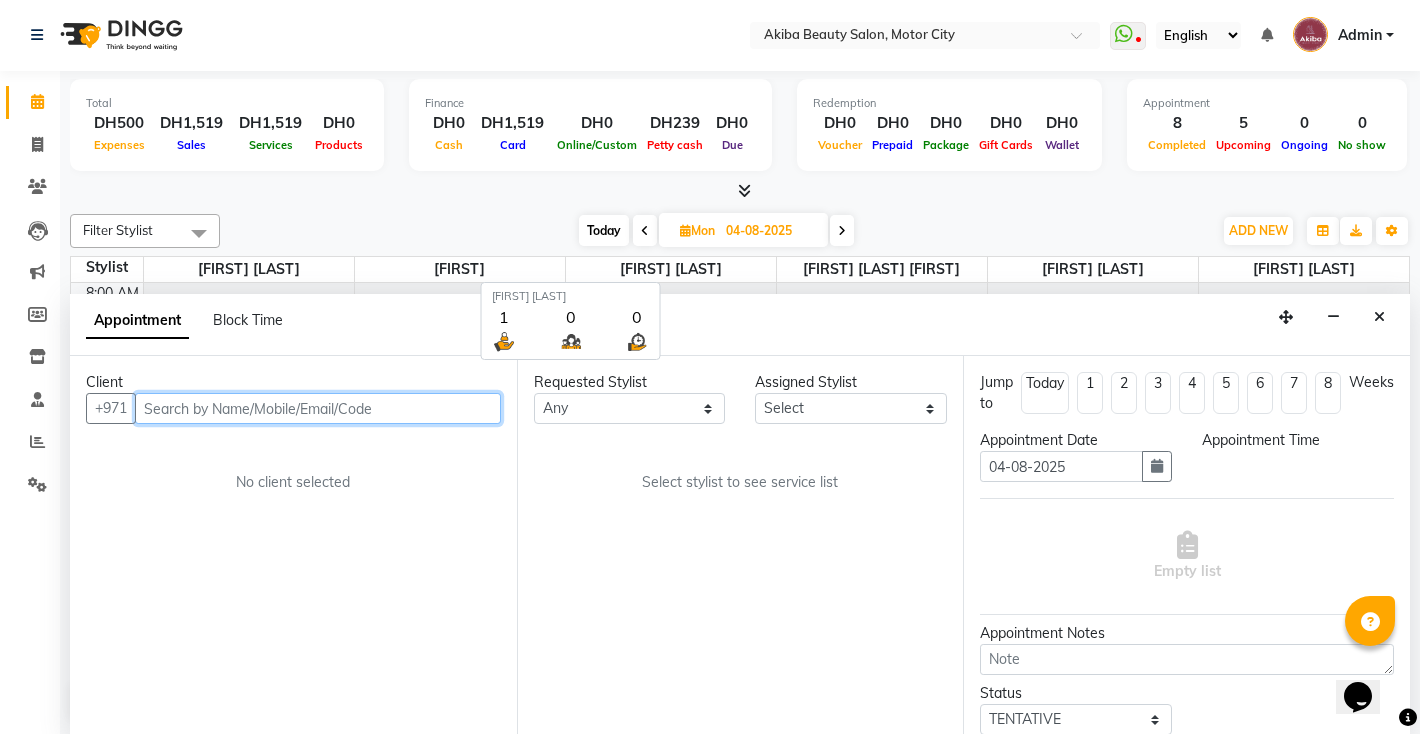 select on "840" 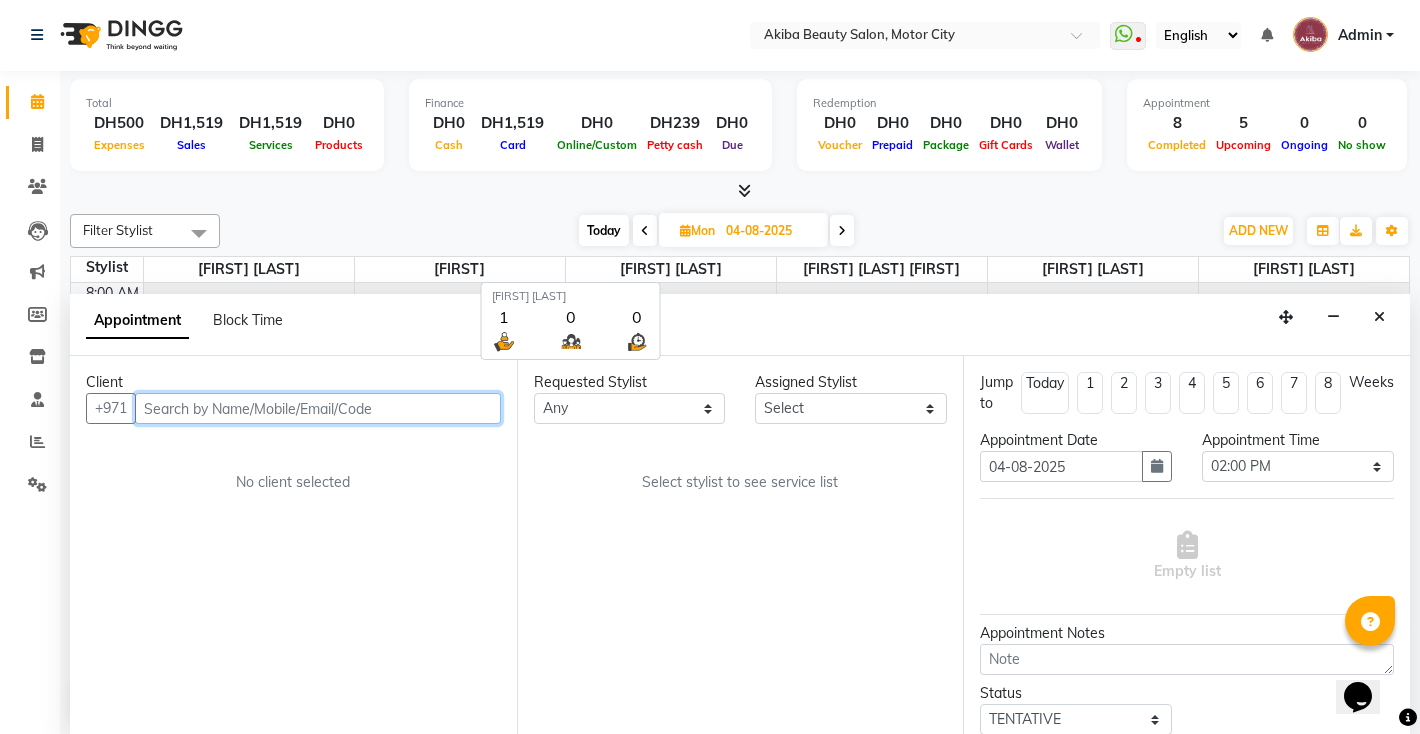 select on "75753" 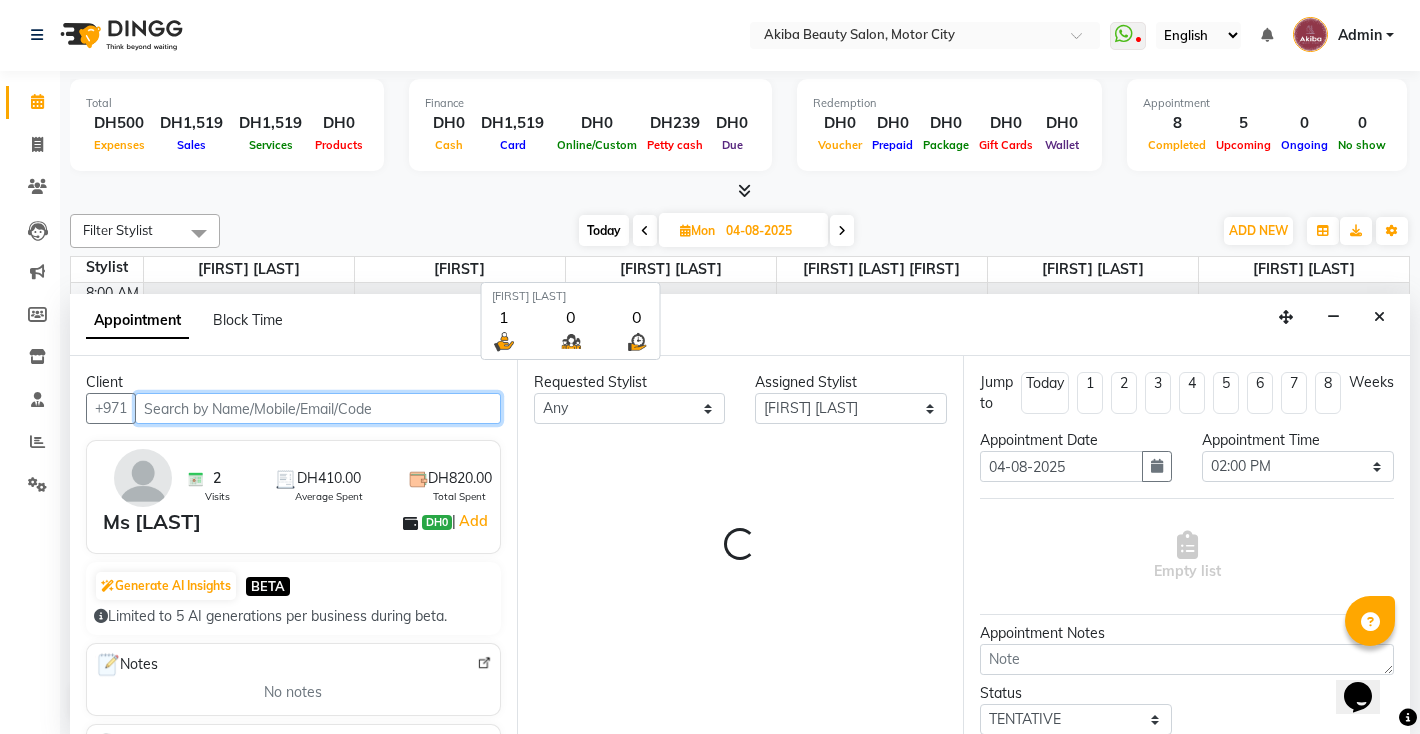 scroll, scrollTop: 223, scrollLeft: 0, axis: vertical 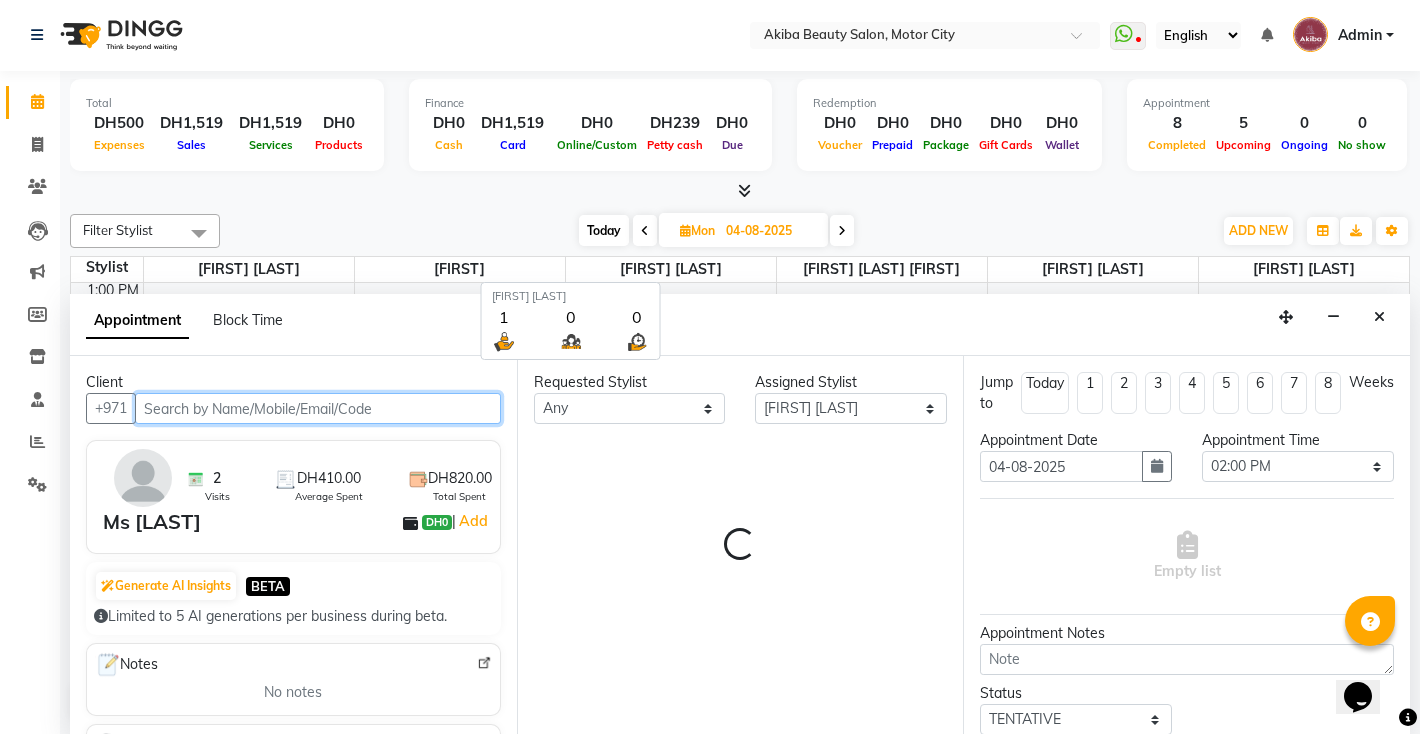 select on "2559" 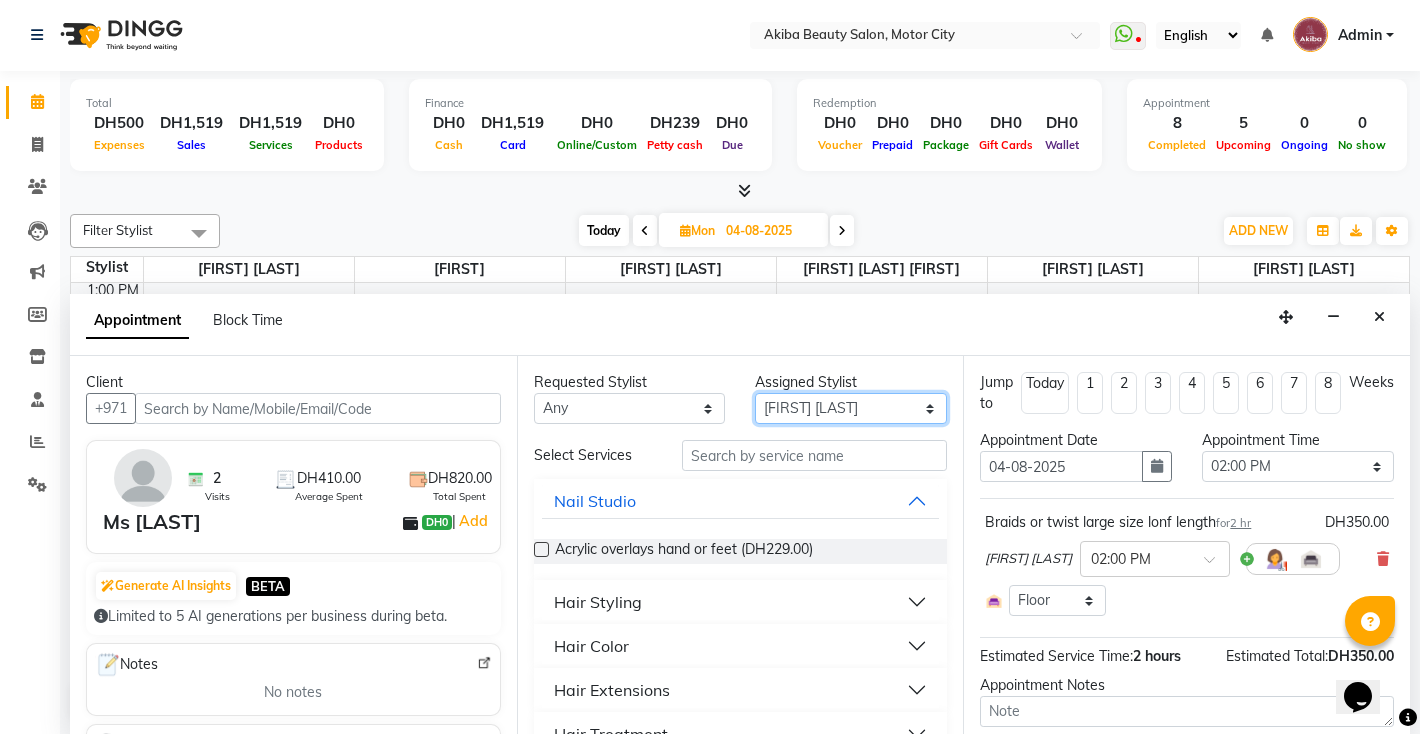 click on "Select [FIRST] [LAST] [FIRST] [FIRST] [LAST] [LAST] [FIRST] [LAST] [FIRST] [LAST]" at bounding box center [851, 408] 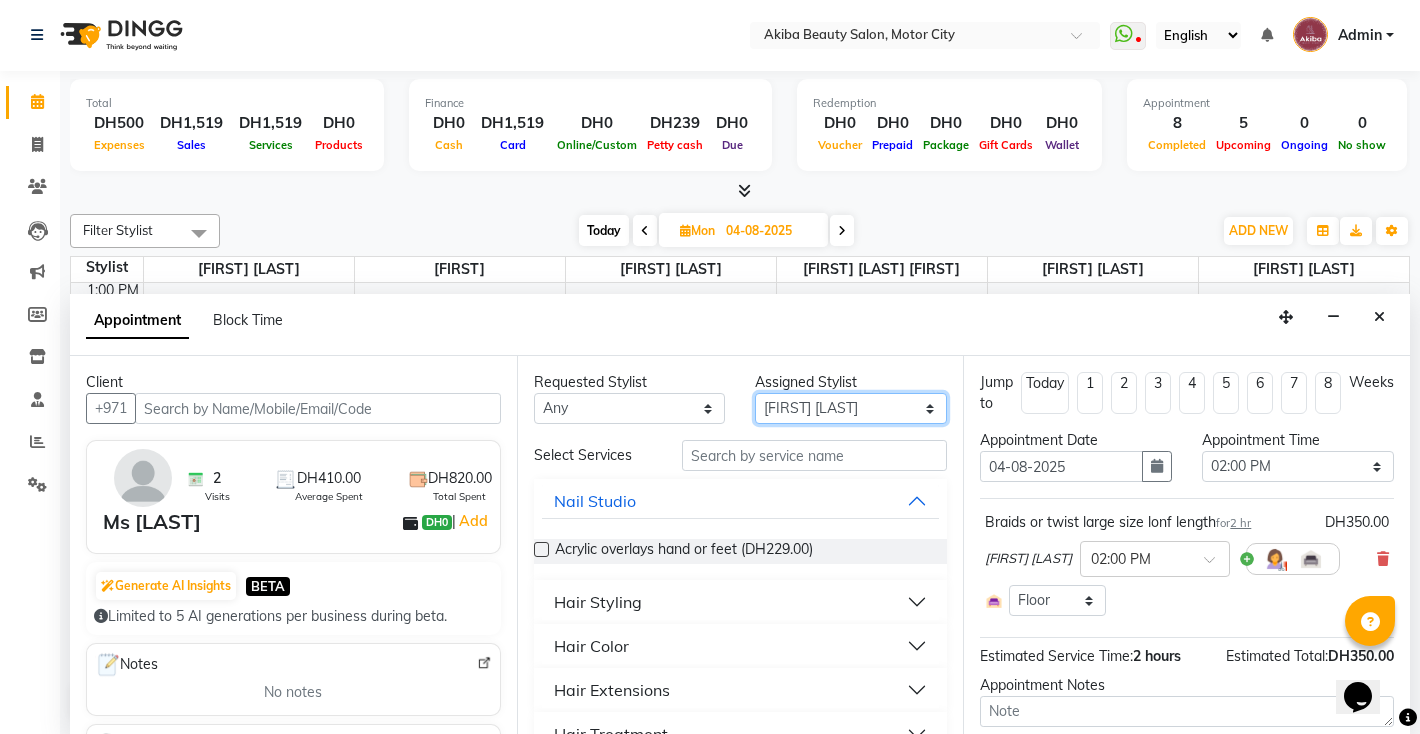 select on "[POSTAL CODE]" 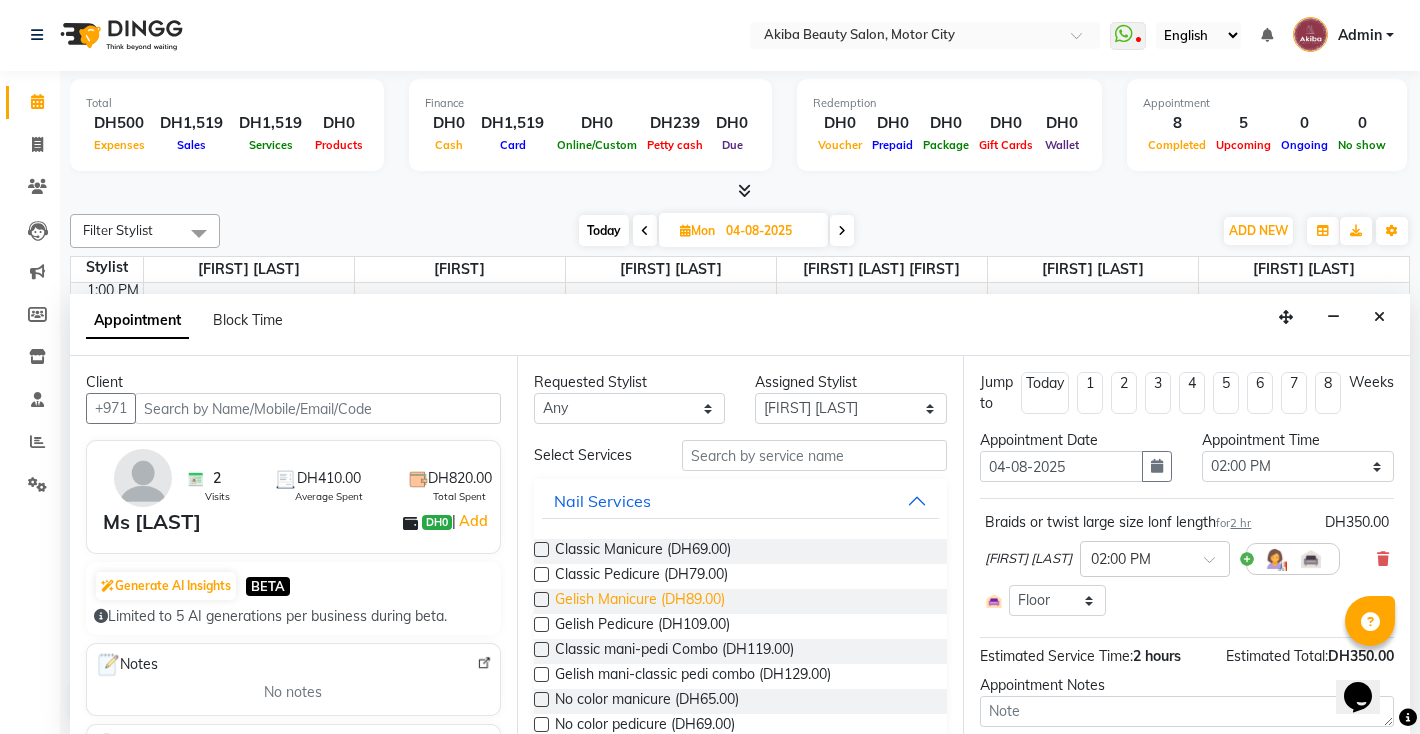 click on "Gelish Manicure (DH89.00)" at bounding box center [640, 601] 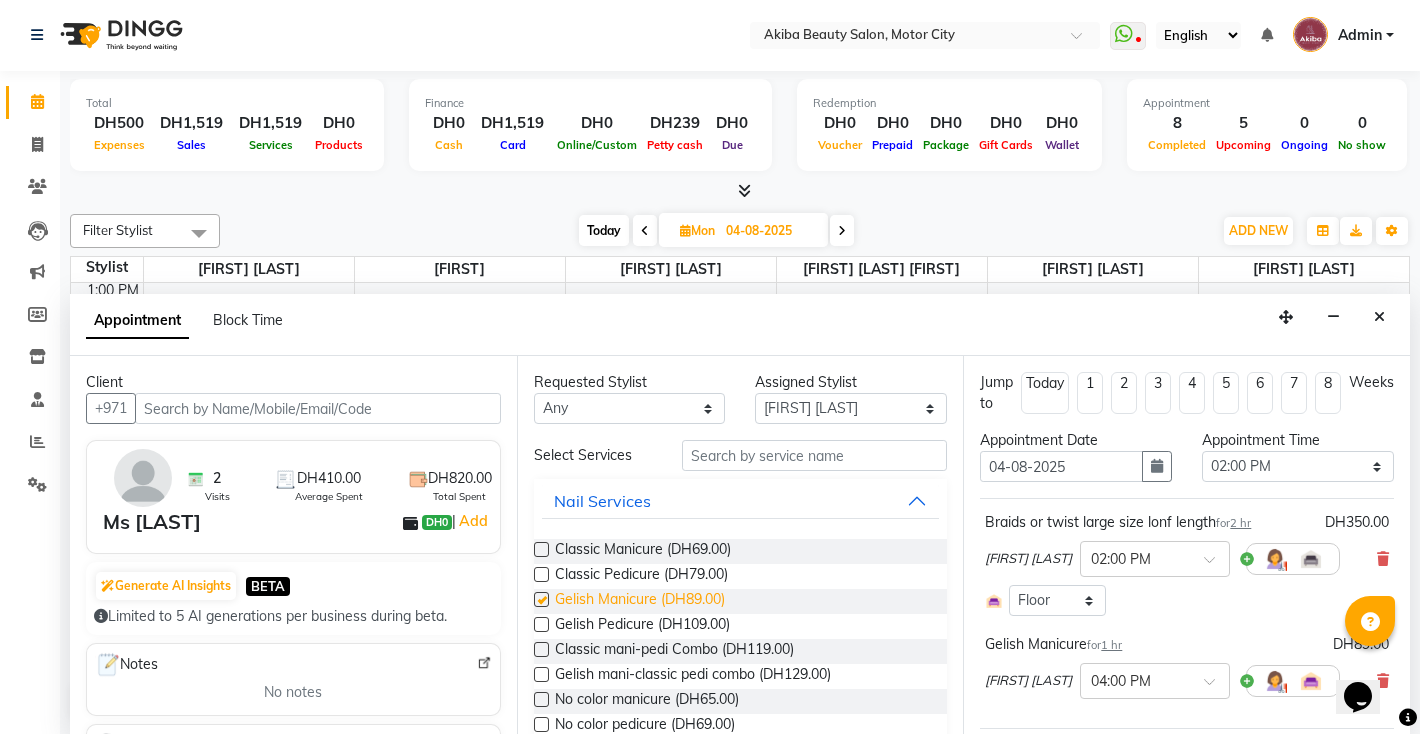 checkbox on "false" 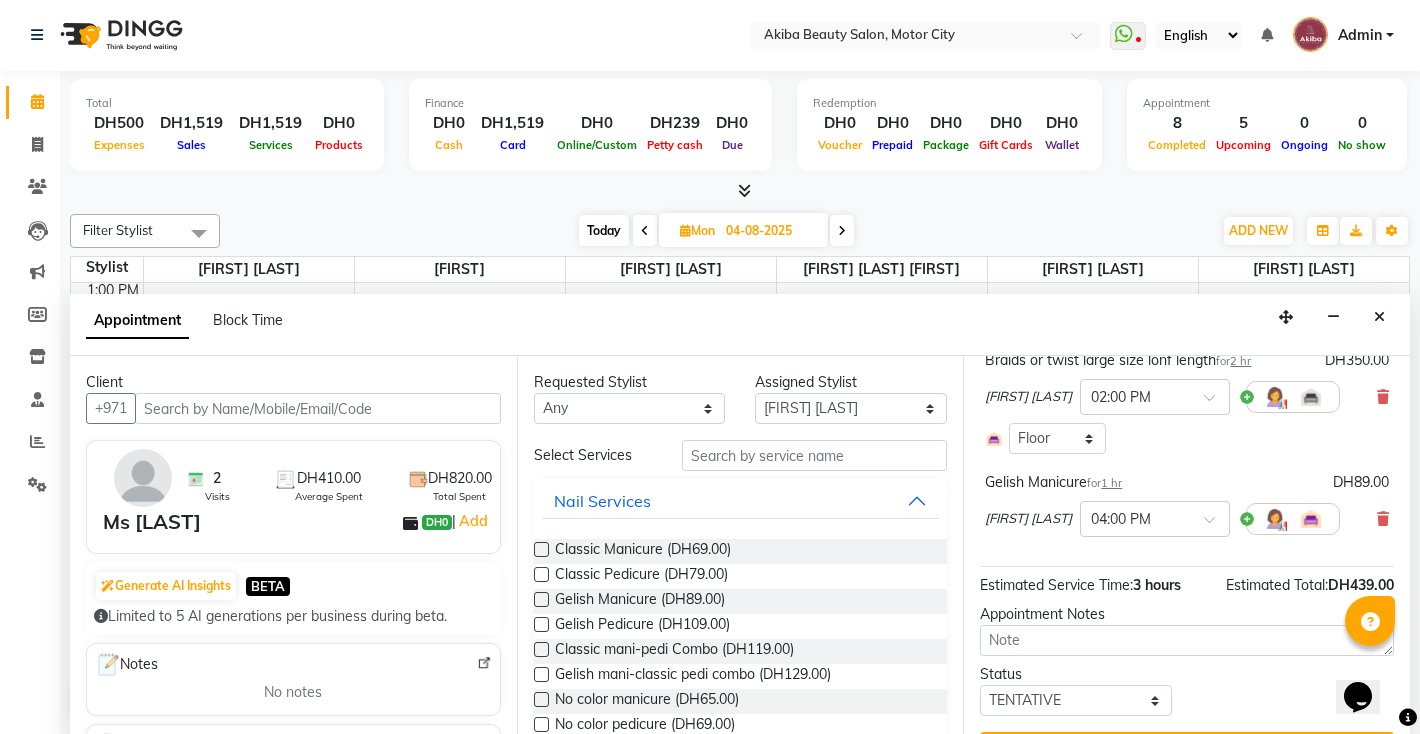 scroll, scrollTop: 211, scrollLeft: 0, axis: vertical 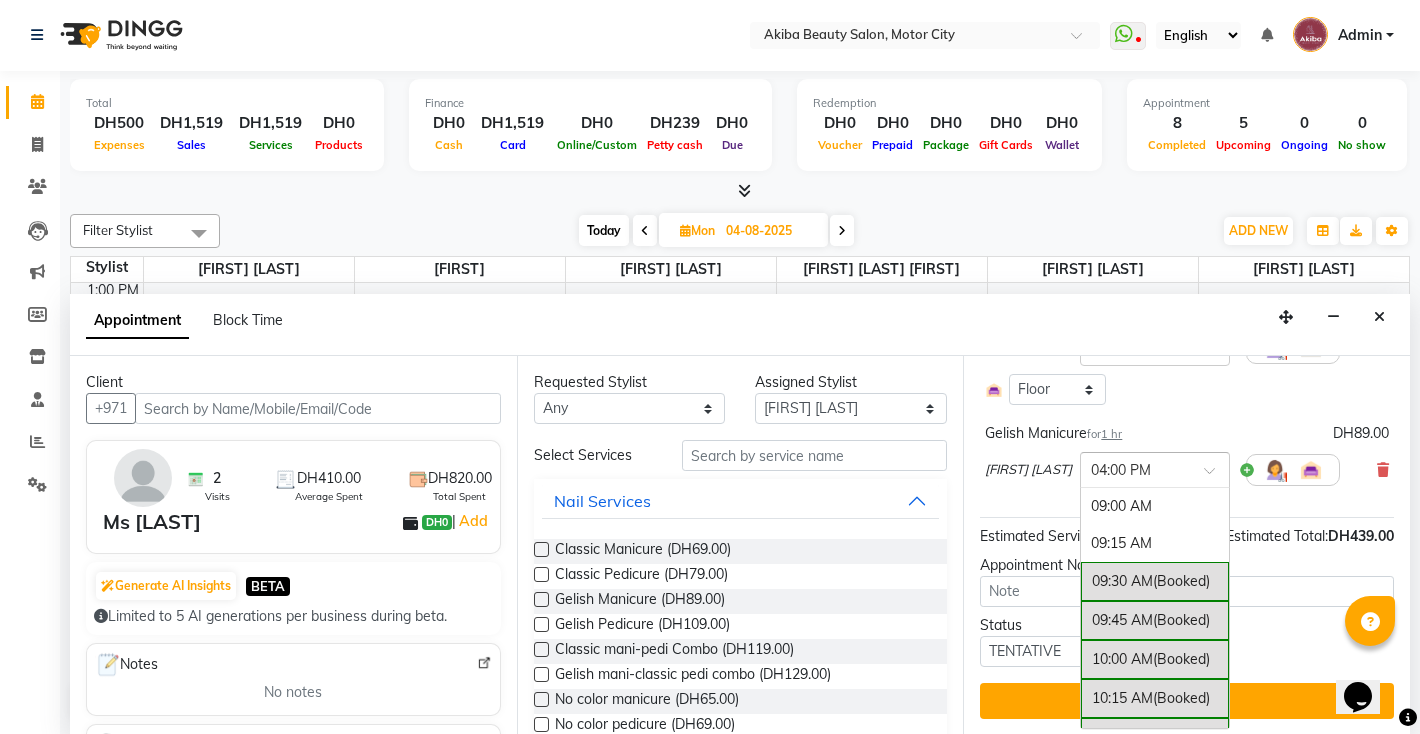 click at bounding box center [1135, 468] 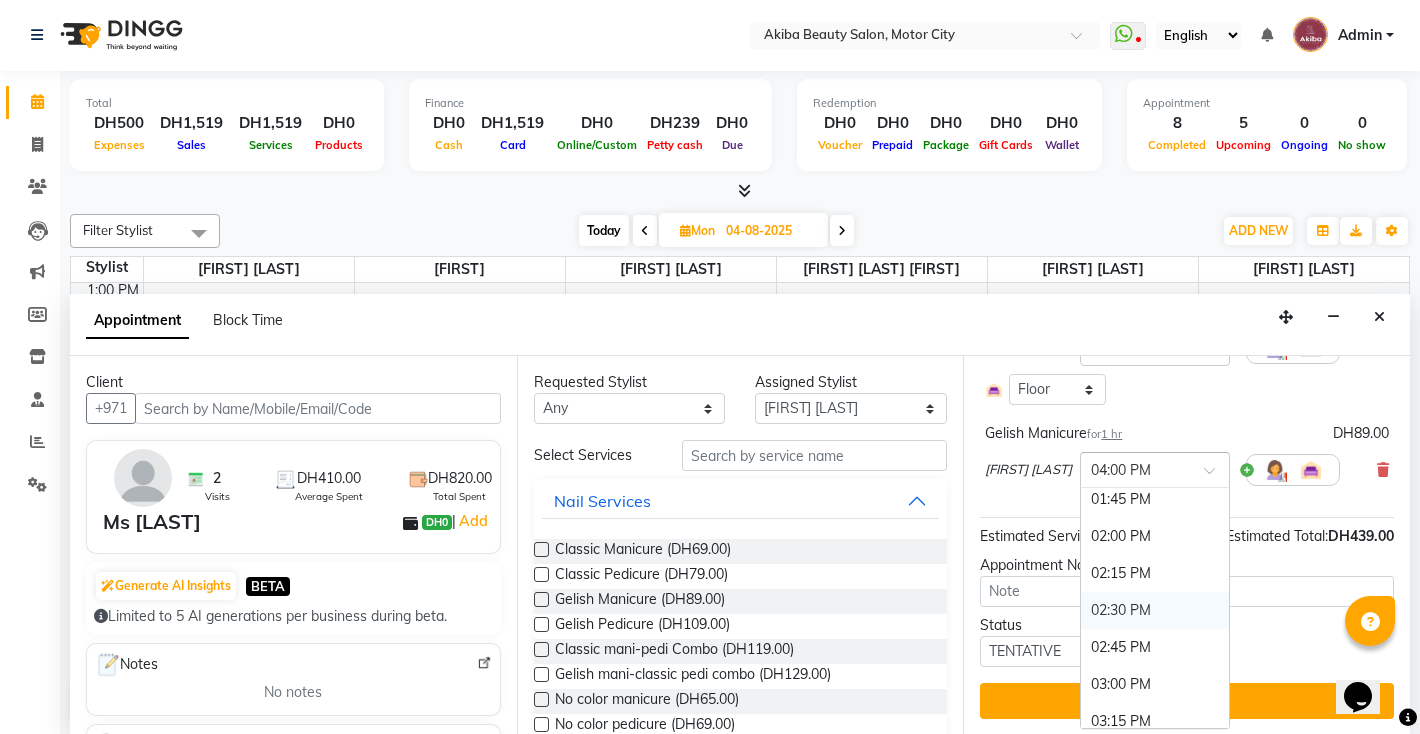 scroll, scrollTop: 725, scrollLeft: 0, axis: vertical 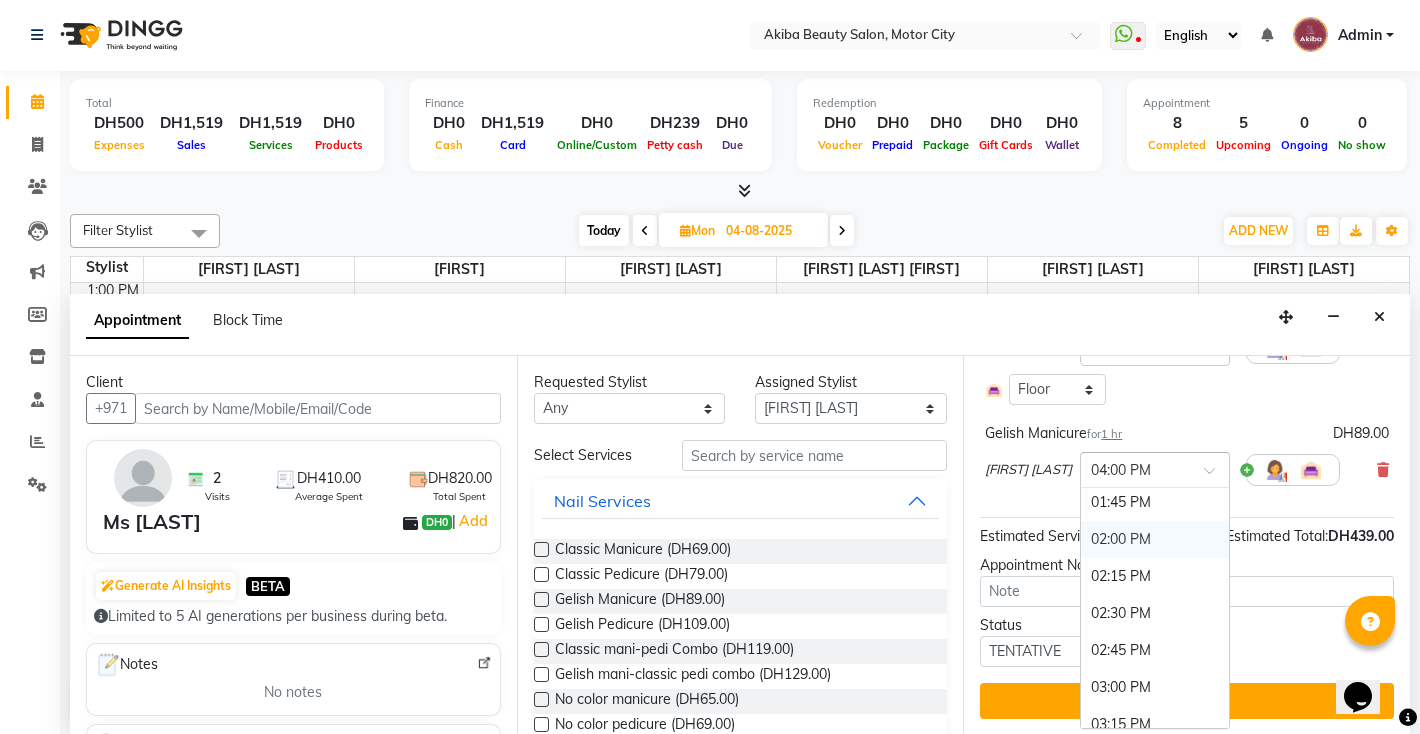 click on "02:00 PM" at bounding box center (1155, 539) 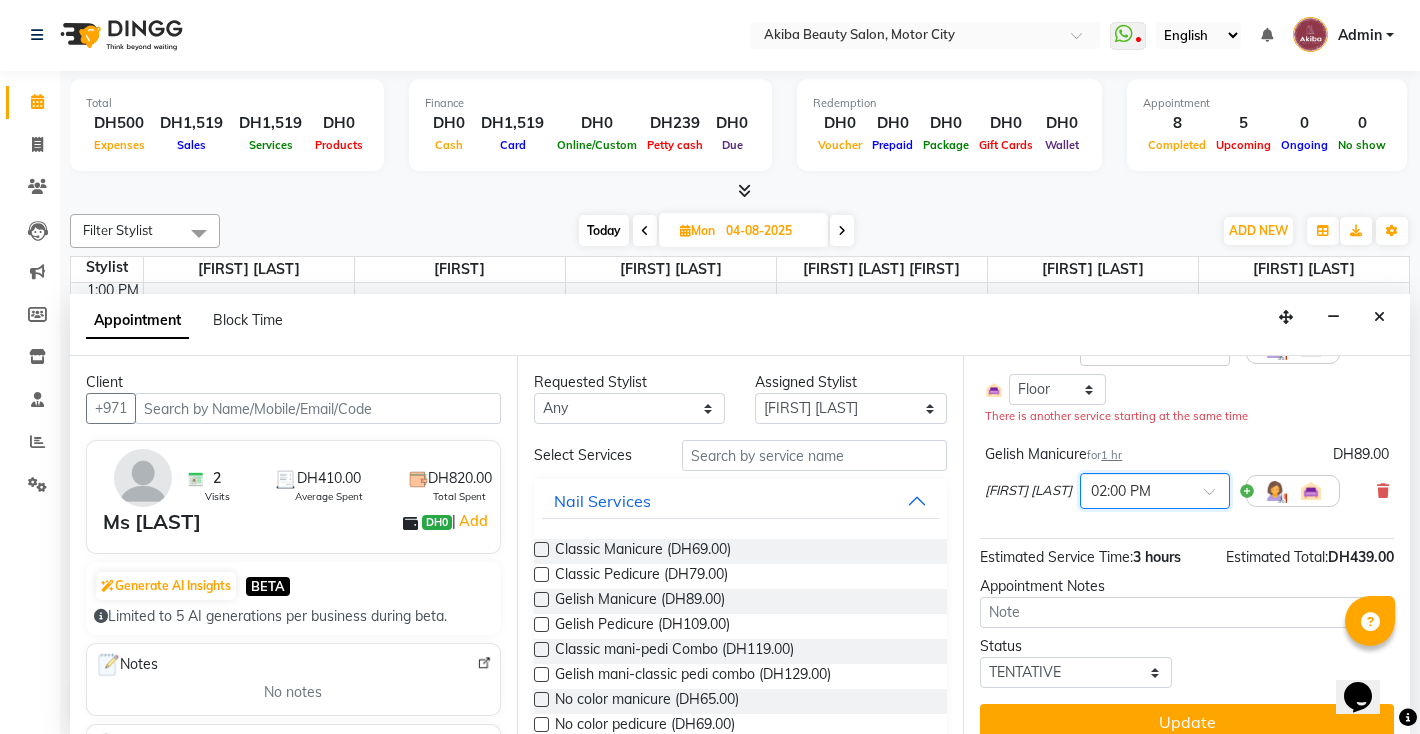 scroll, scrollTop: 232, scrollLeft: 0, axis: vertical 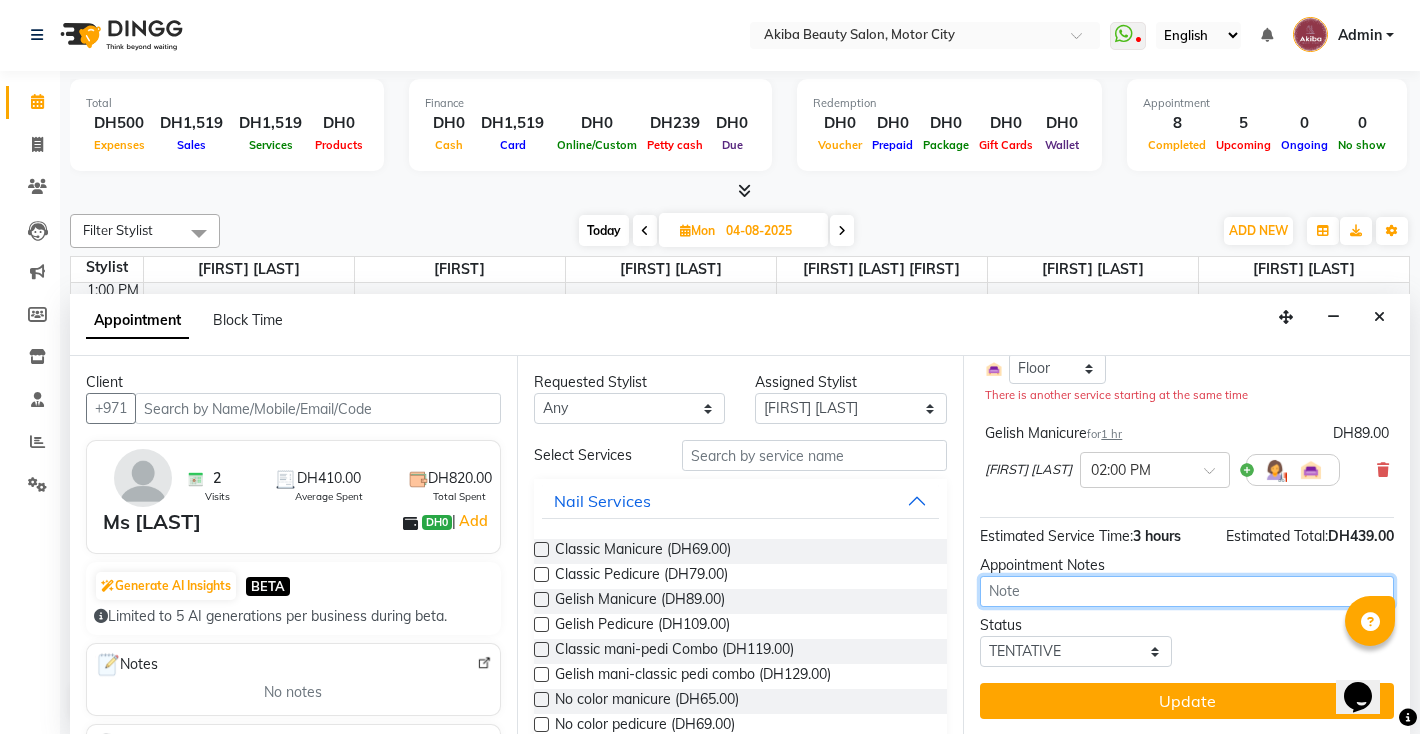 click at bounding box center (1187, 591) 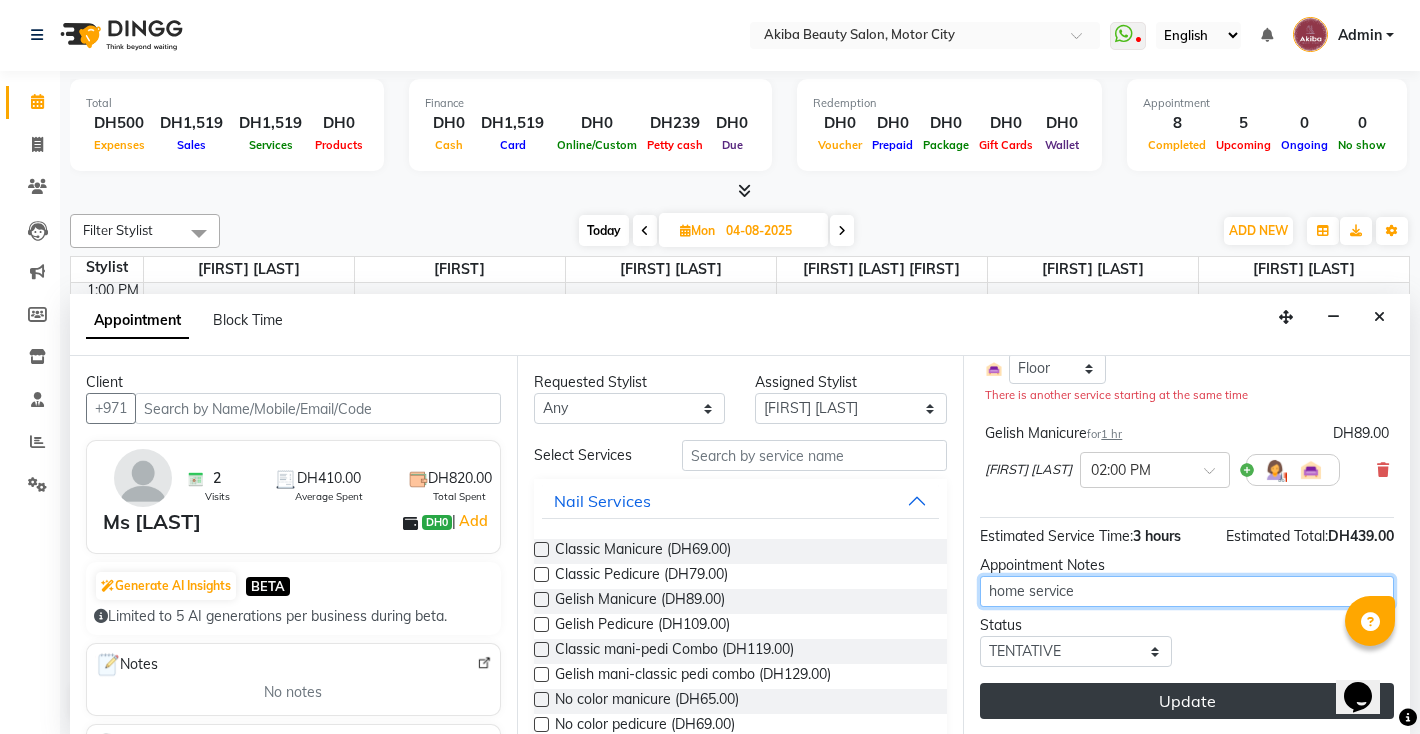 type on "home service" 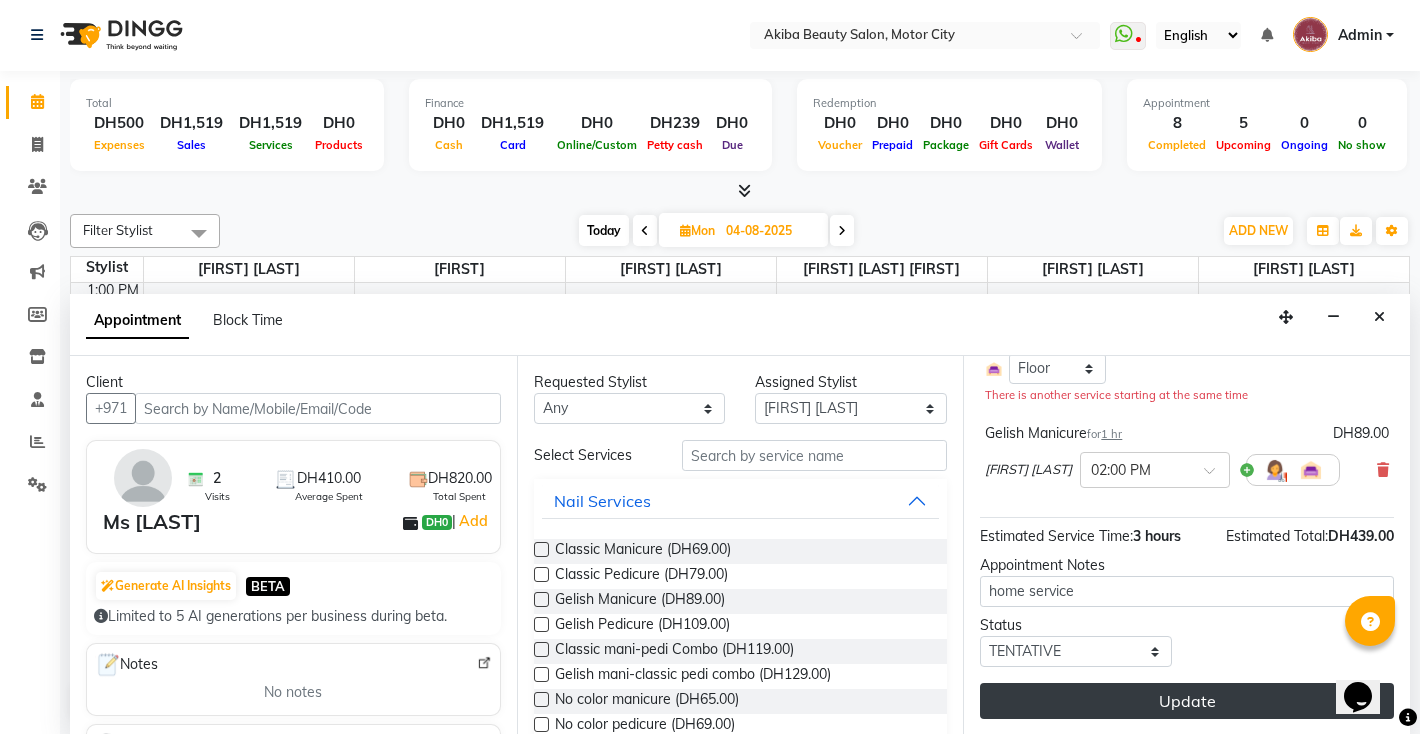 click on "Update" at bounding box center (1187, 701) 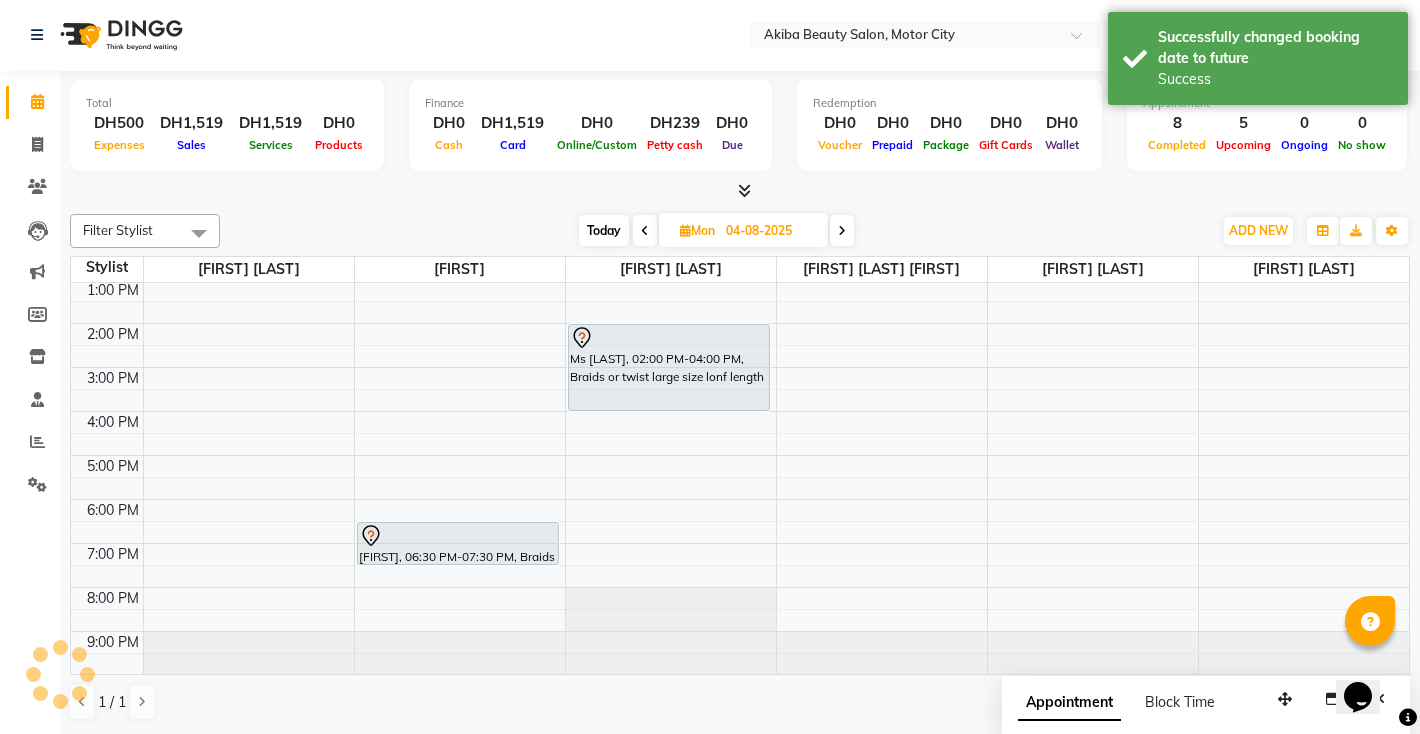 scroll, scrollTop: 0, scrollLeft: 0, axis: both 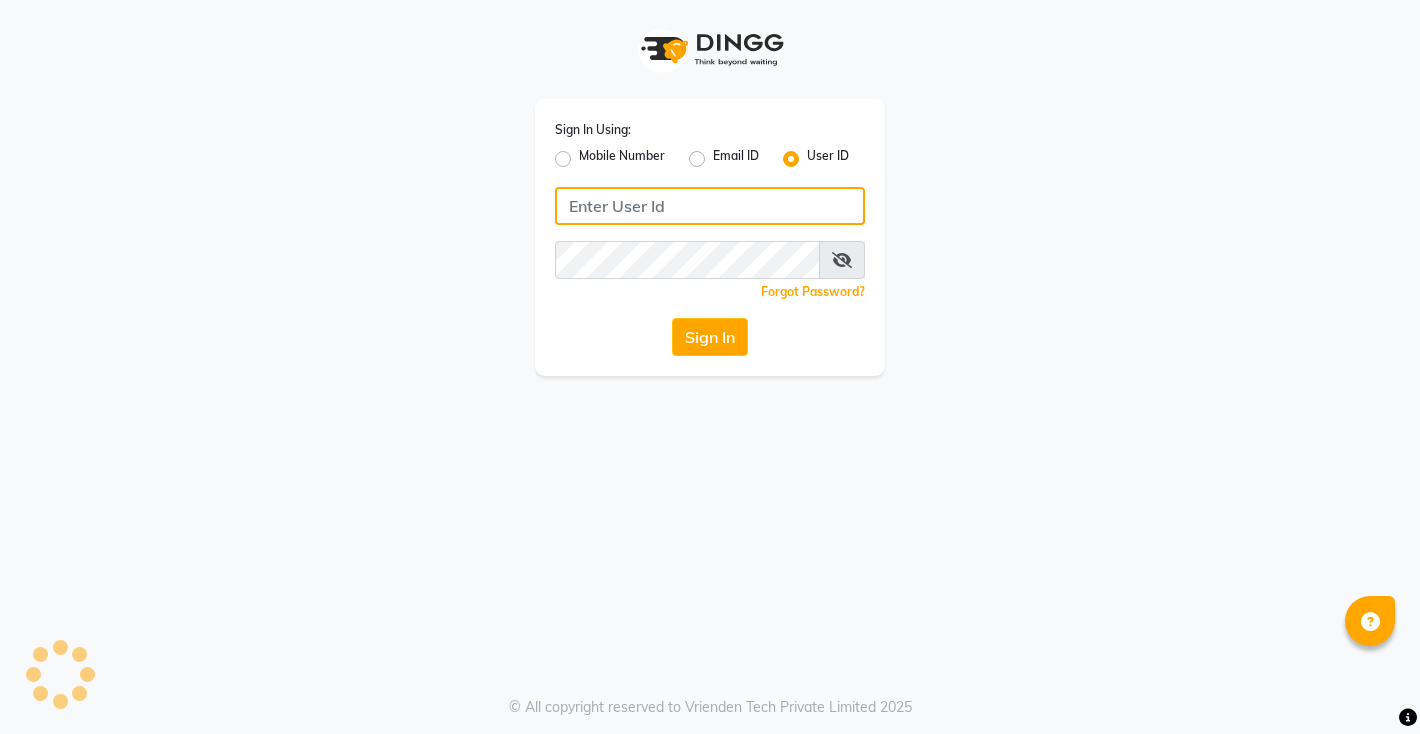 type on "akibasalon" 